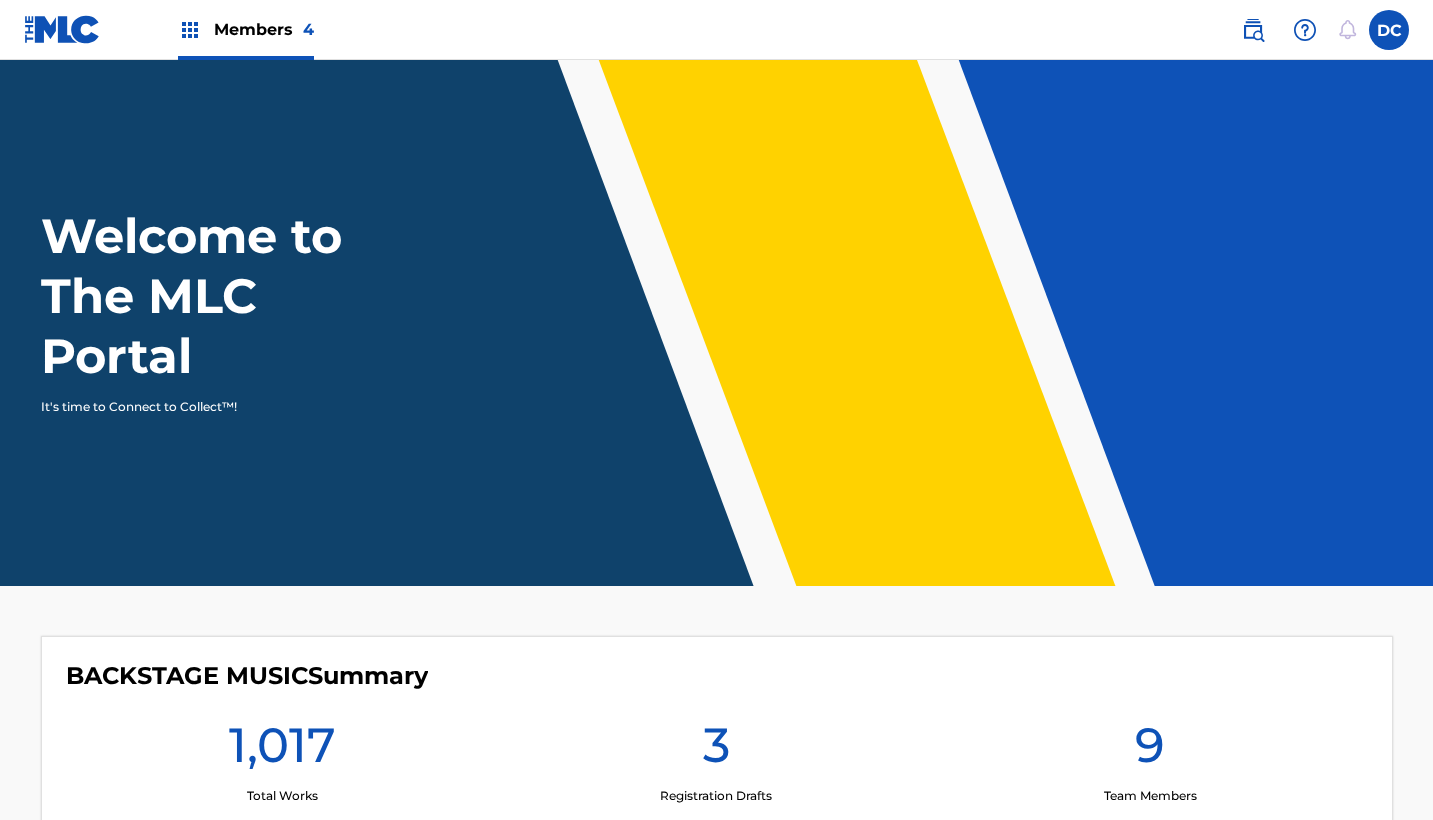 scroll, scrollTop: 0, scrollLeft: 0, axis: both 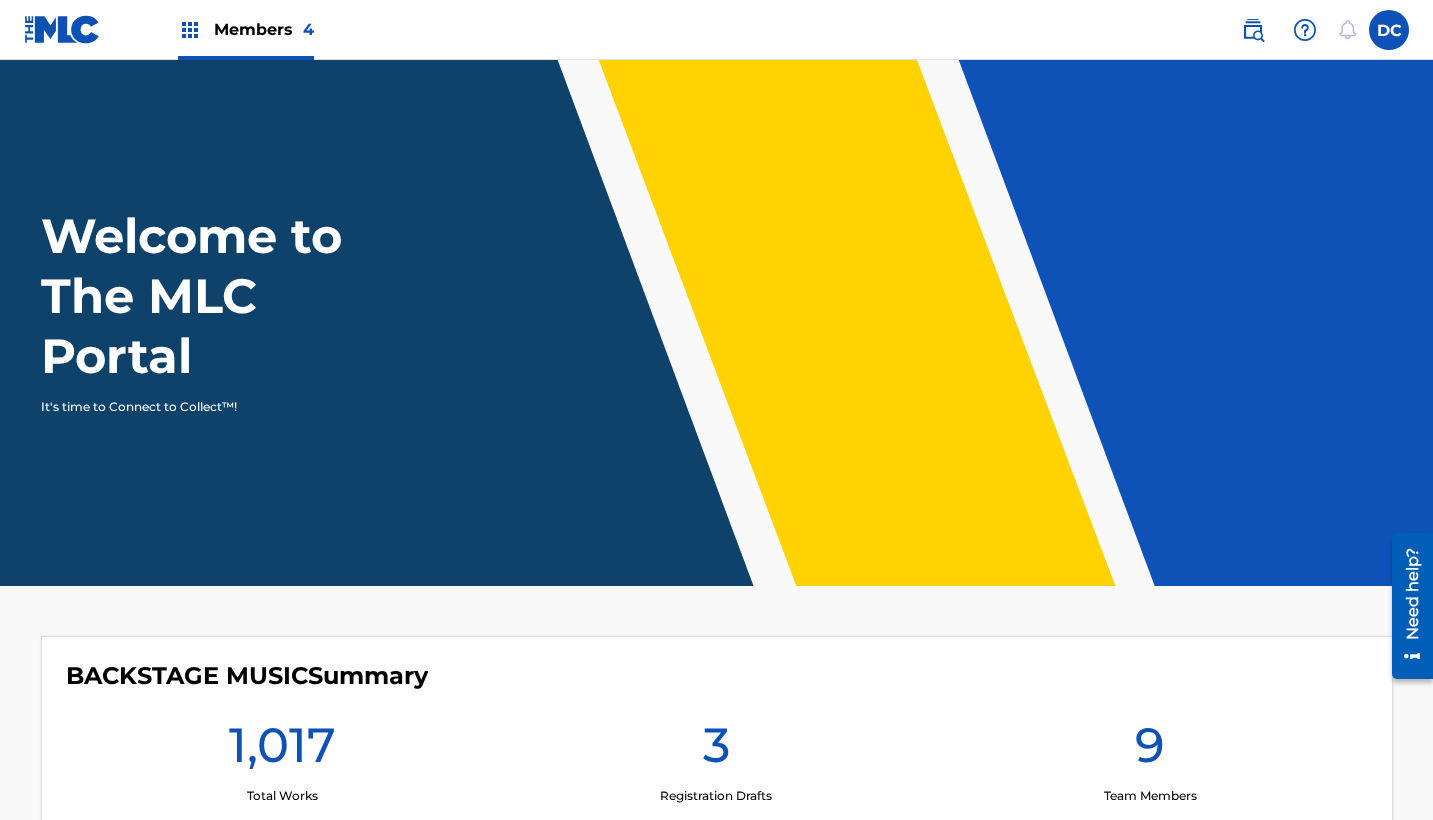 click on "Members    4" at bounding box center (264, 29) 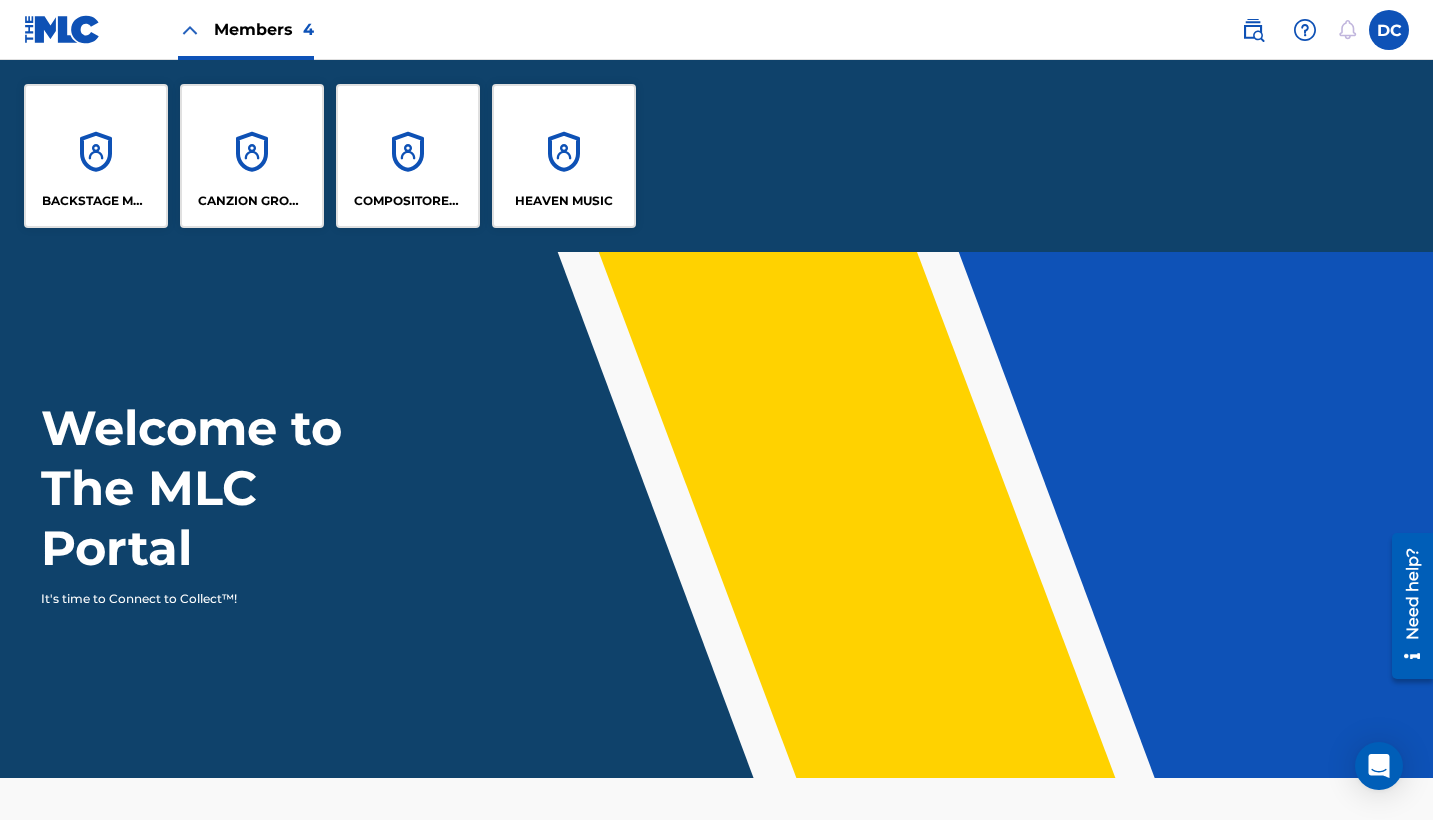 click on "CANZION GROUP LP" at bounding box center (252, 156) 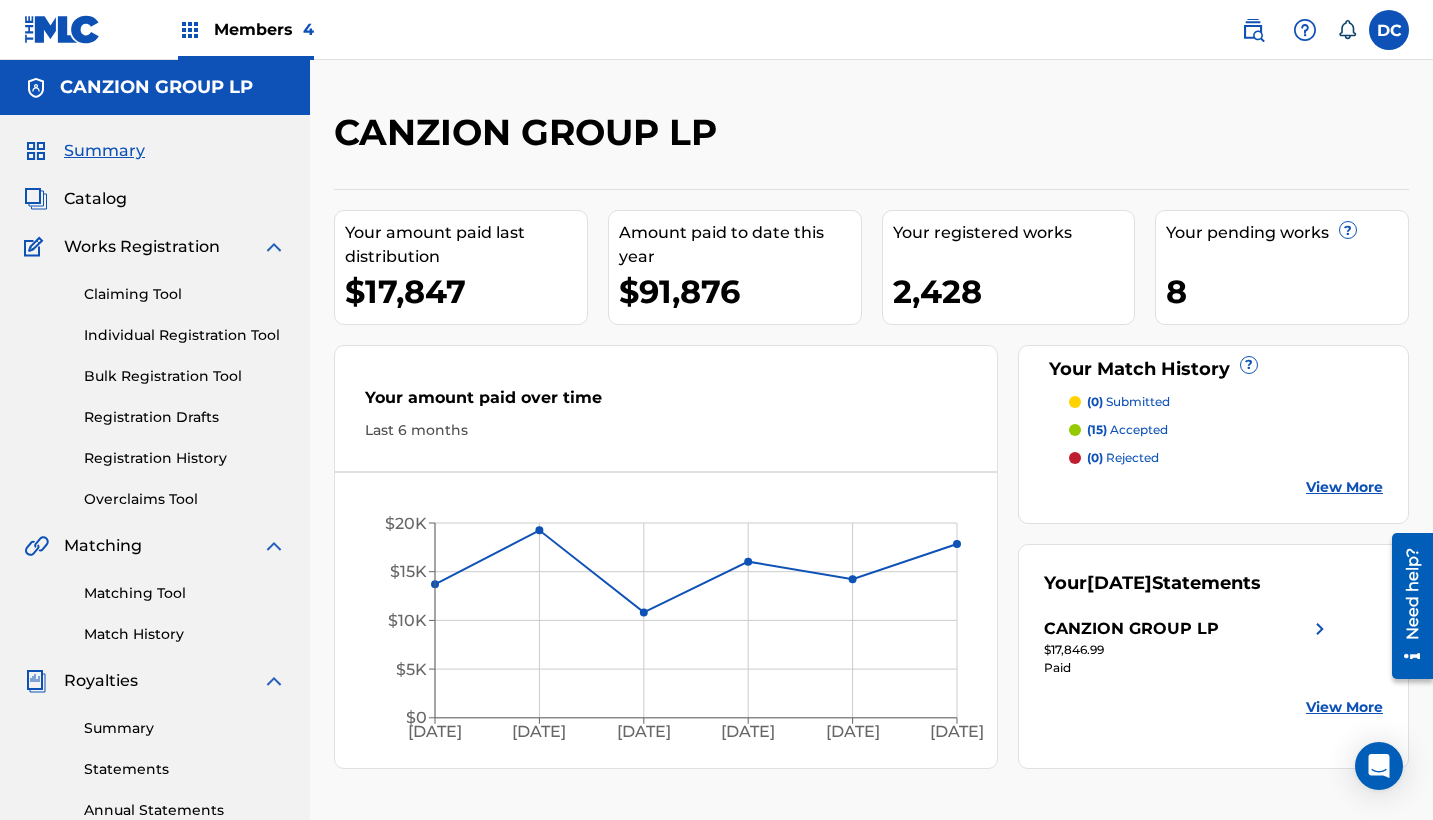 click on "Registration History" at bounding box center [185, 458] 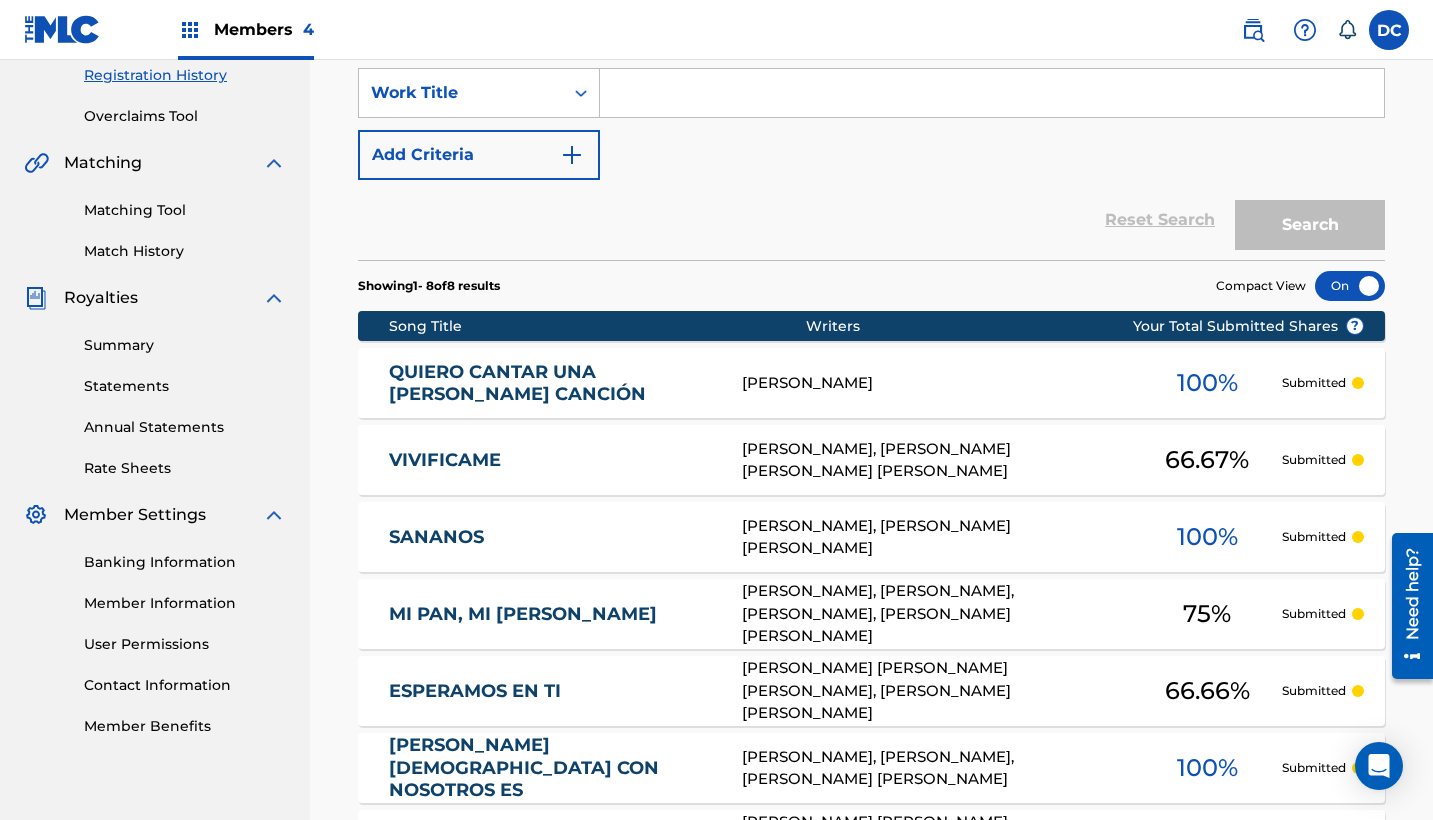 scroll, scrollTop: 58, scrollLeft: 0, axis: vertical 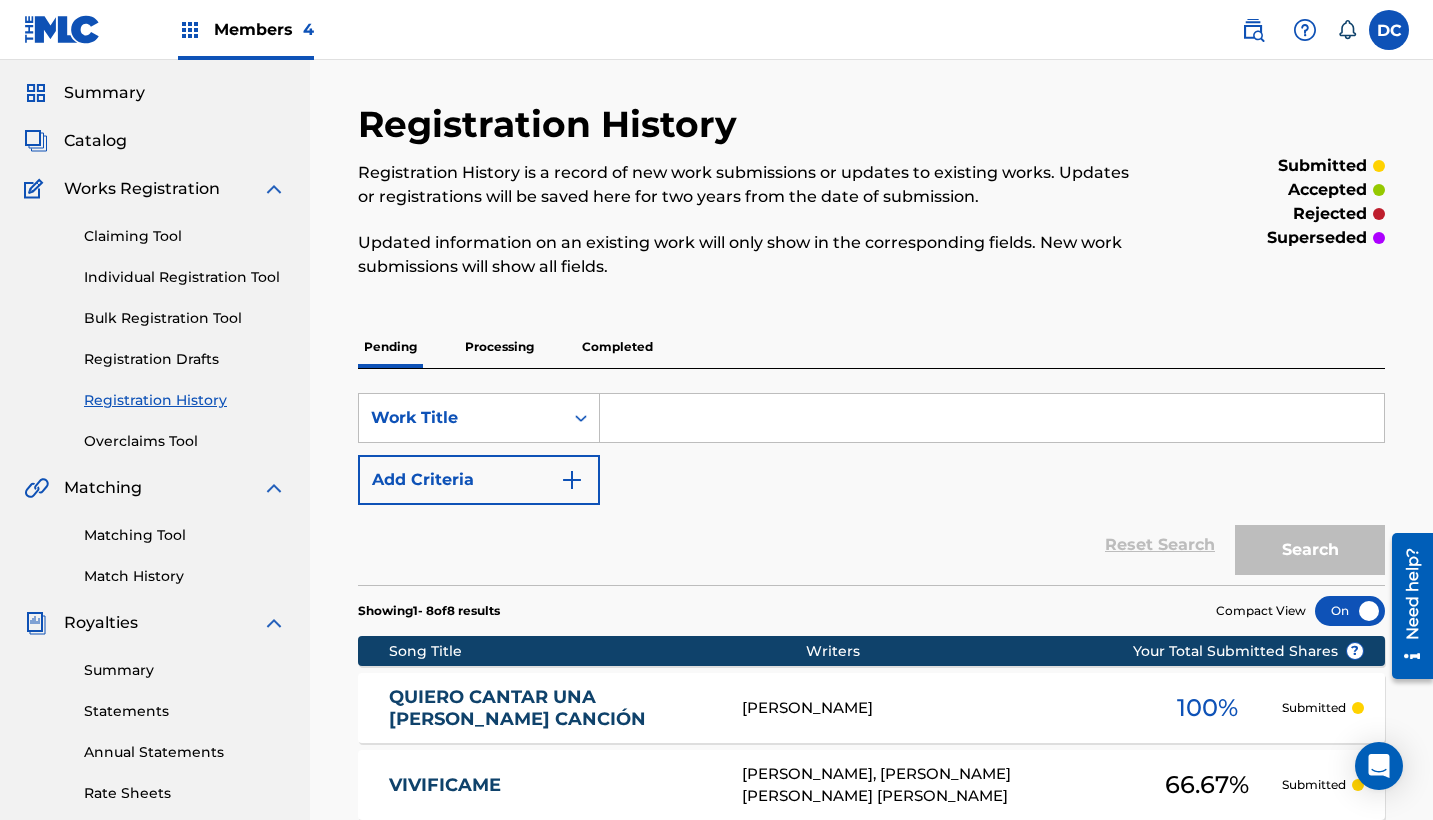 click on "SearchWithCriteria361875ee-acb8-493b-aa0d-4b0d86472c7f Work Title Add Criteria Reset Search Search" at bounding box center [871, 477] 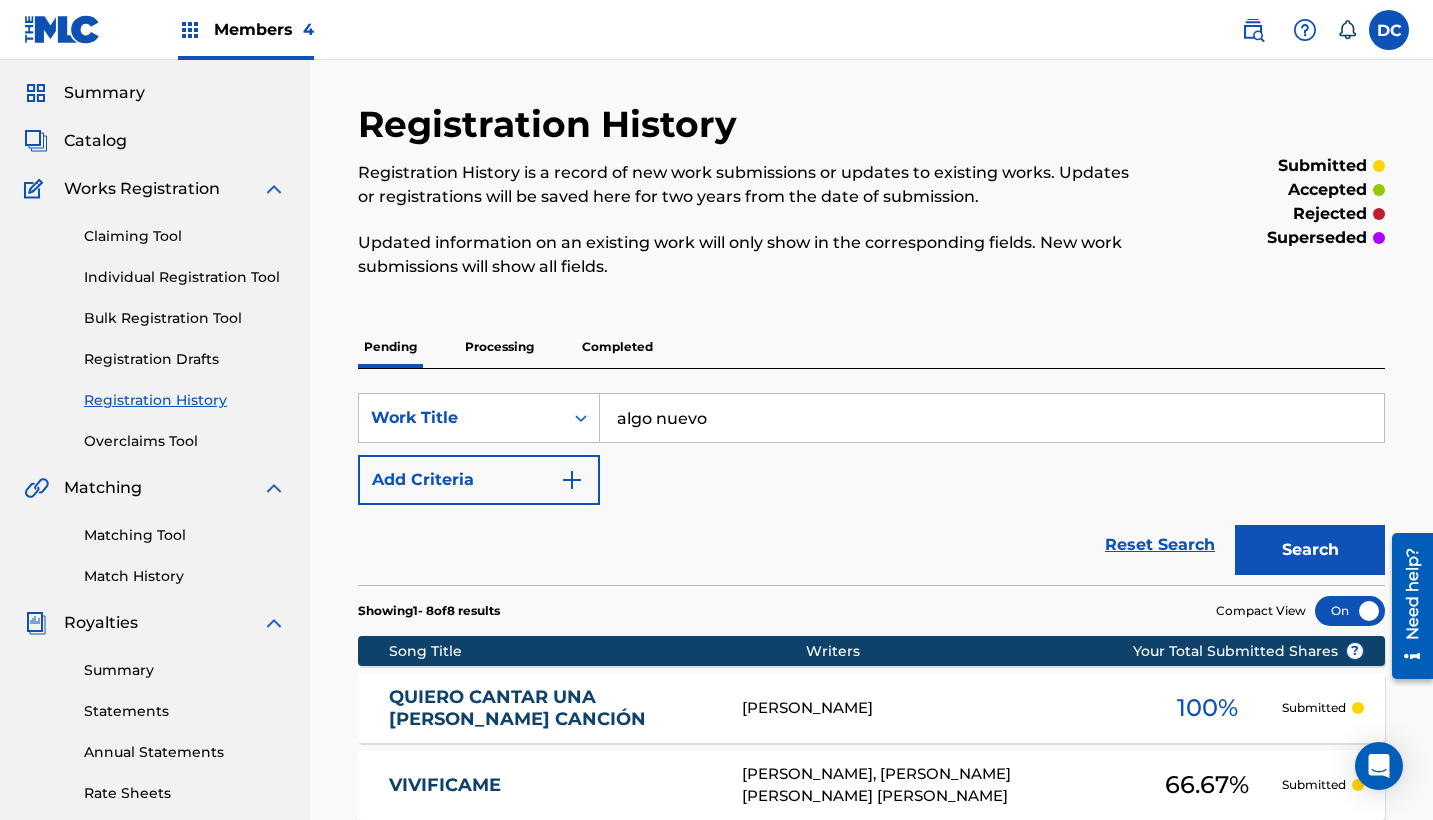 type on "algo nuevo" 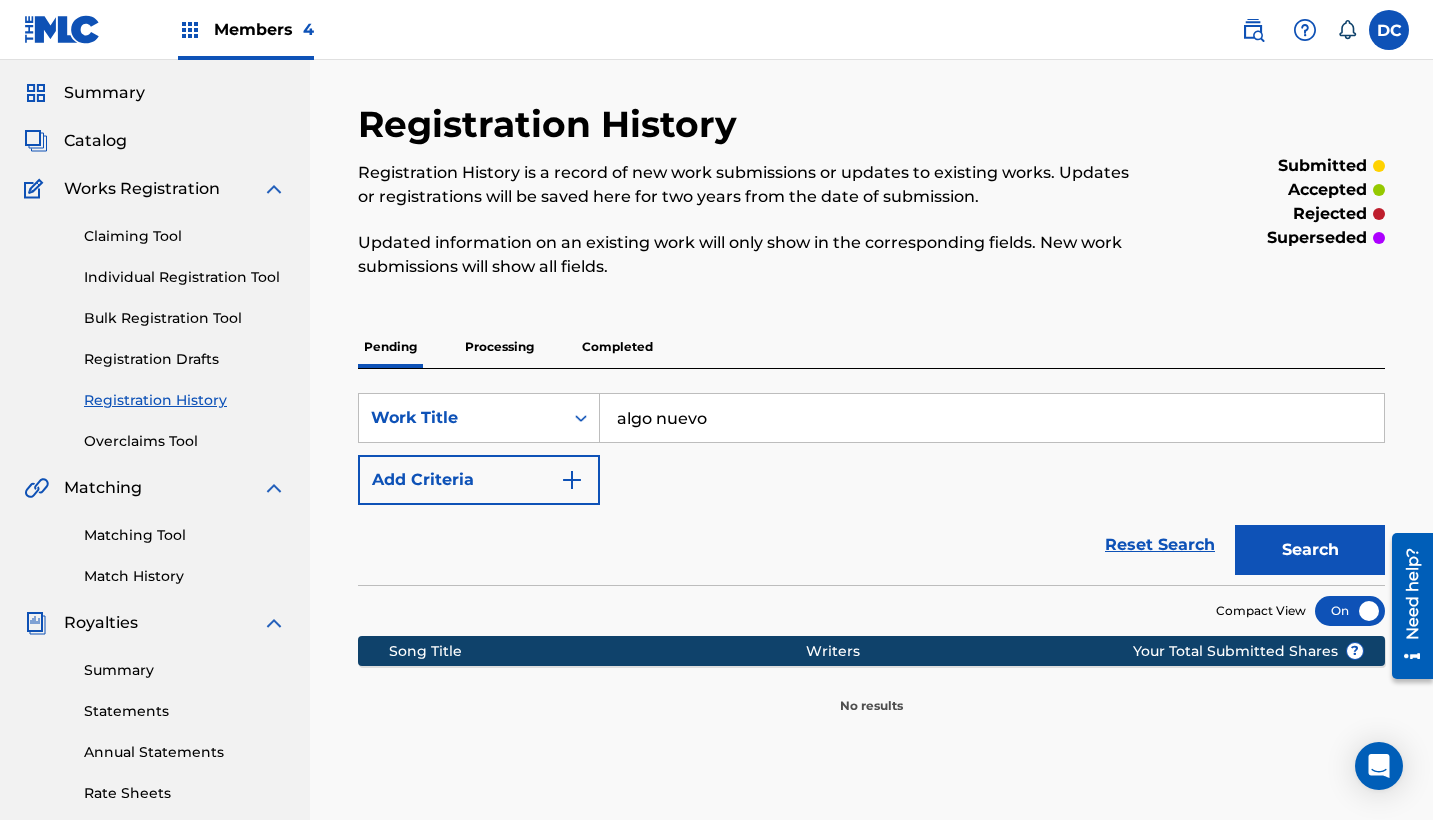 click on "Processing" at bounding box center [499, 347] 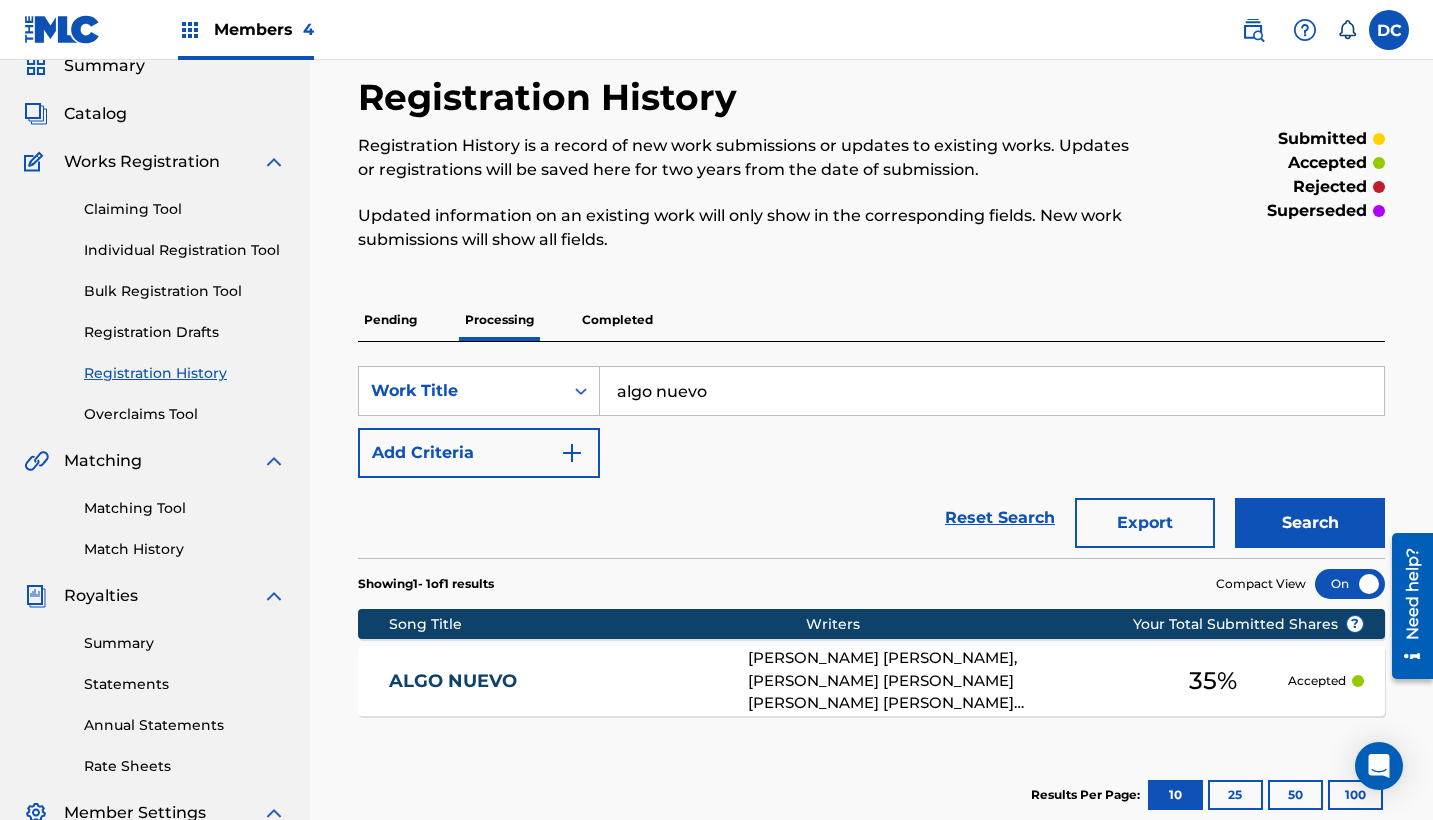 scroll, scrollTop: 105, scrollLeft: 0, axis: vertical 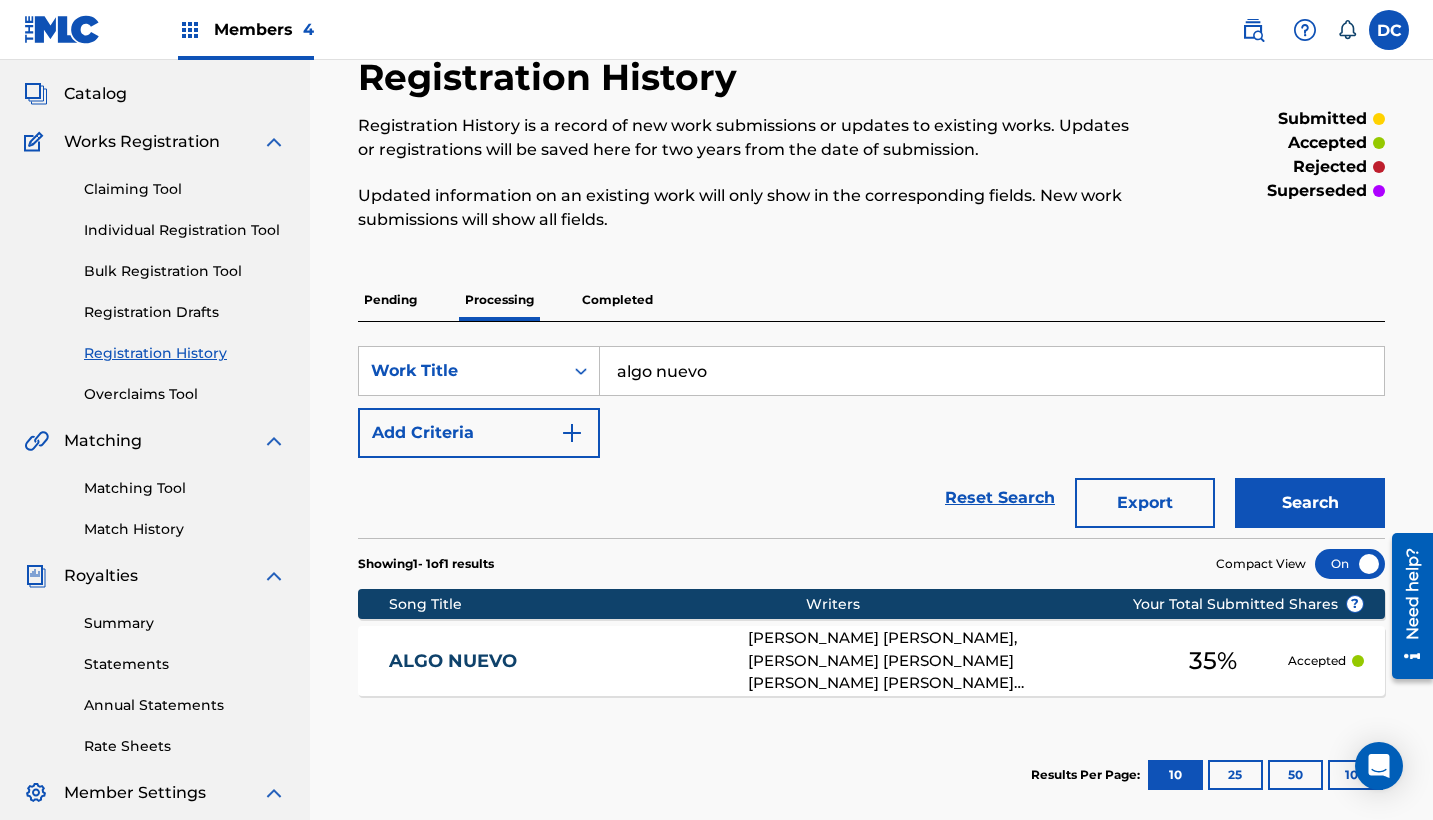 click on "ALGO NUEVO" at bounding box center [555, 661] 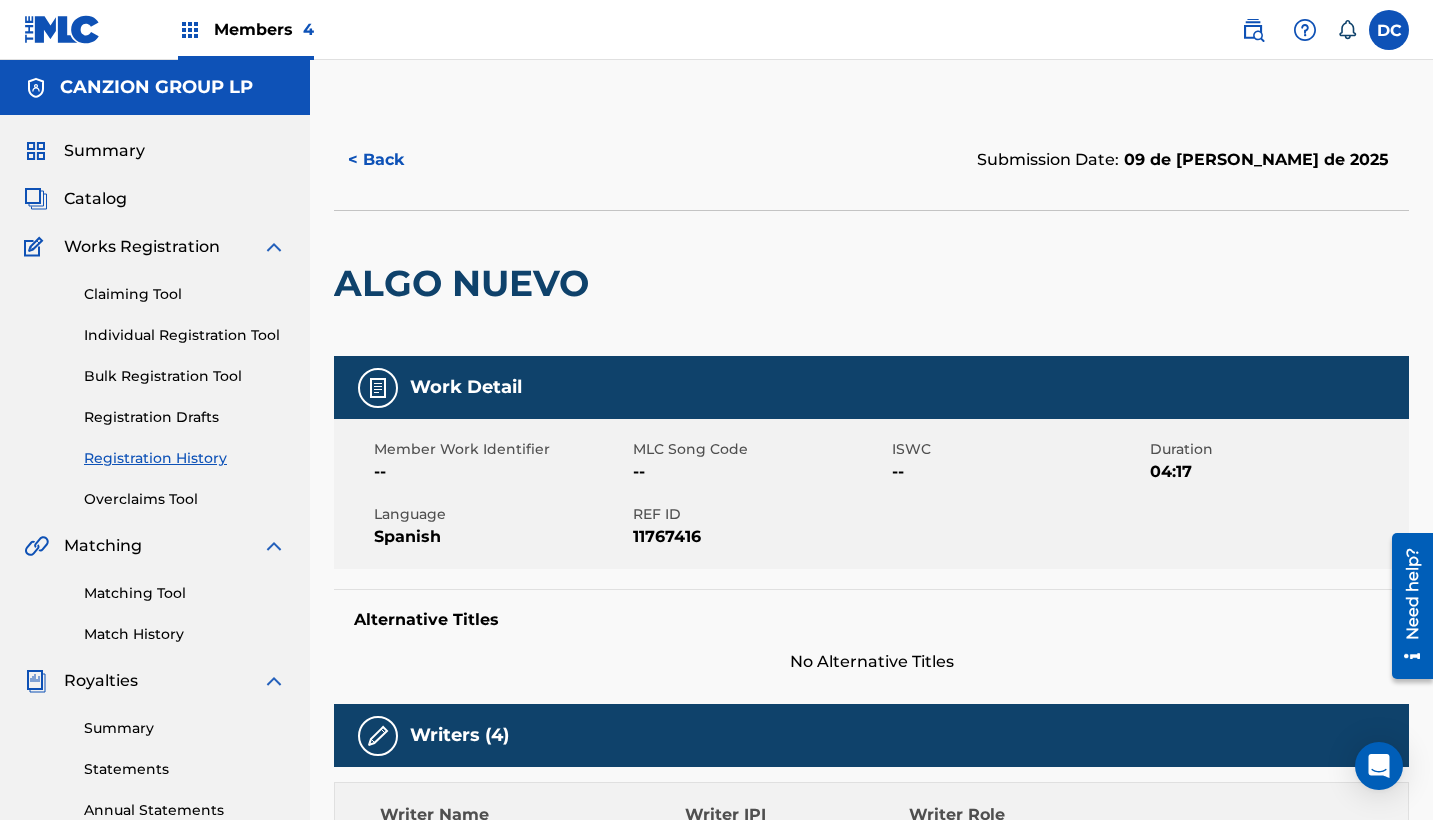 scroll, scrollTop: 0, scrollLeft: 0, axis: both 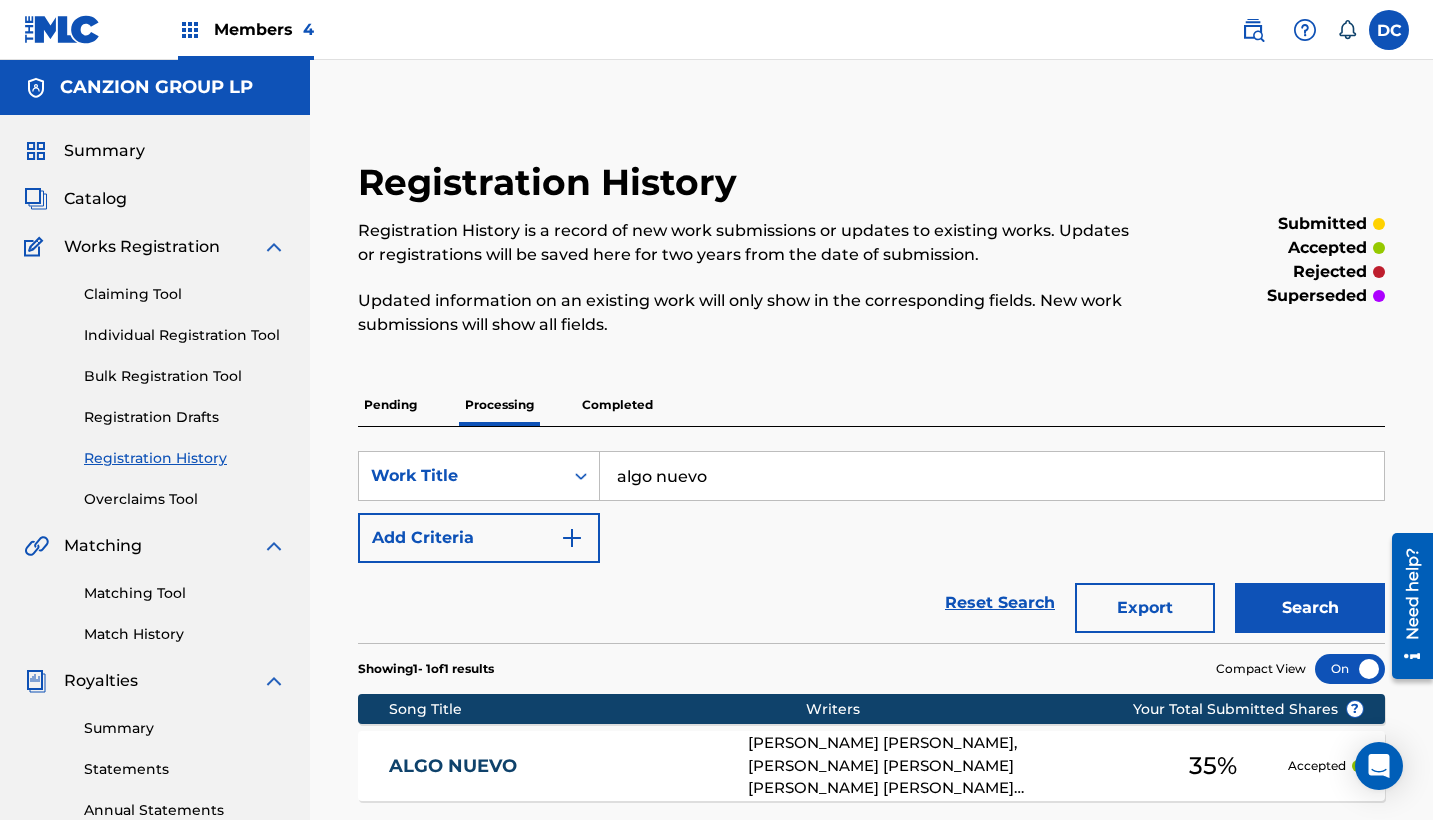 click on "Catalog" at bounding box center [95, 199] 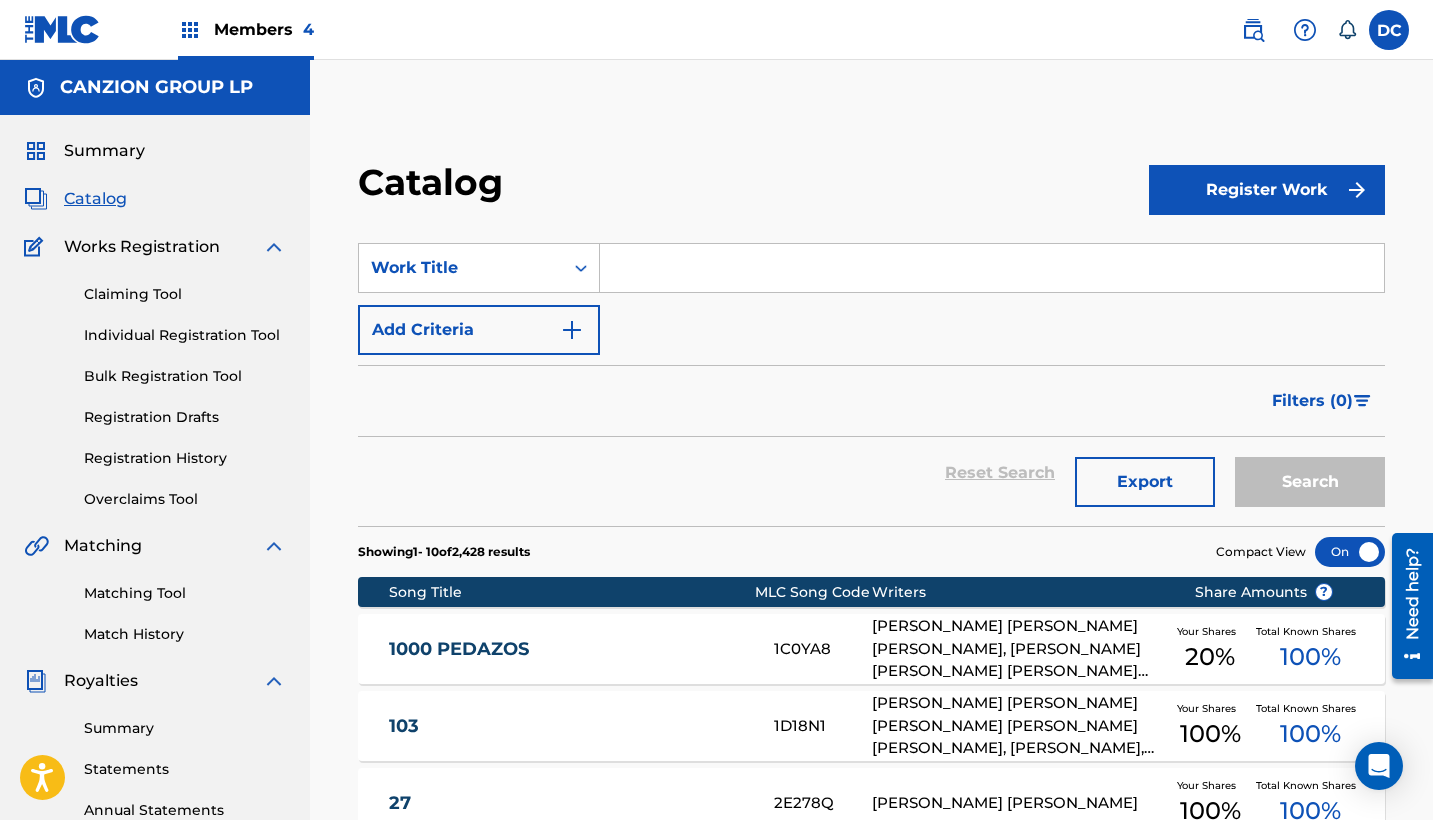 click on "Members    4" at bounding box center [264, 29] 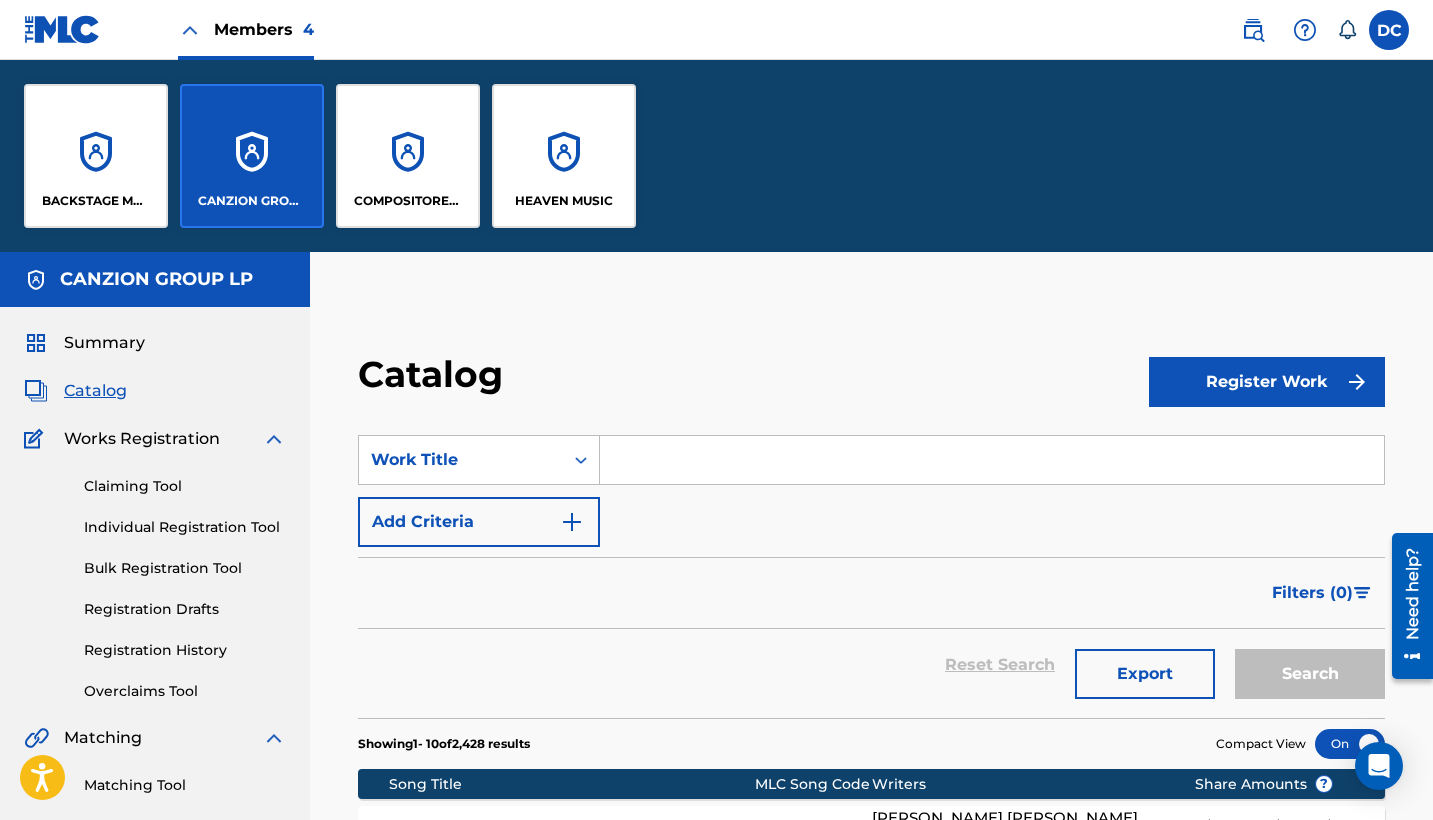 click on "BACKSTAGE MUSIC" at bounding box center [96, 201] 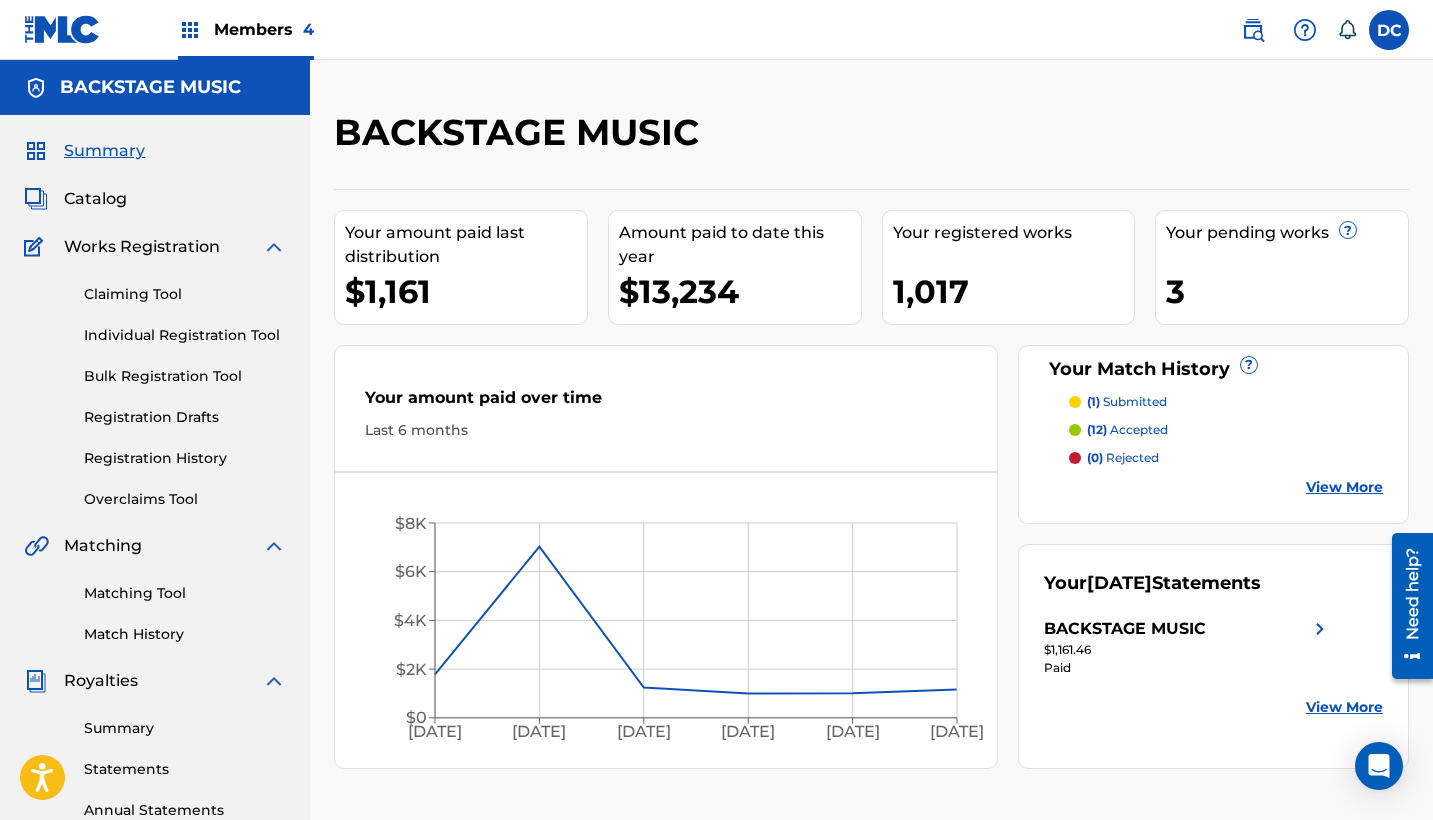 click on "Individual Registration Tool" at bounding box center (185, 335) 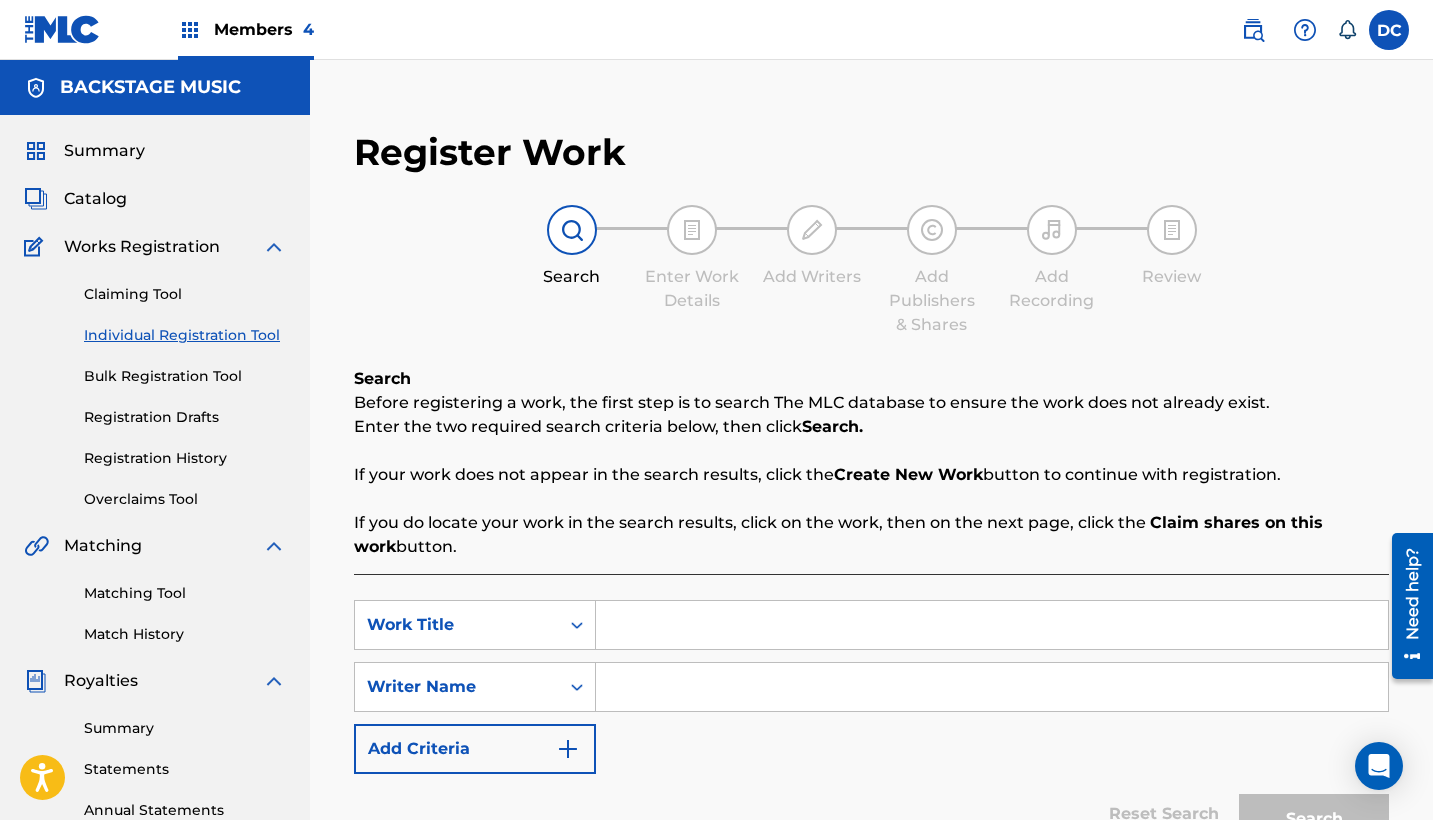 click at bounding box center [992, 625] 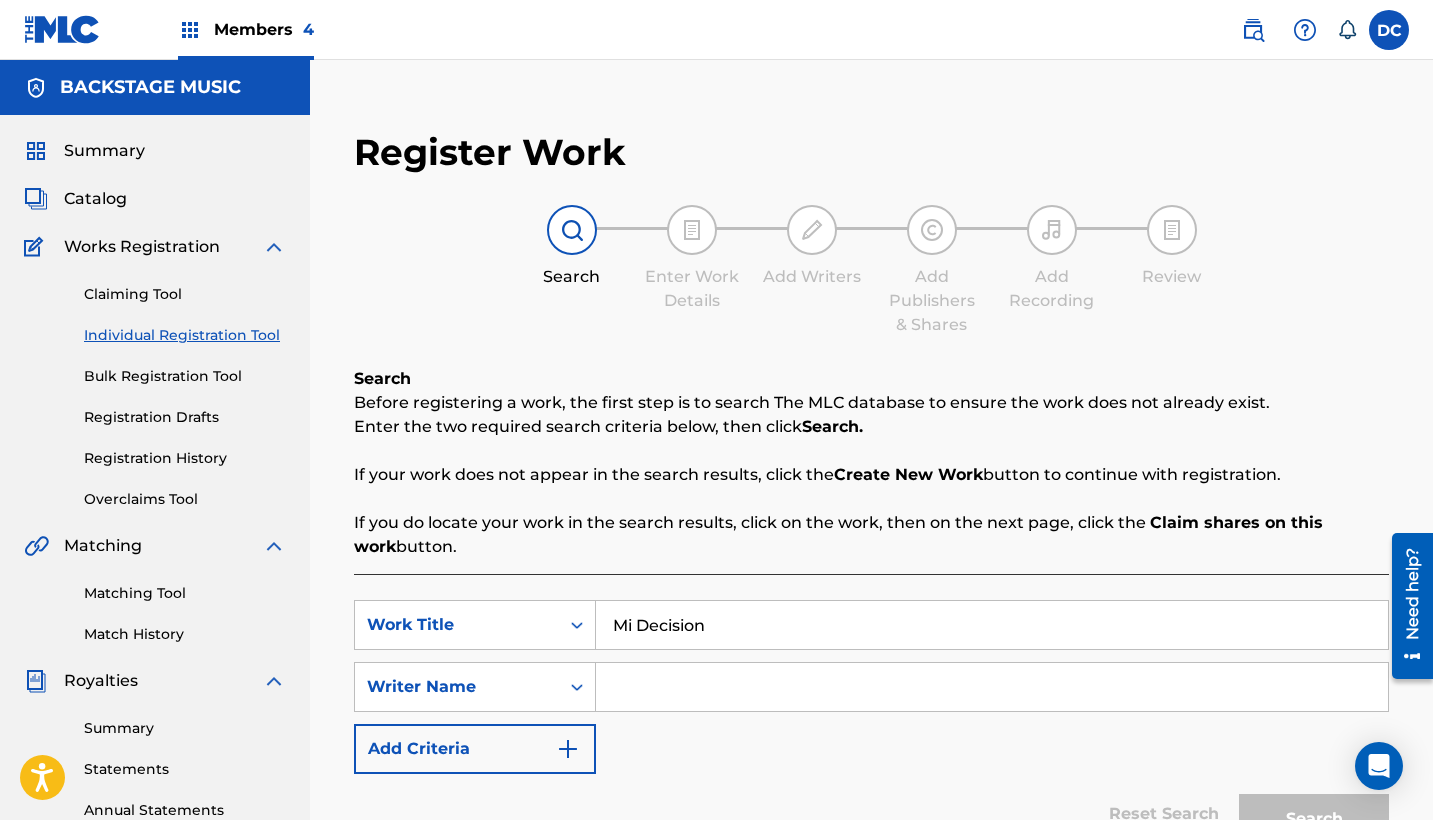 type on "Mi Decision" 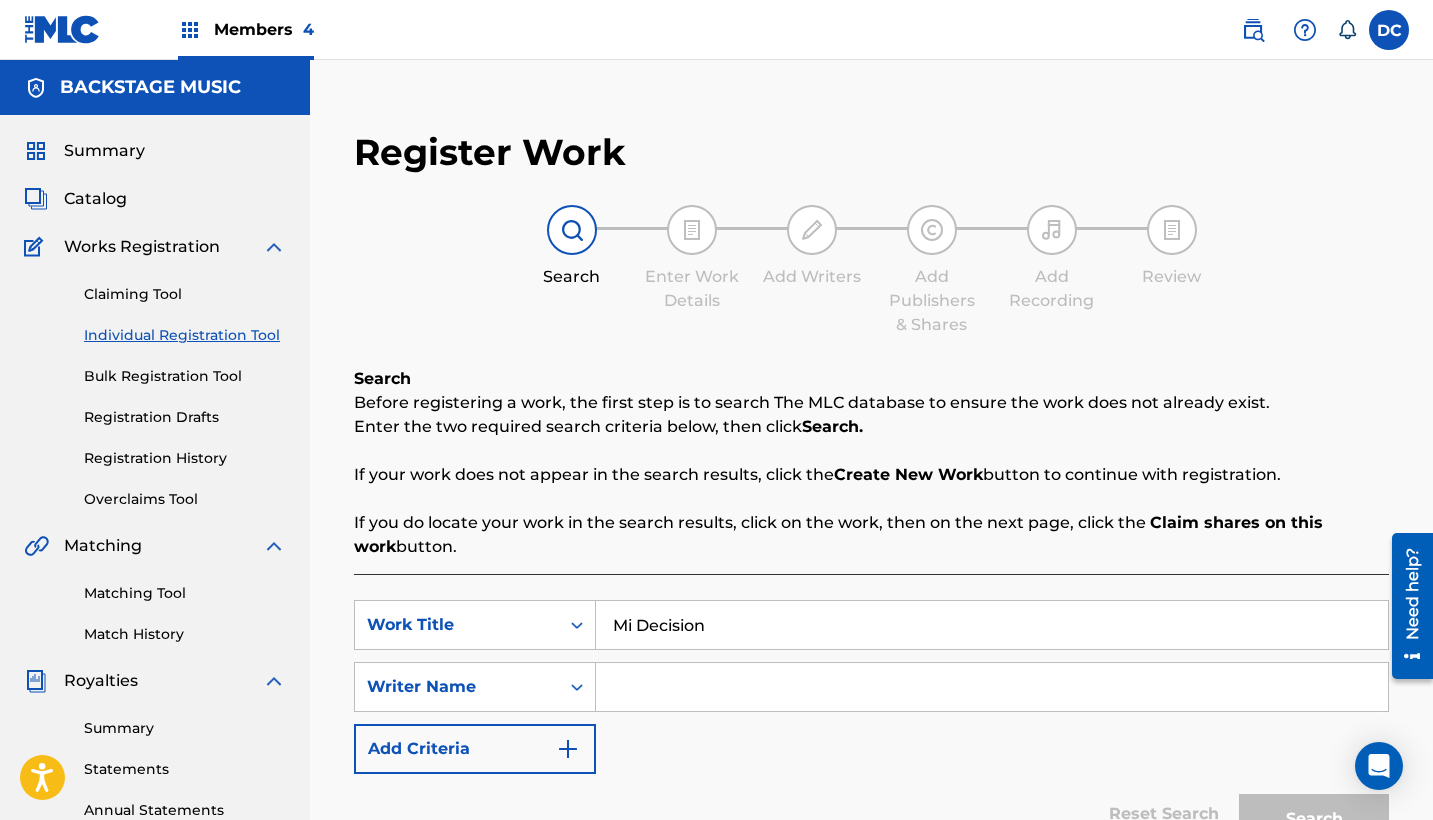 click at bounding box center (992, 687) 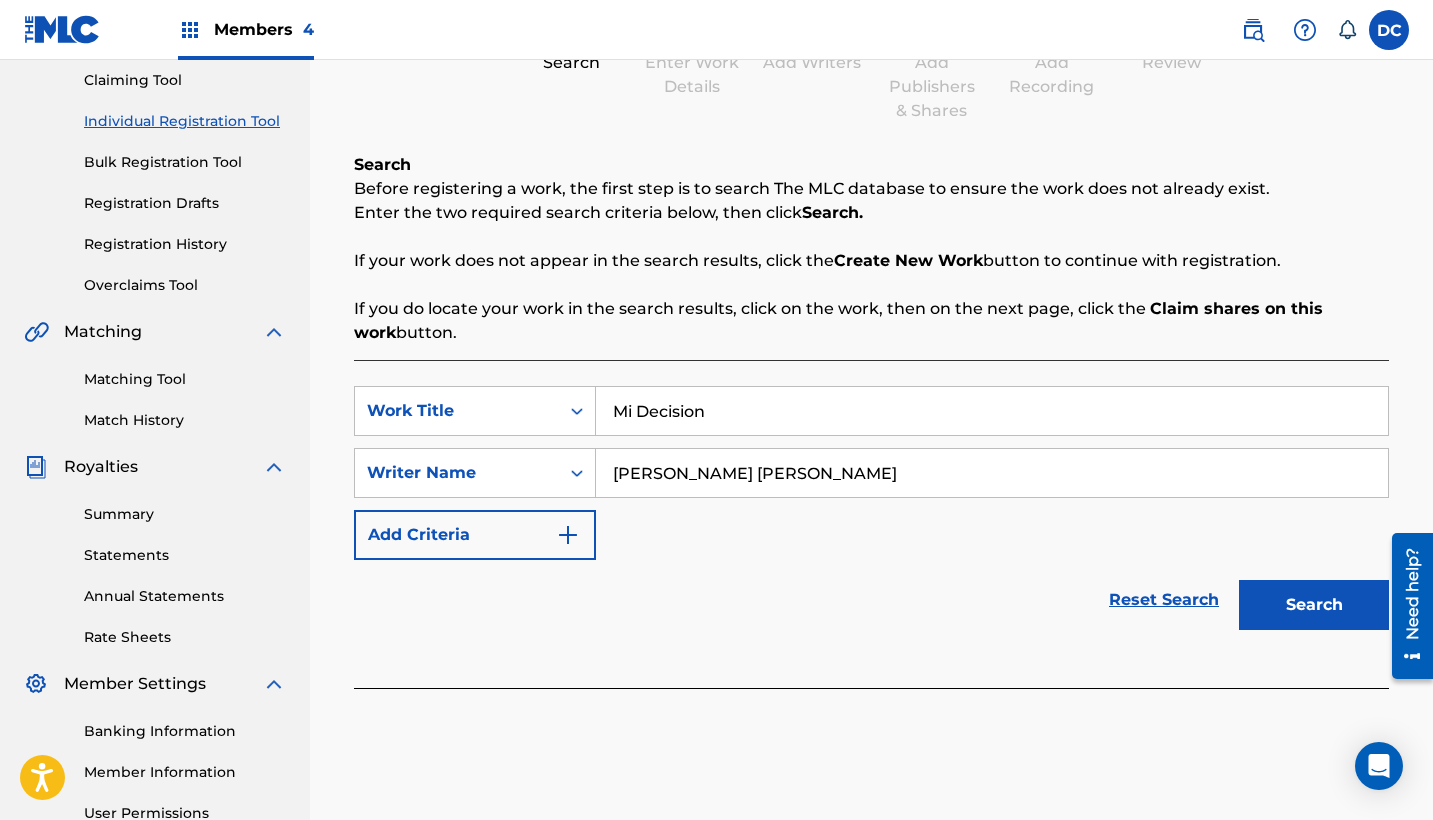 scroll, scrollTop: 217, scrollLeft: 0, axis: vertical 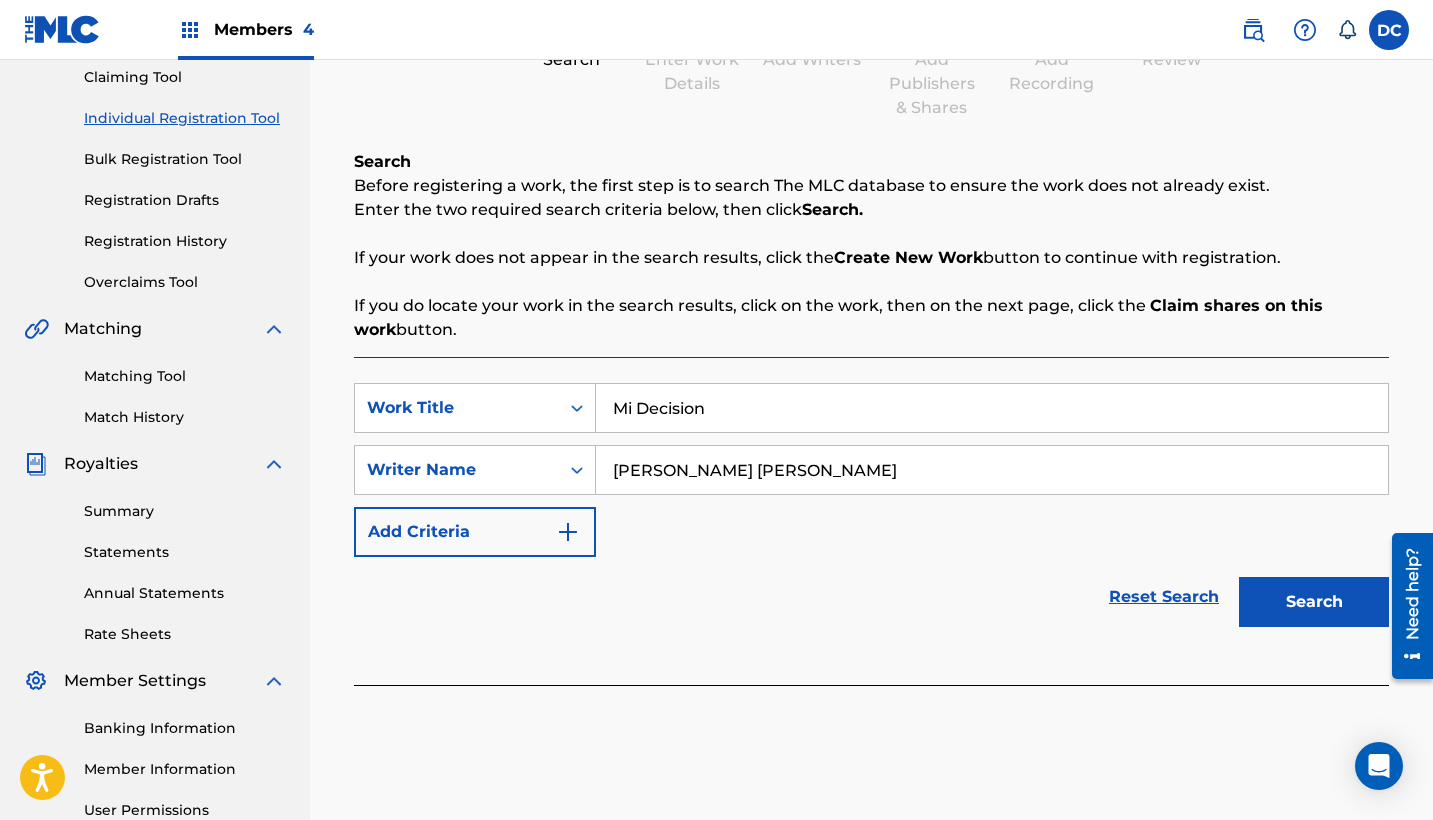 type on "[PERSON_NAME] [PERSON_NAME]" 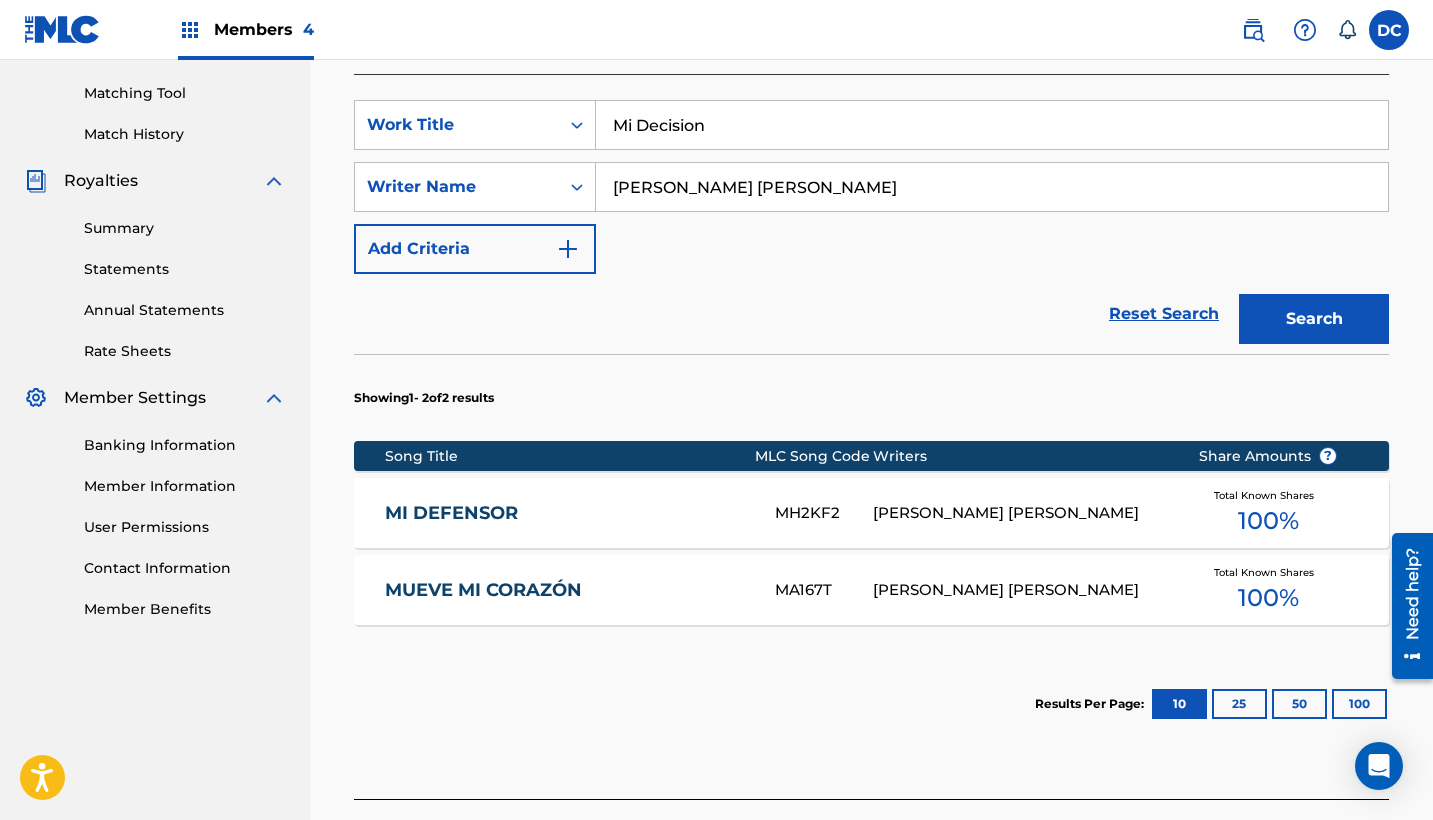 scroll, scrollTop: 377, scrollLeft: 0, axis: vertical 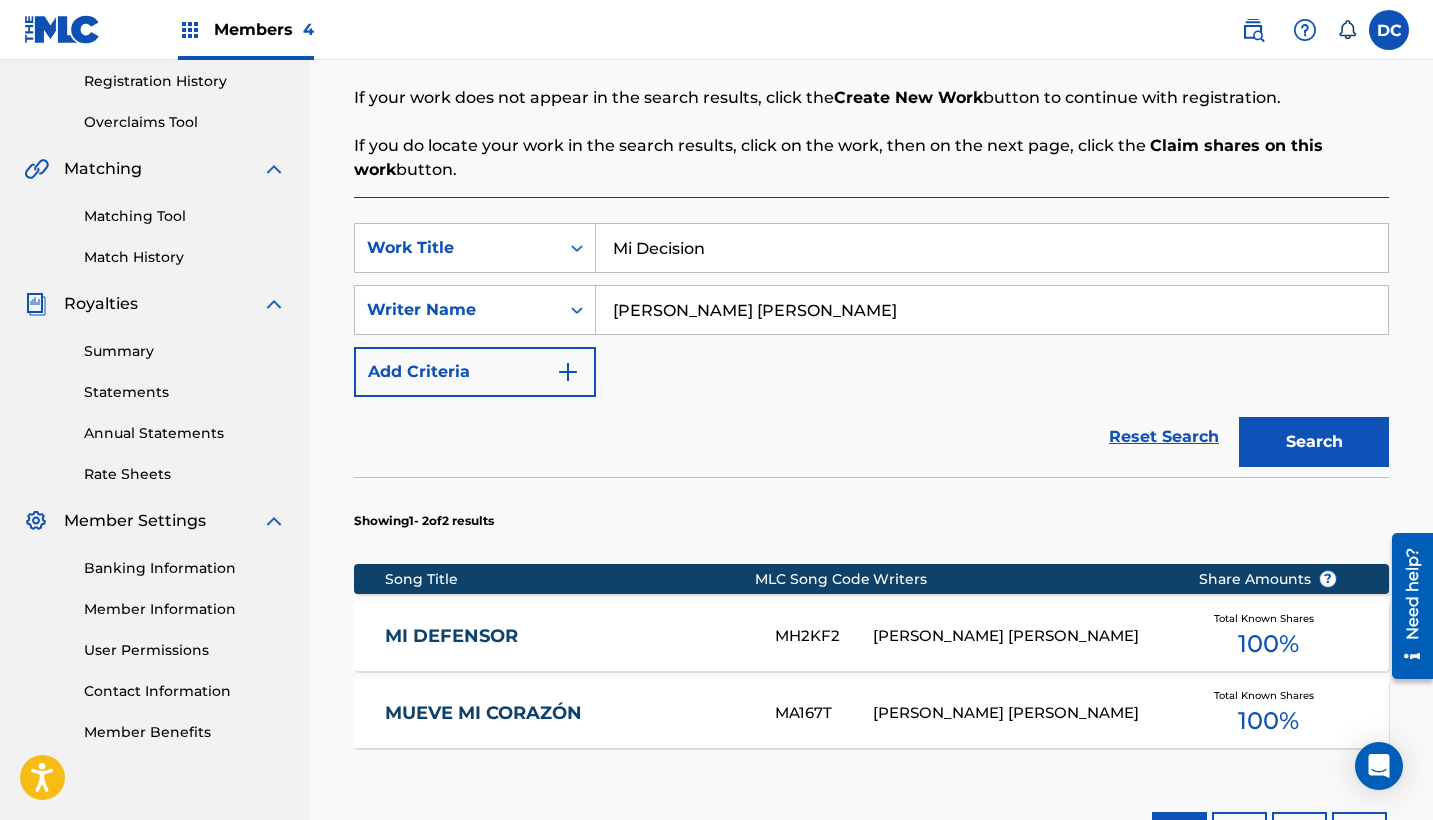 click on "Mi Decision" at bounding box center [992, 248] 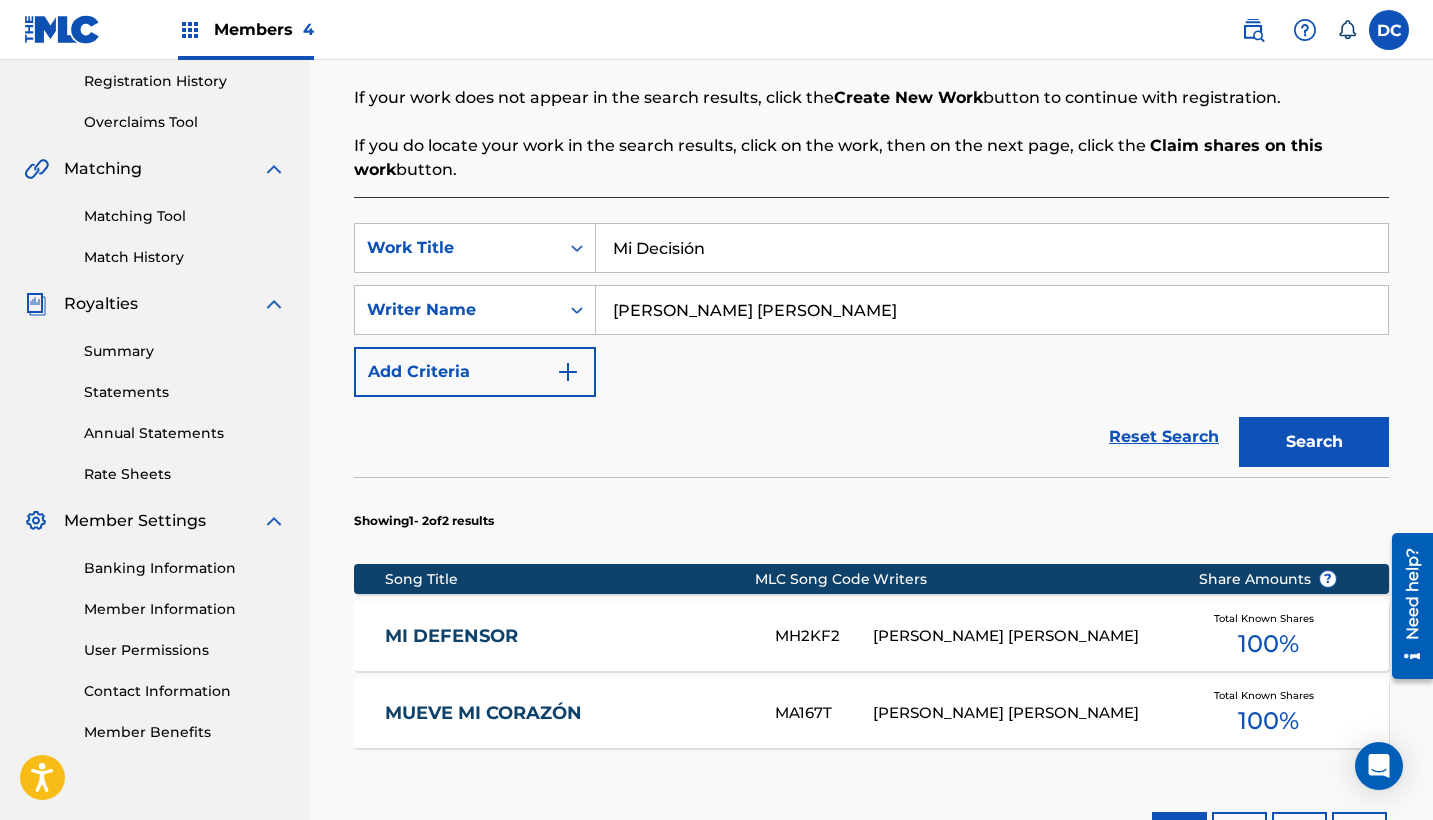 type on "Mi Decisión" 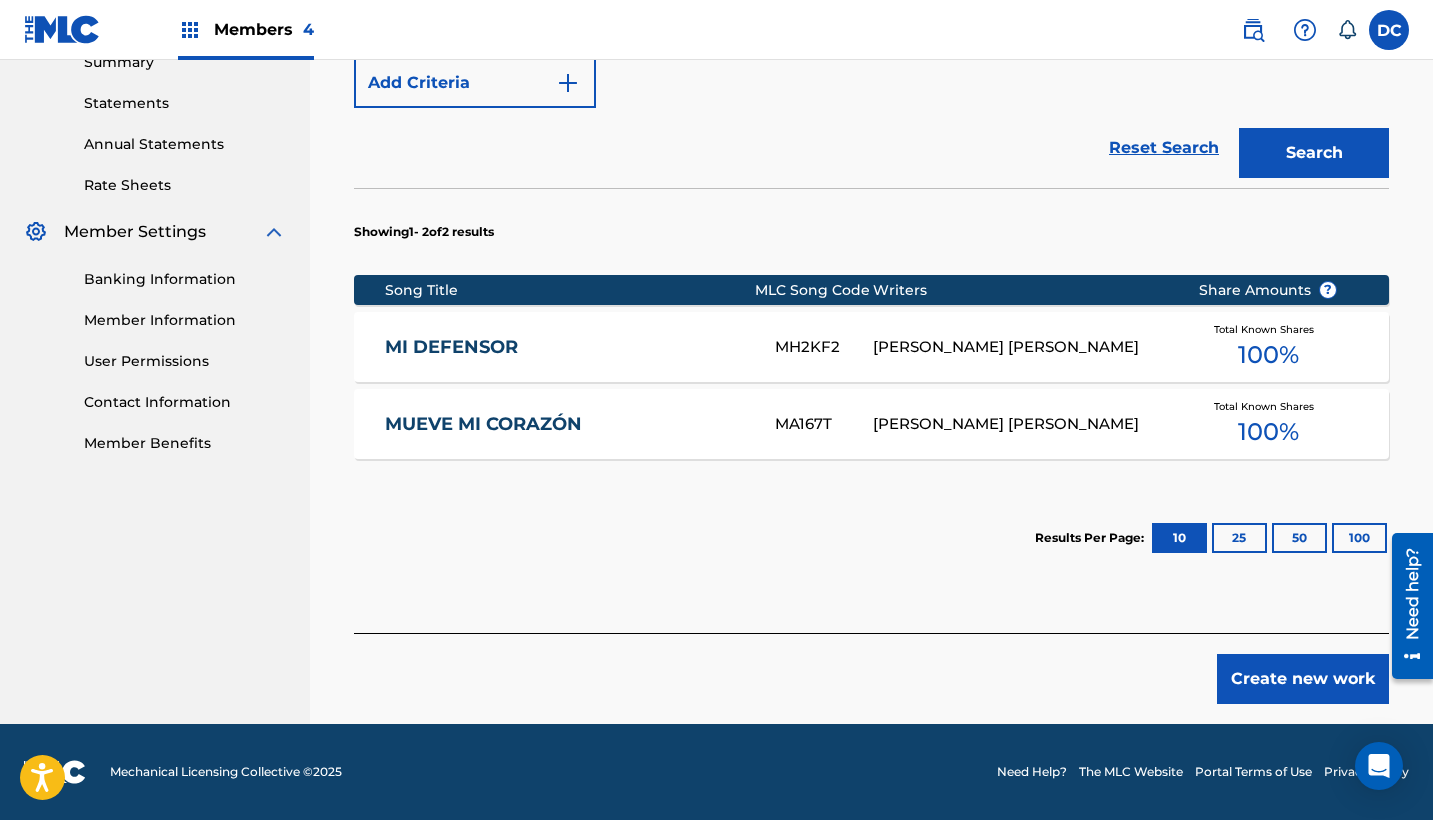 click on "Create new work" at bounding box center [1303, 679] 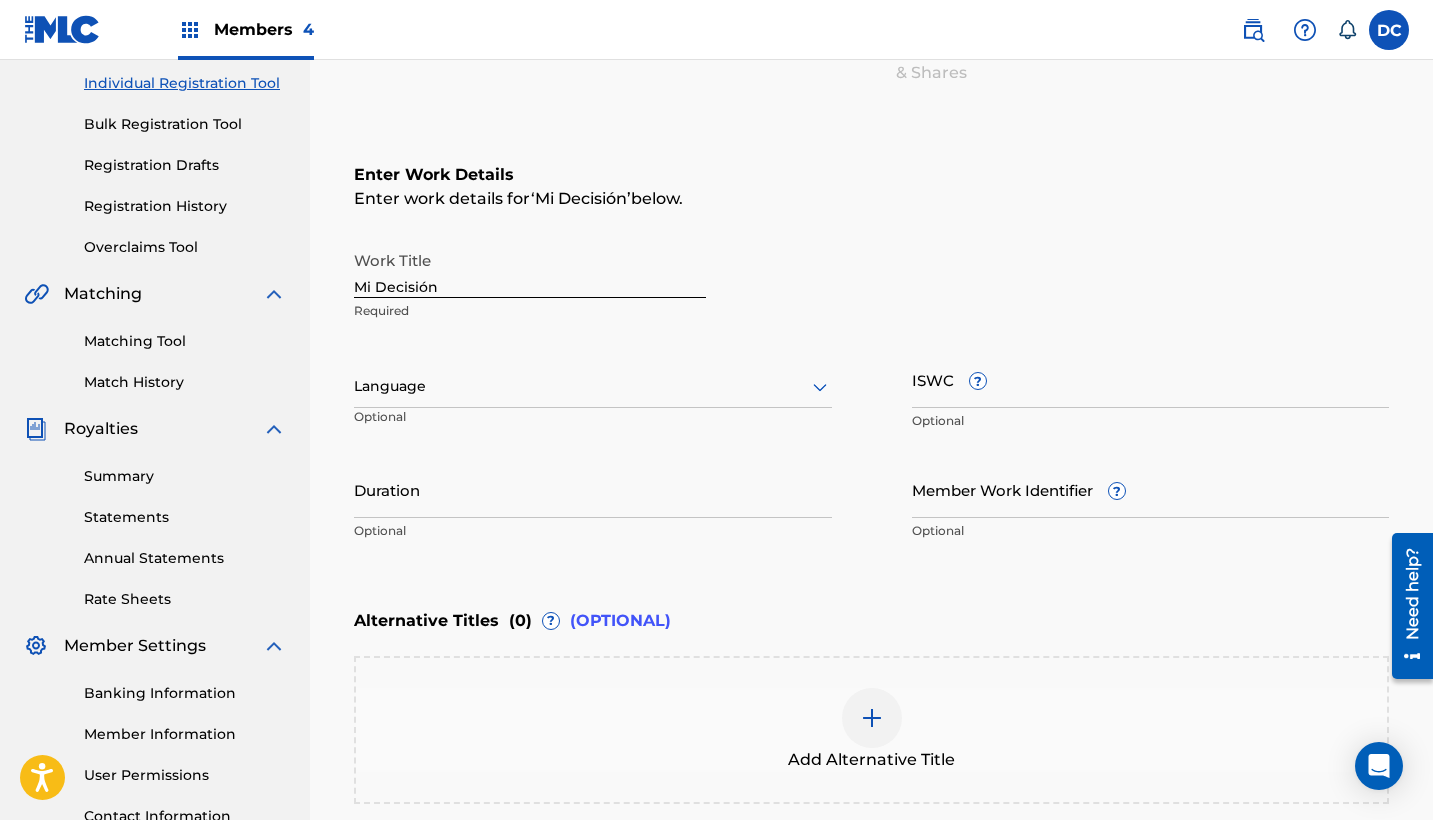 scroll, scrollTop: 247, scrollLeft: 0, axis: vertical 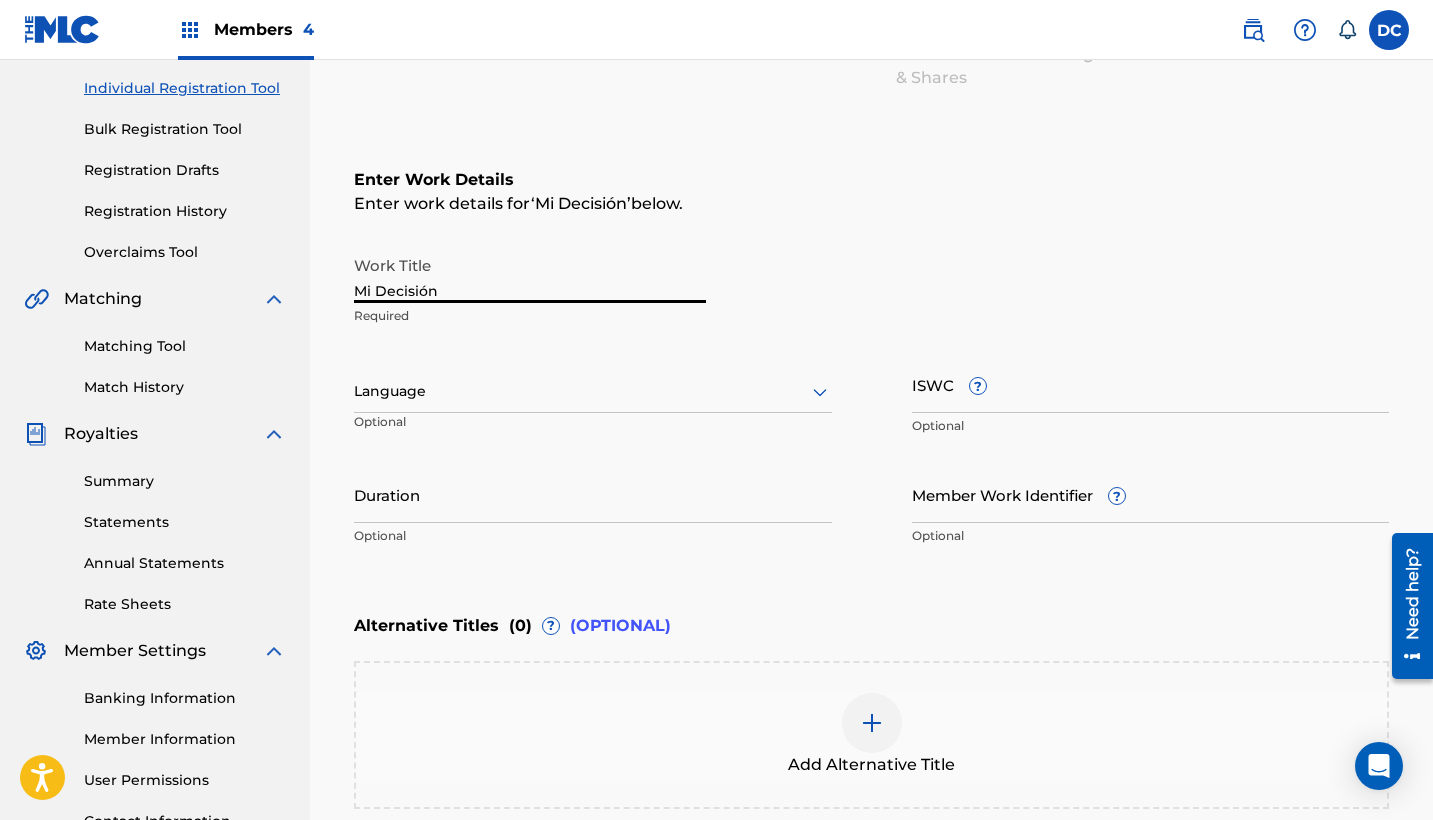 drag, startPoint x: 452, startPoint y: 289, endPoint x: 287, endPoint y: 288, distance: 165.00304 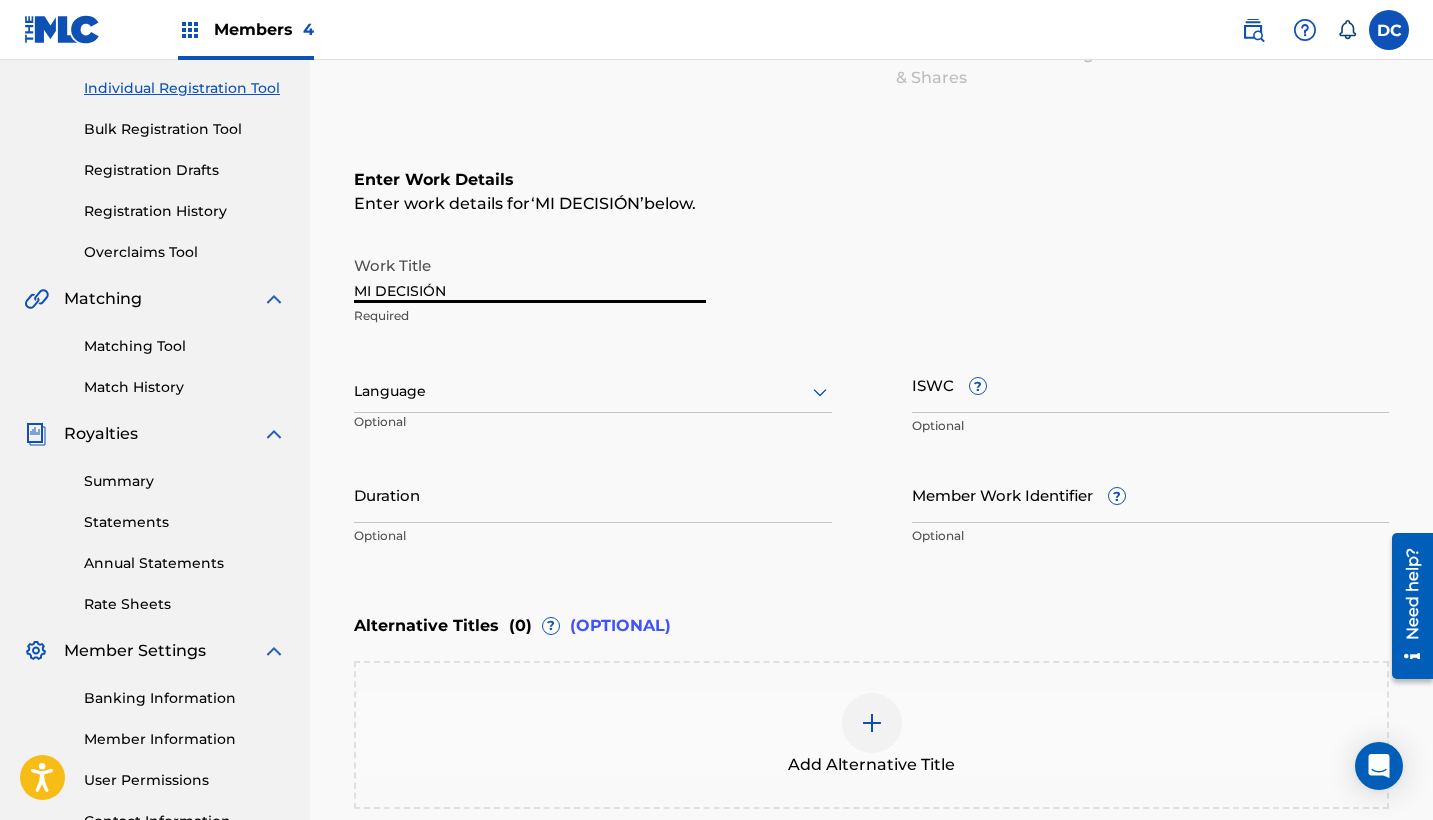 type on "MI DECISIÓN" 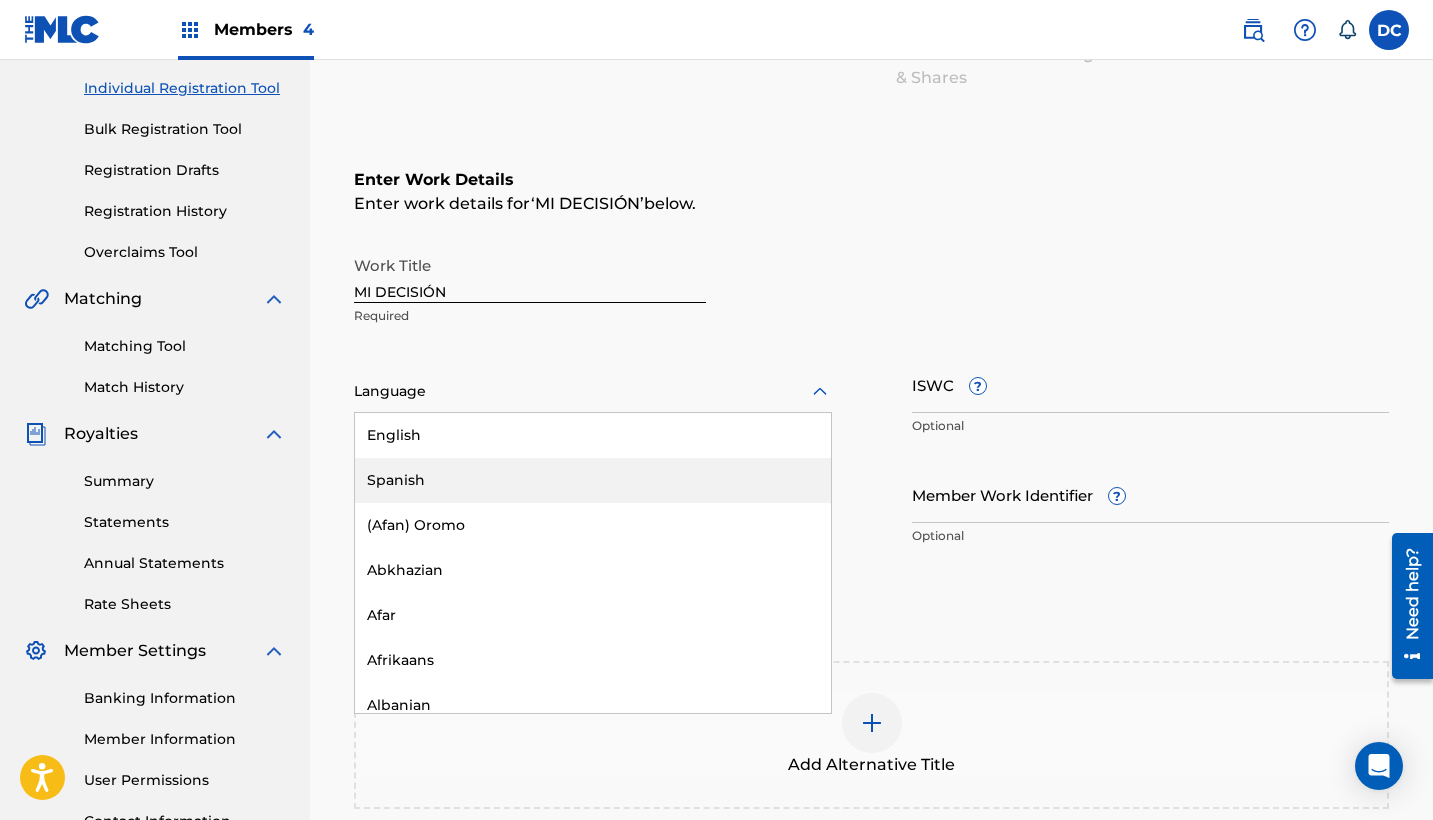 click on "Spanish" at bounding box center (593, 480) 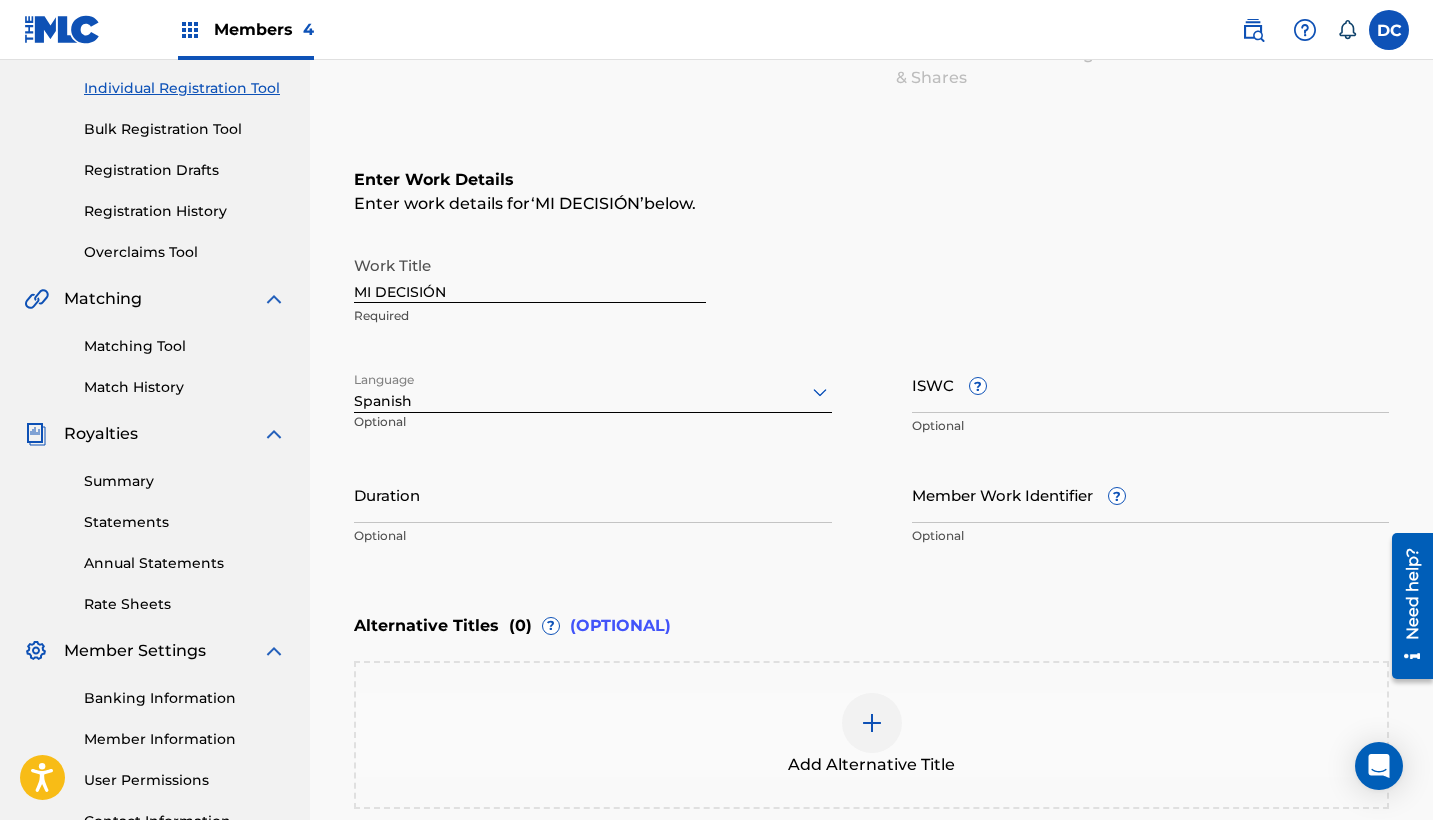 click on "Duration" at bounding box center (593, 494) 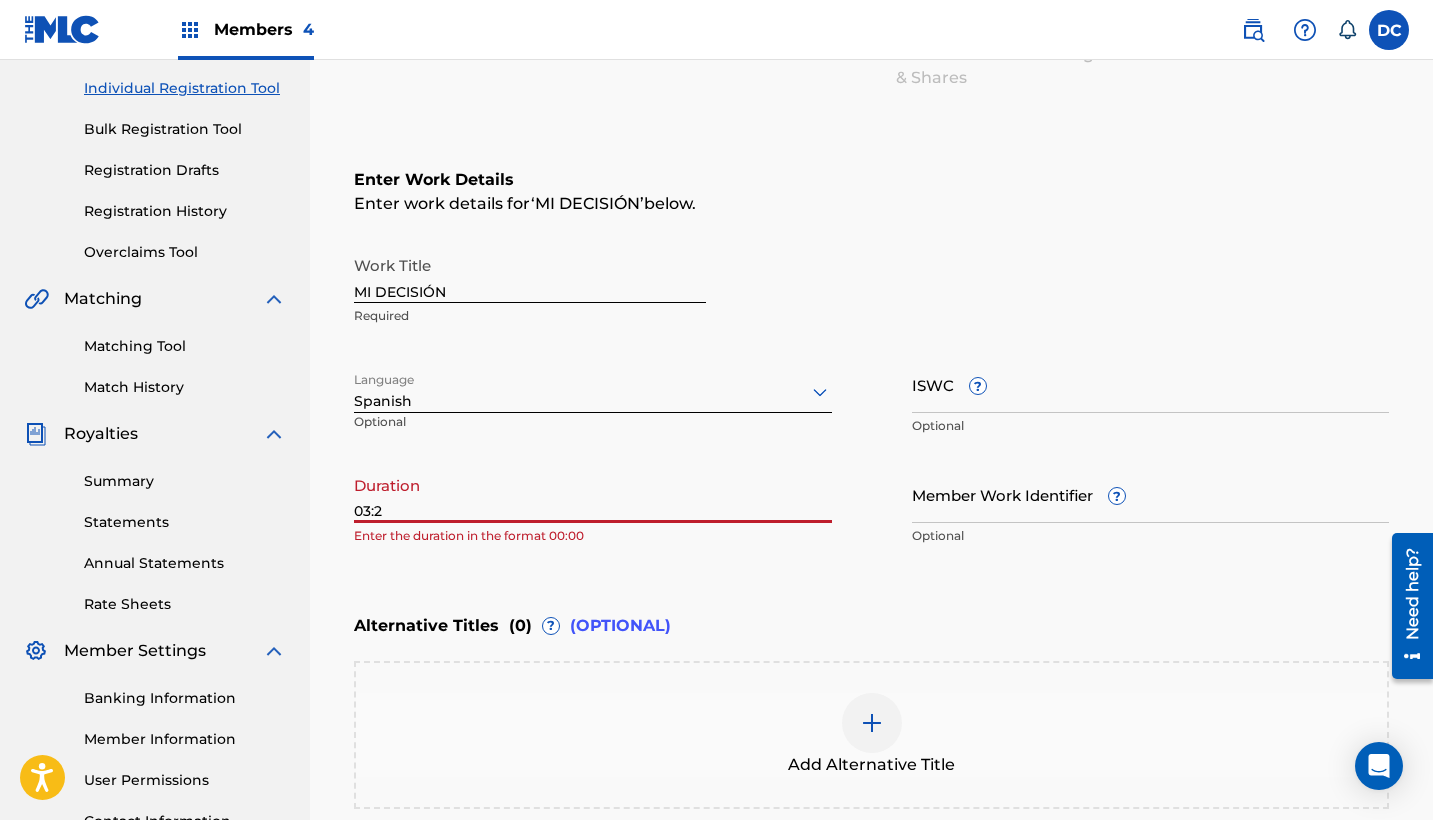 type on "03:27" 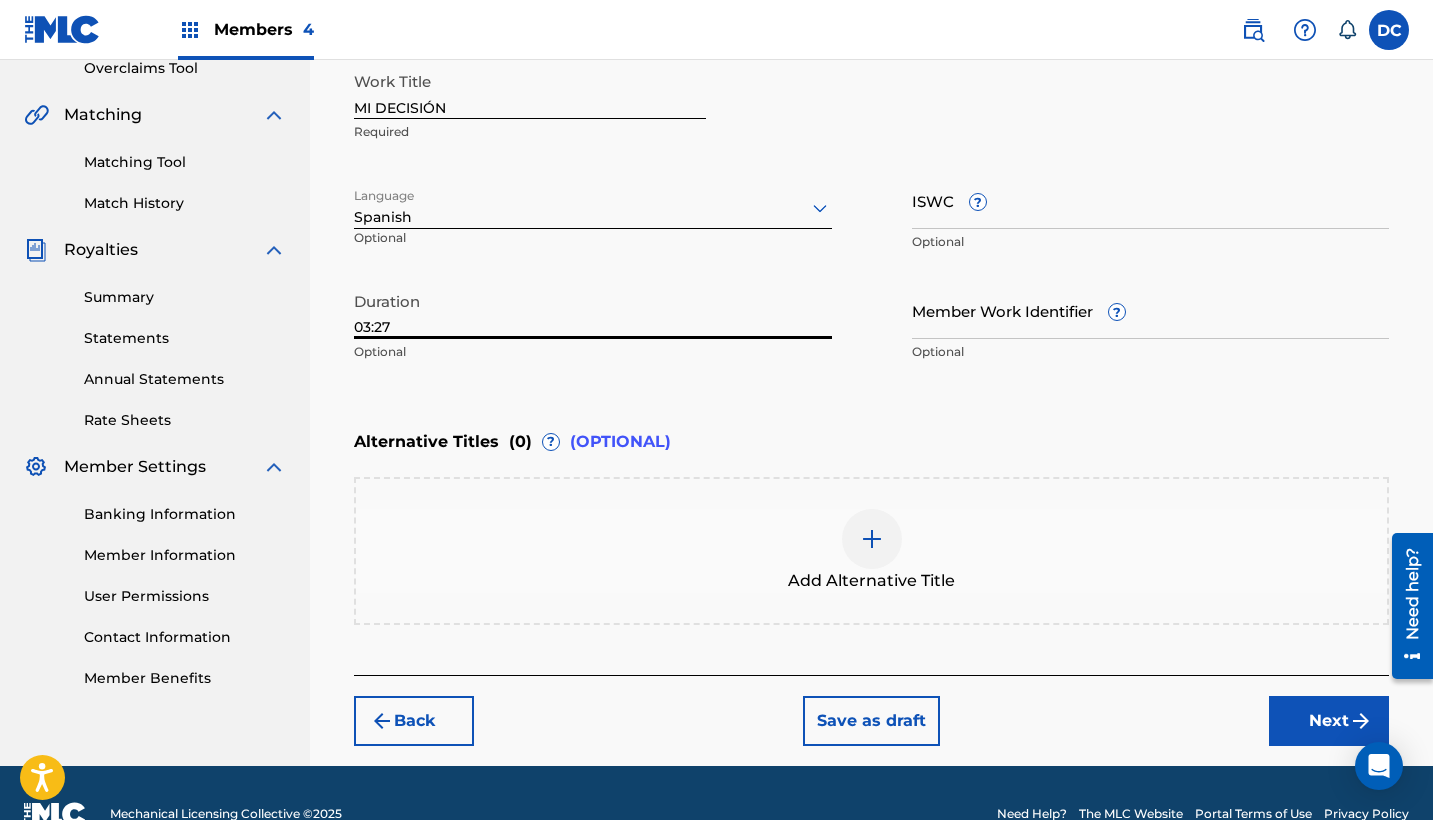 scroll, scrollTop: 433, scrollLeft: 0, axis: vertical 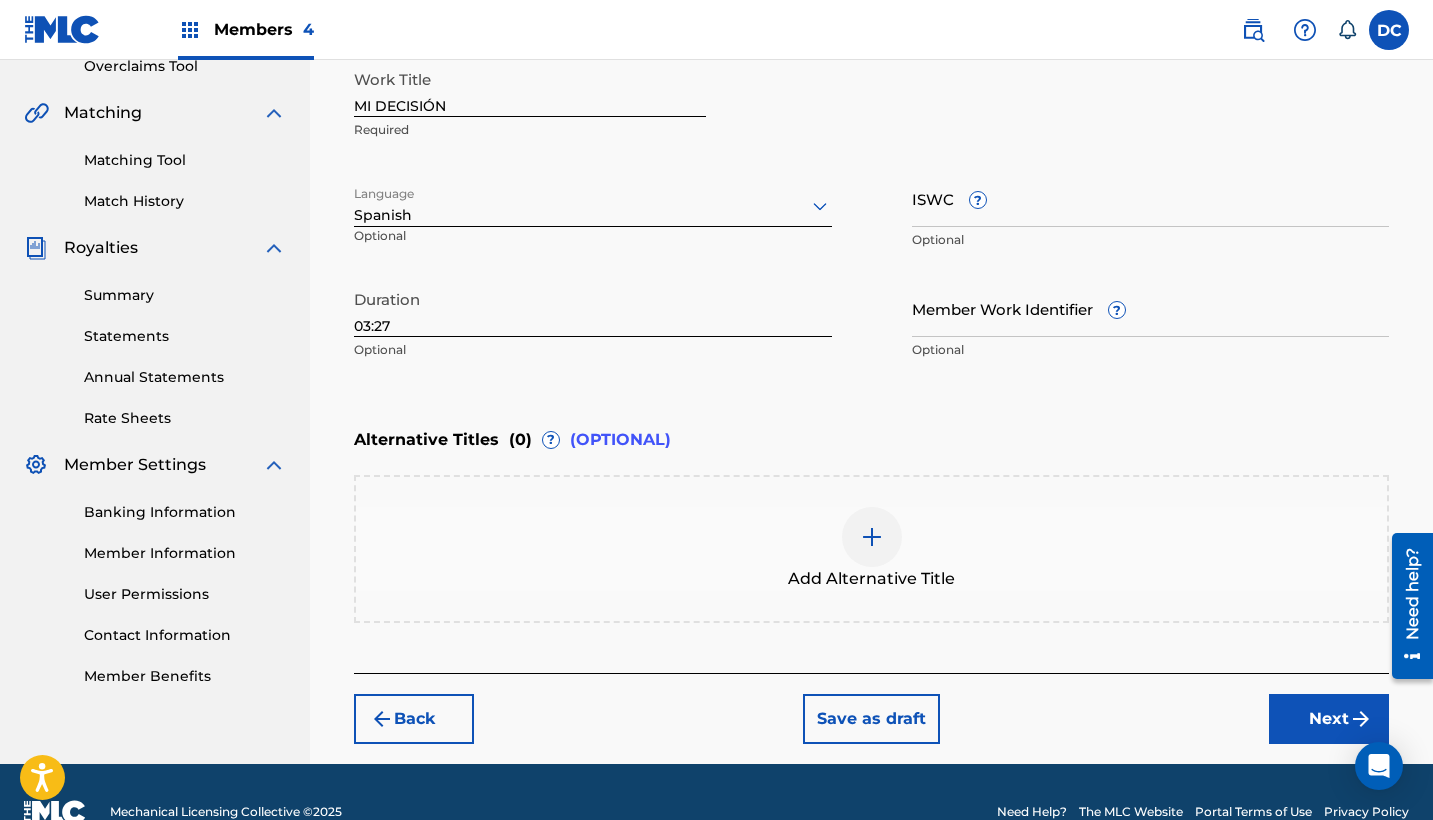 click on "Next" at bounding box center (1329, 719) 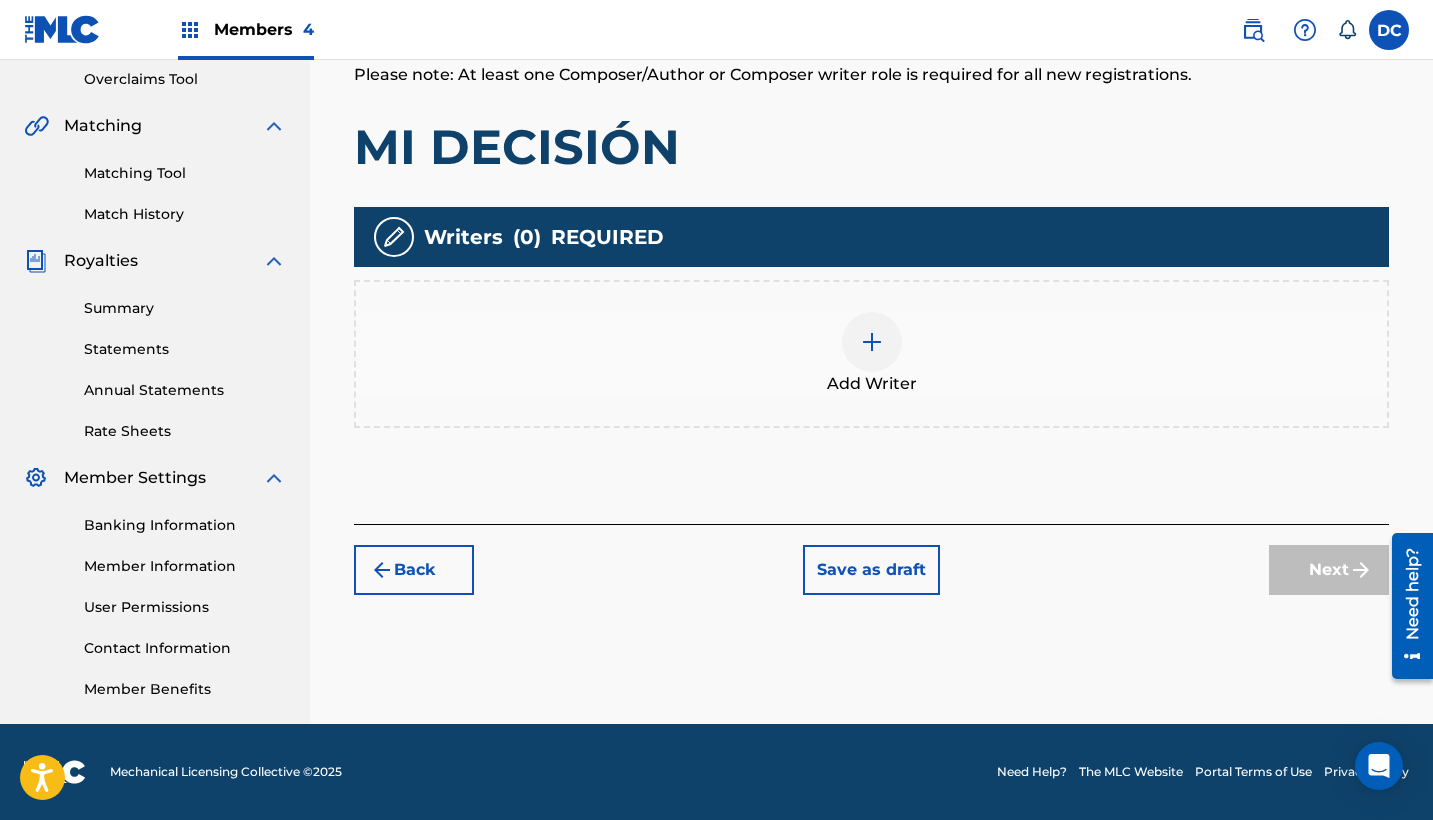 click at bounding box center (872, 342) 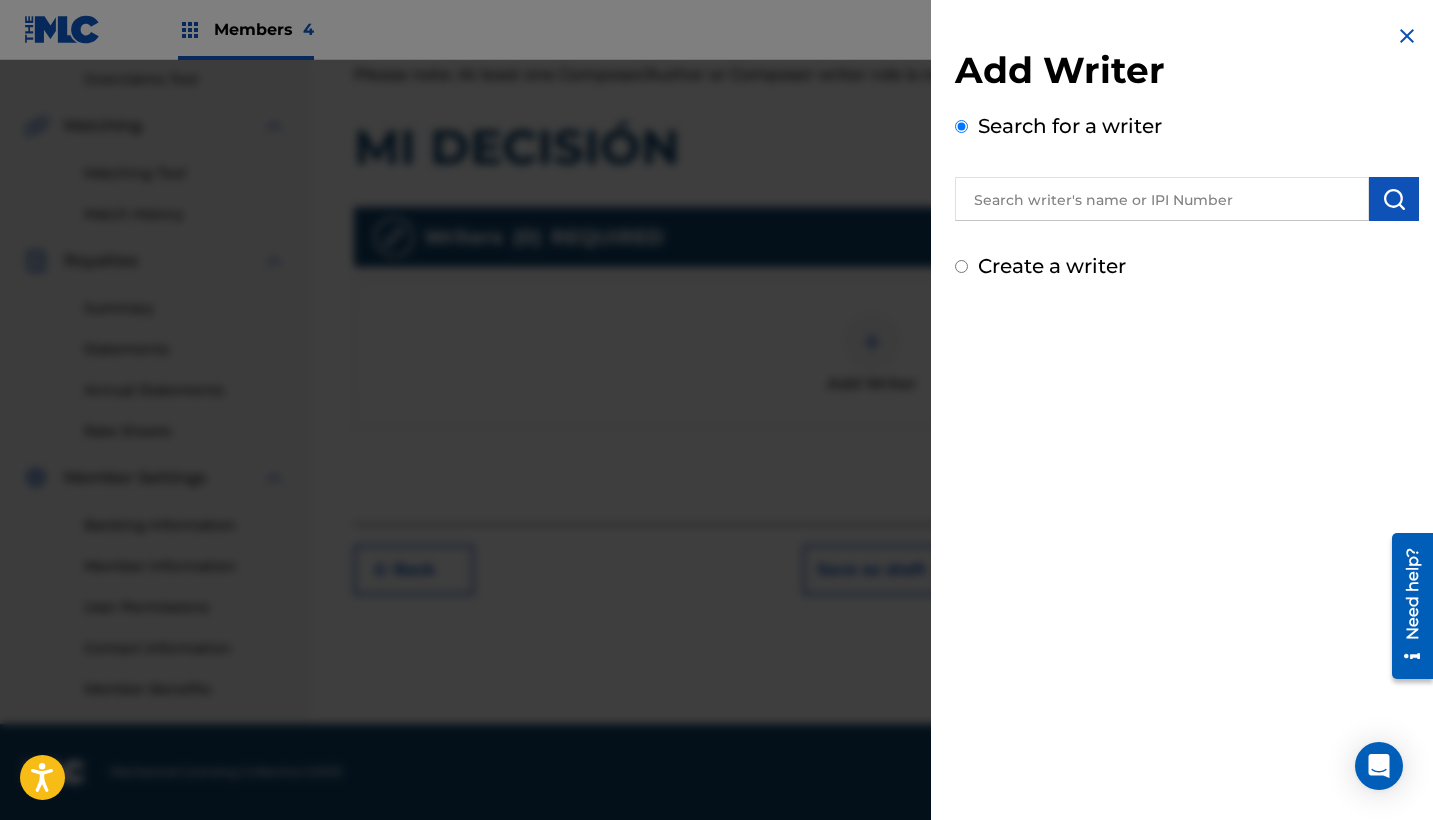 click at bounding box center (1162, 199) 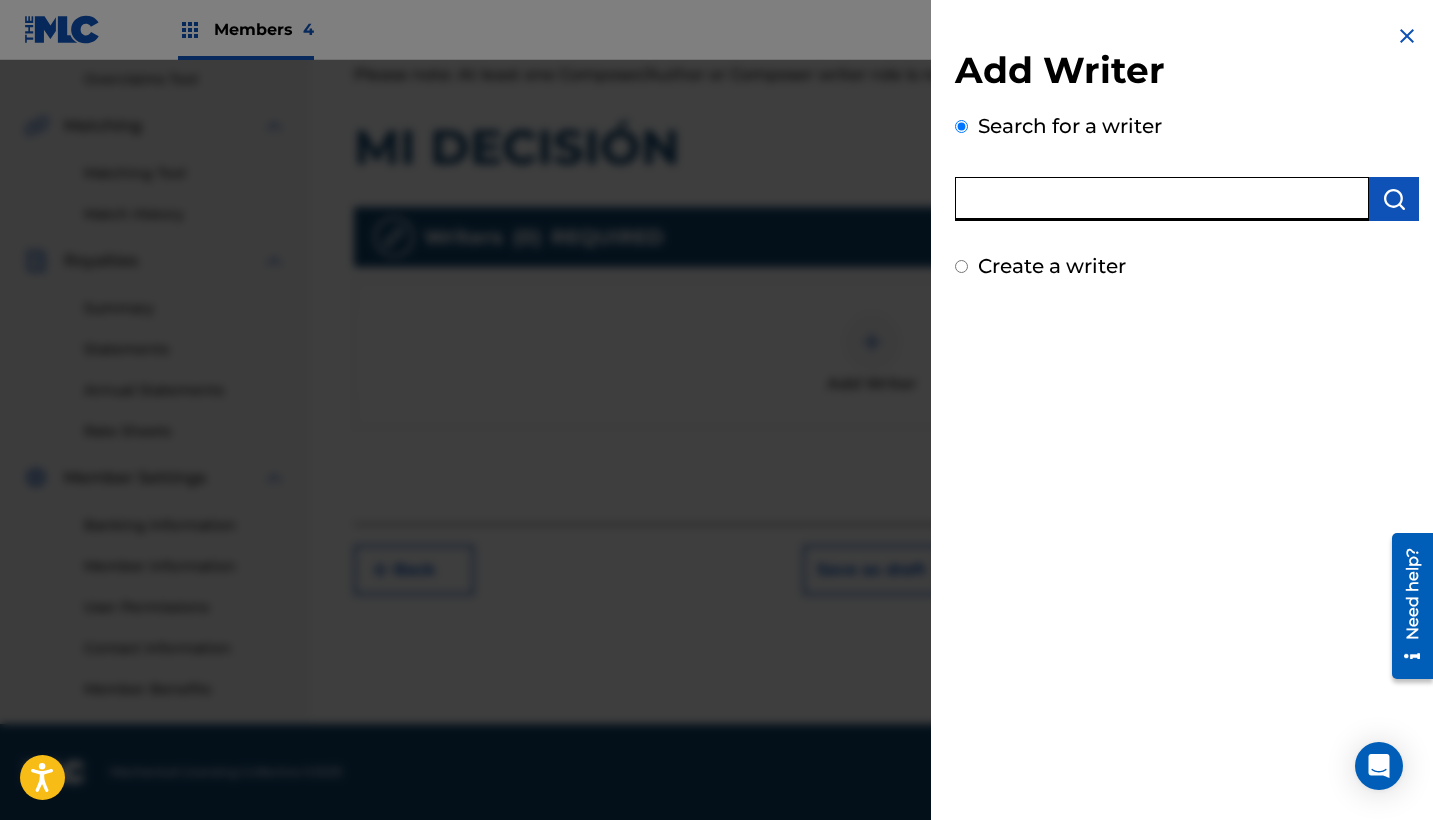 paste on "592736414" 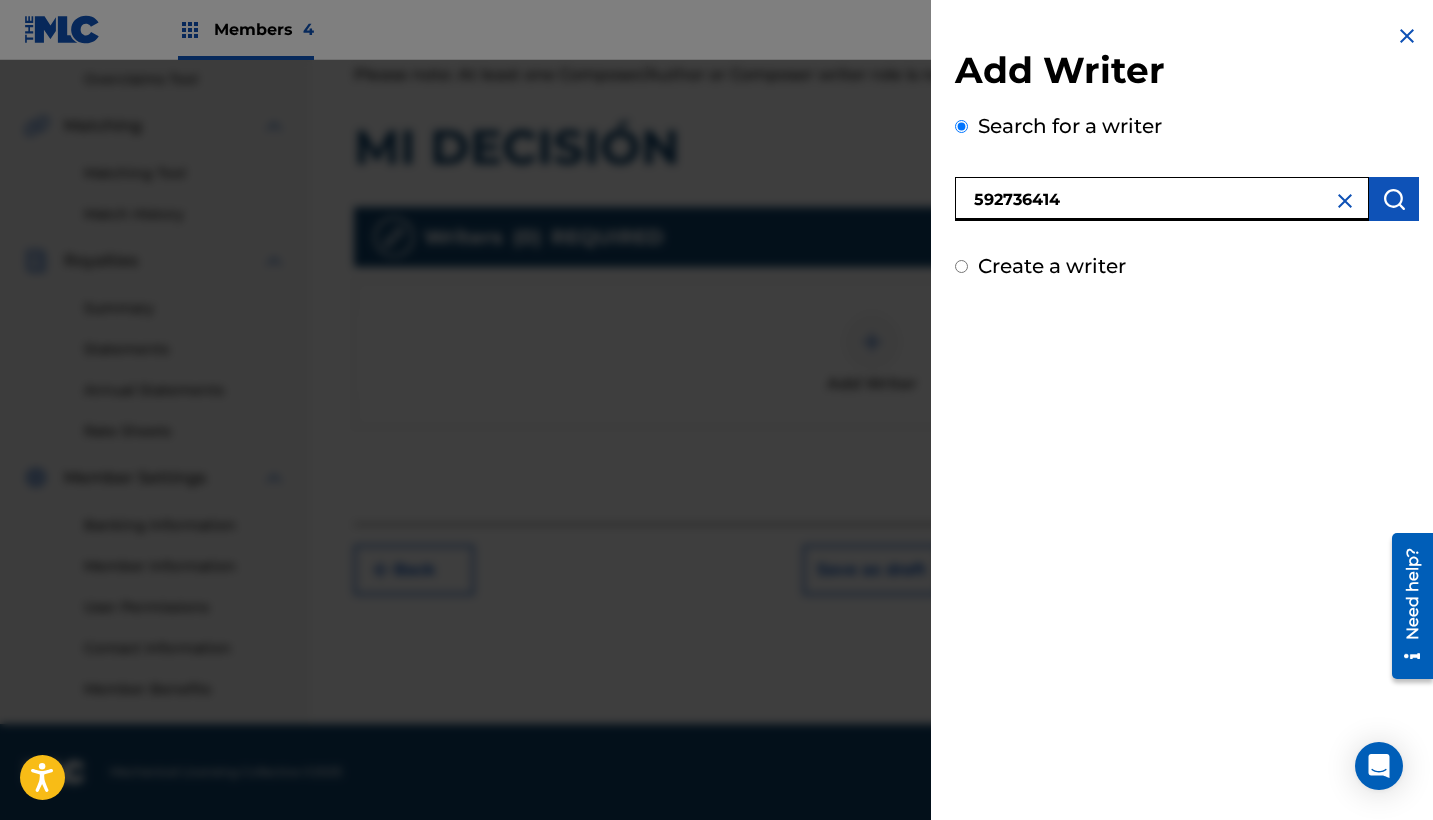 click on "592736414" at bounding box center (1162, 199) 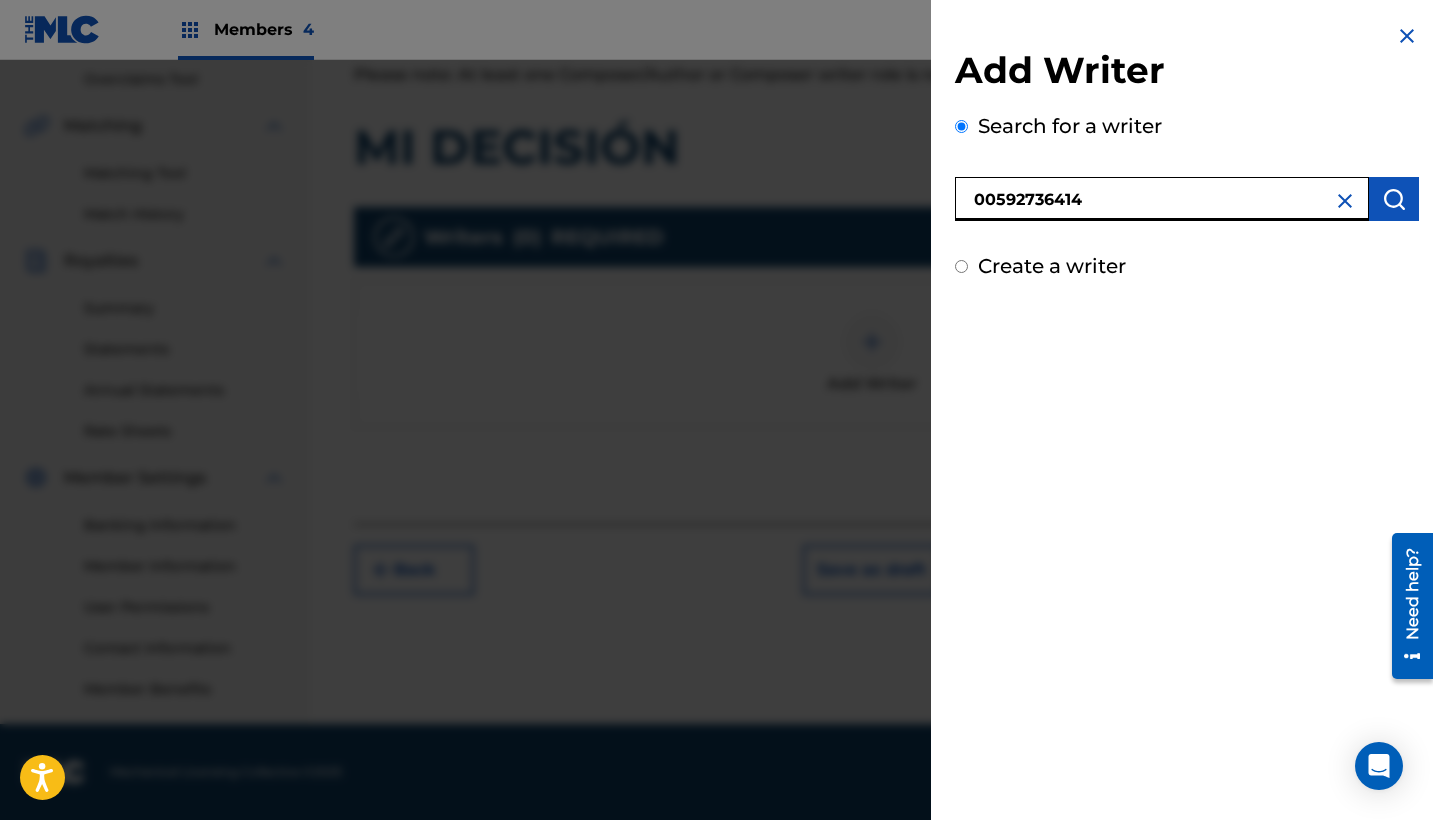 type on "00592736414" 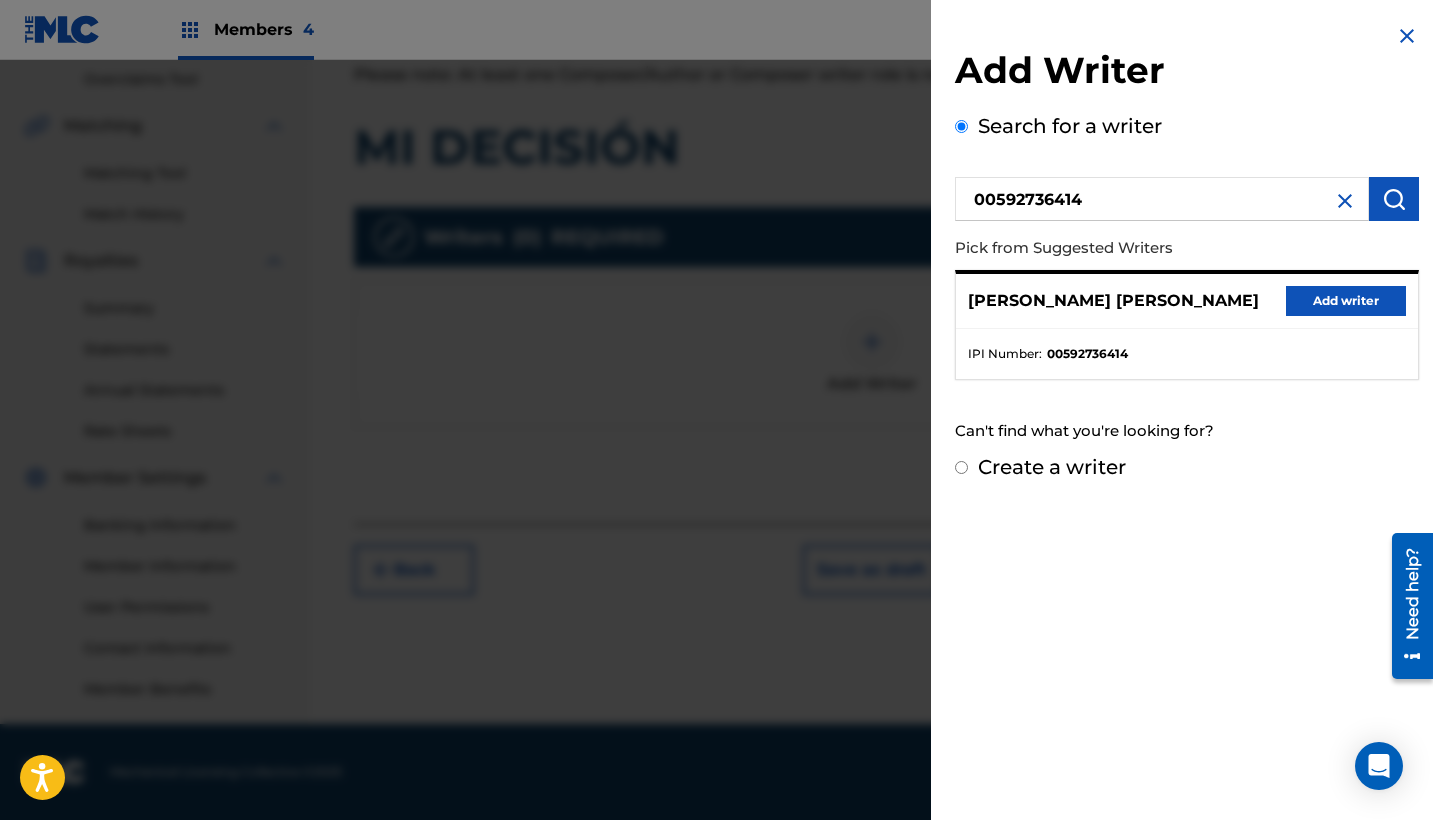 click on "Add writer" at bounding box center [1346, 301] 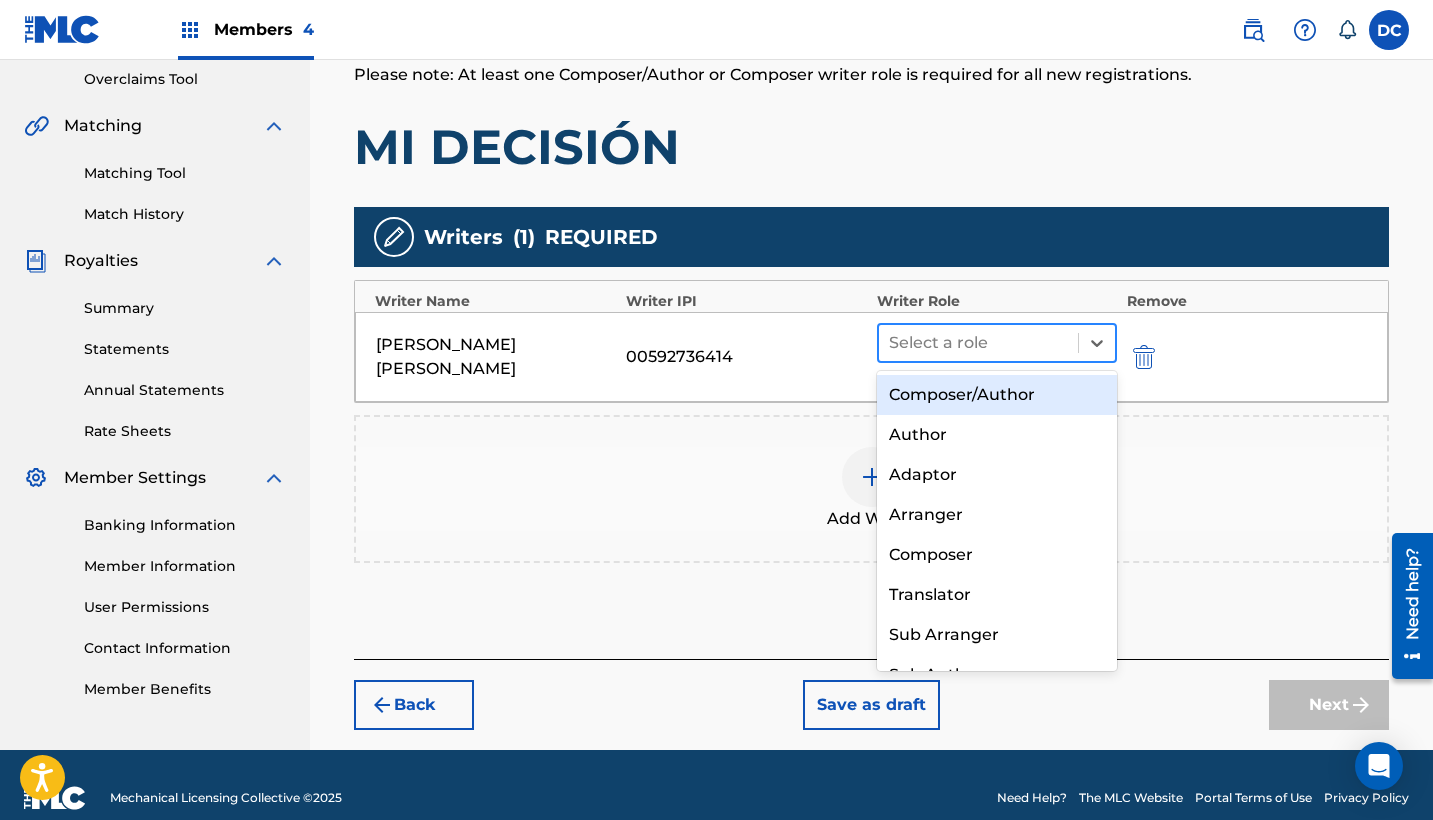 click at bounding box center [978, 343] 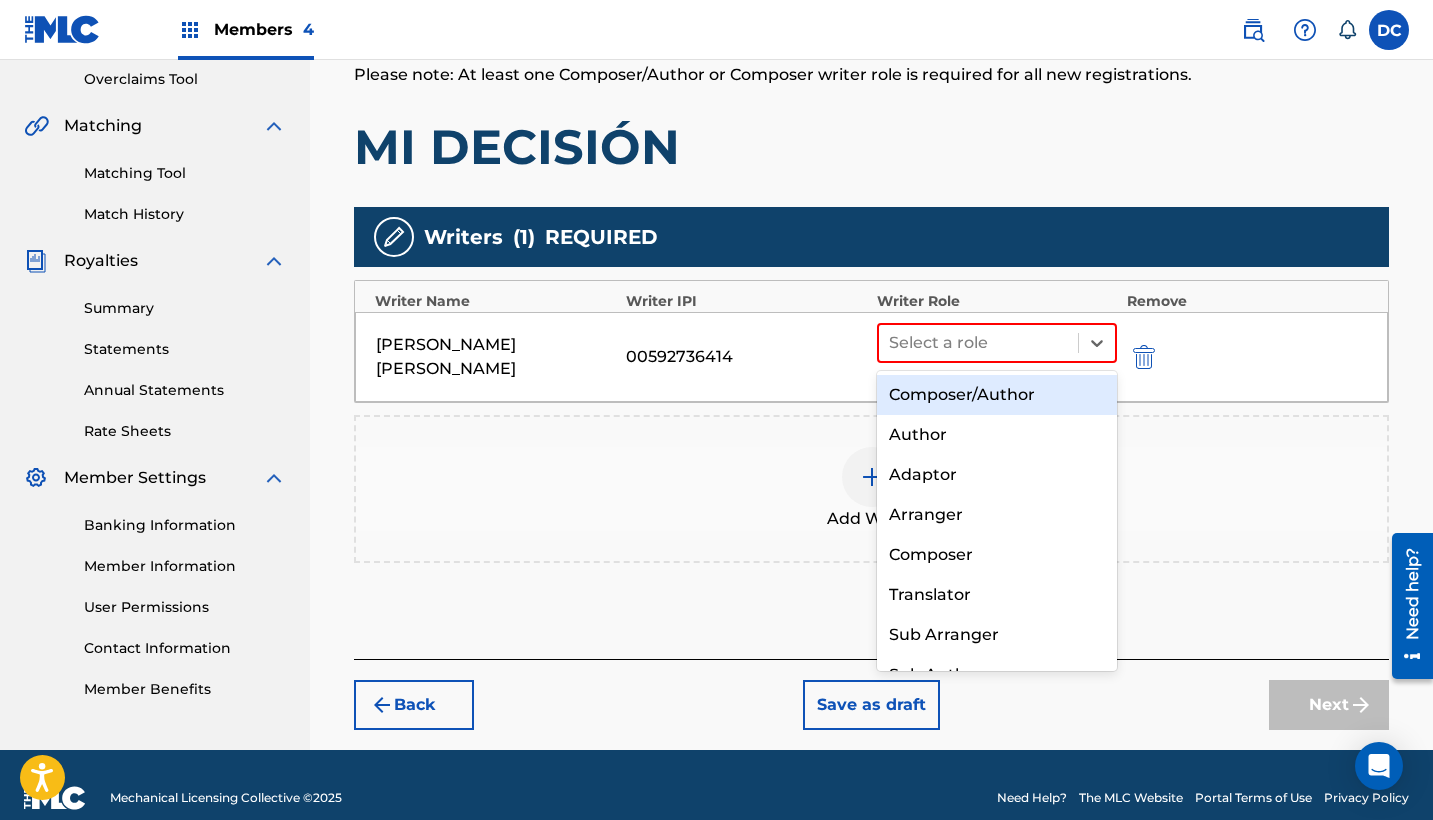 click on "Composer/Author" at bounding box center (997, 395) 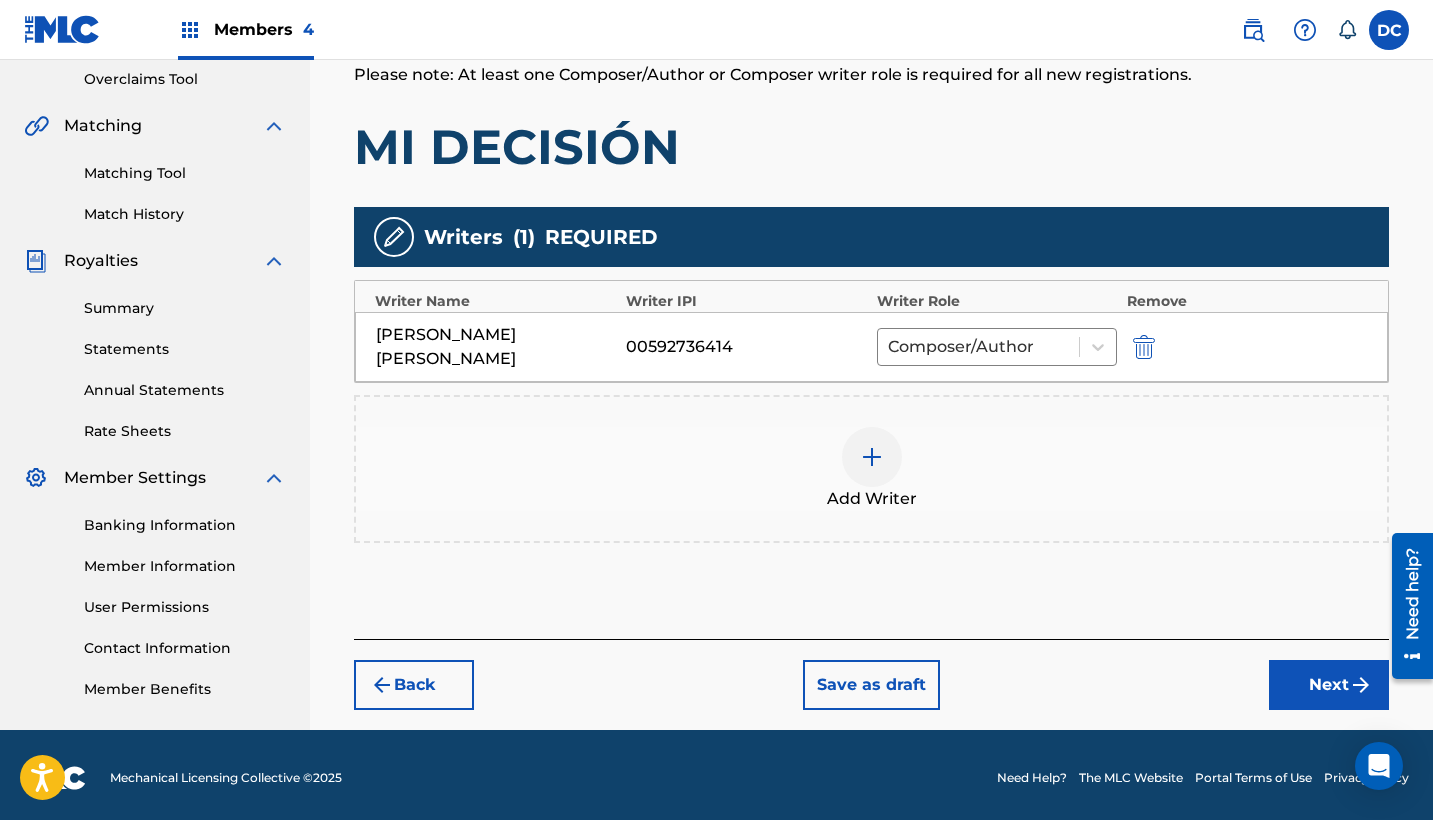 click on "Next" at bounding box center [1329, 685] 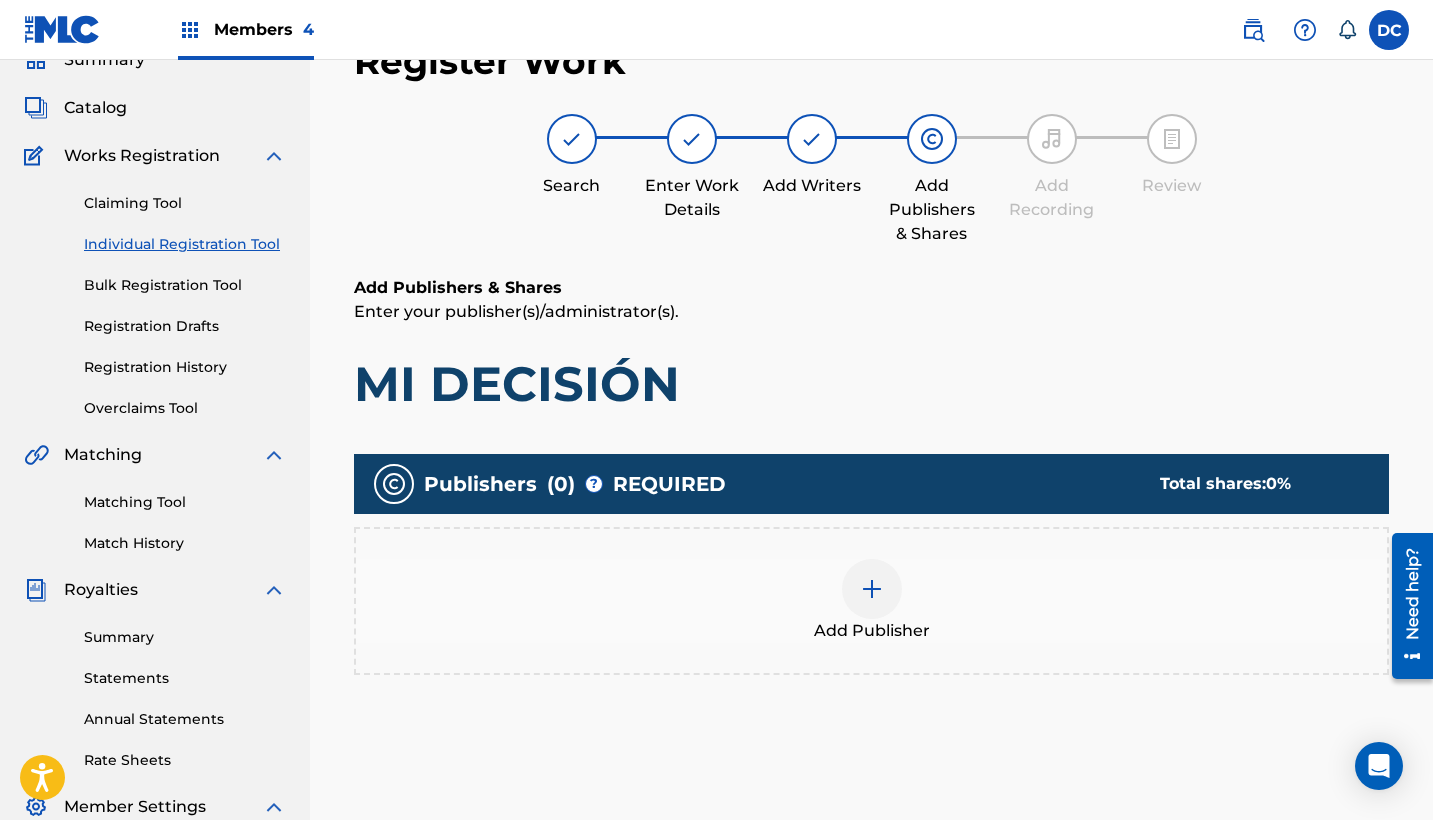 scroll, scrollTop: 90, scrollLeft: 0, axis: vertical 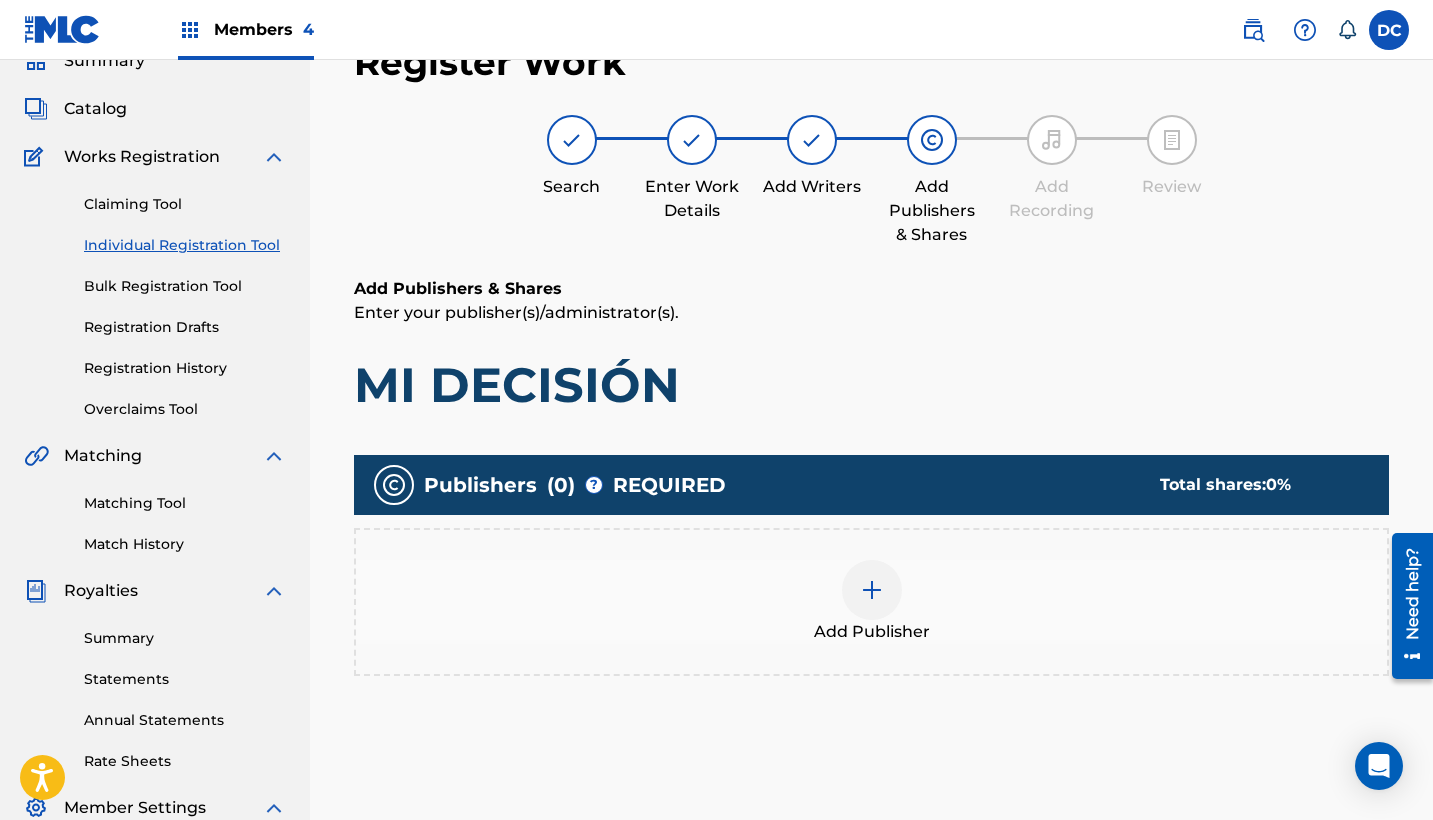 click at bounding box center (872, 590) 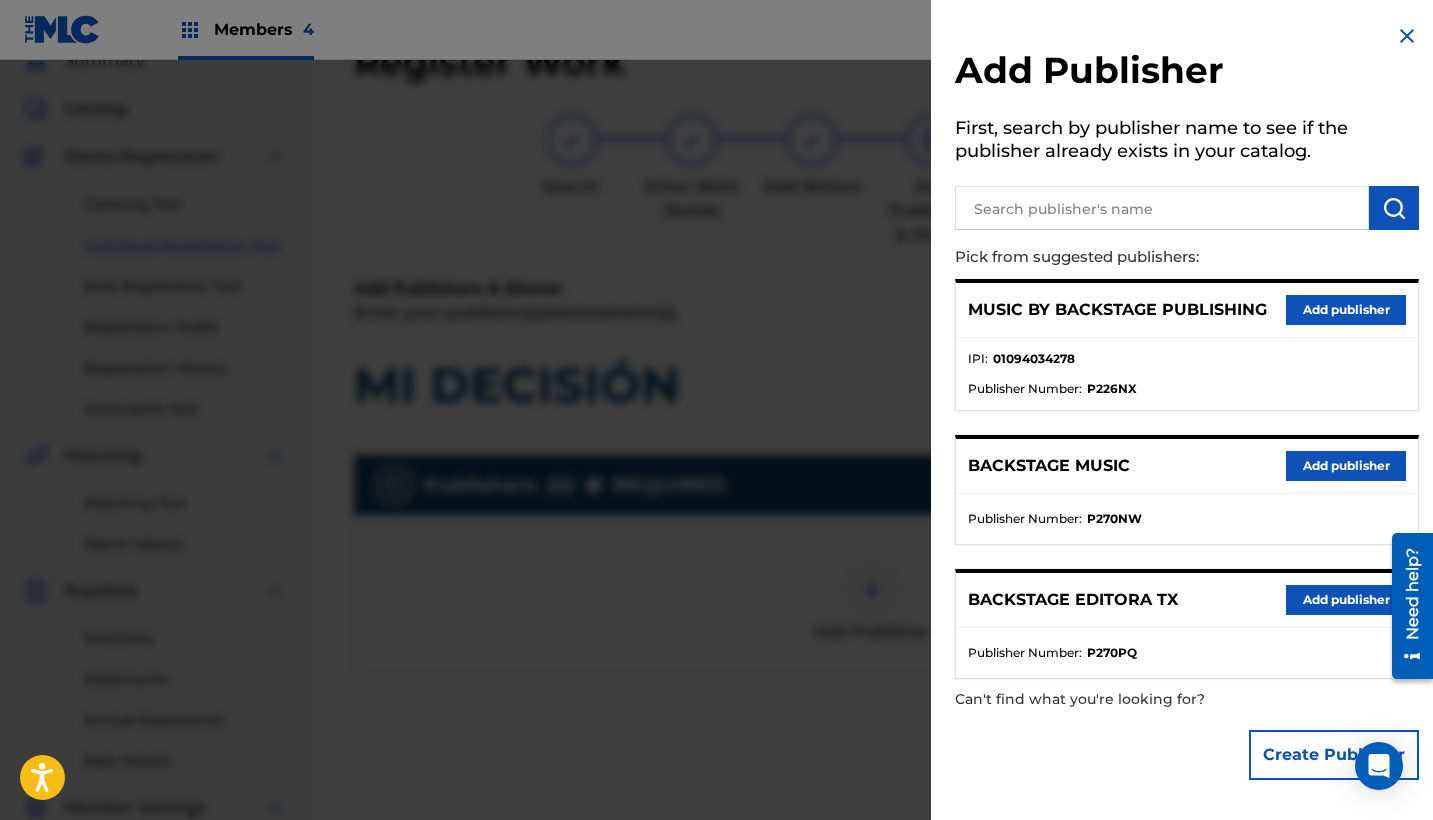 click on "Add publisher" at bounding box center [1346, 310] 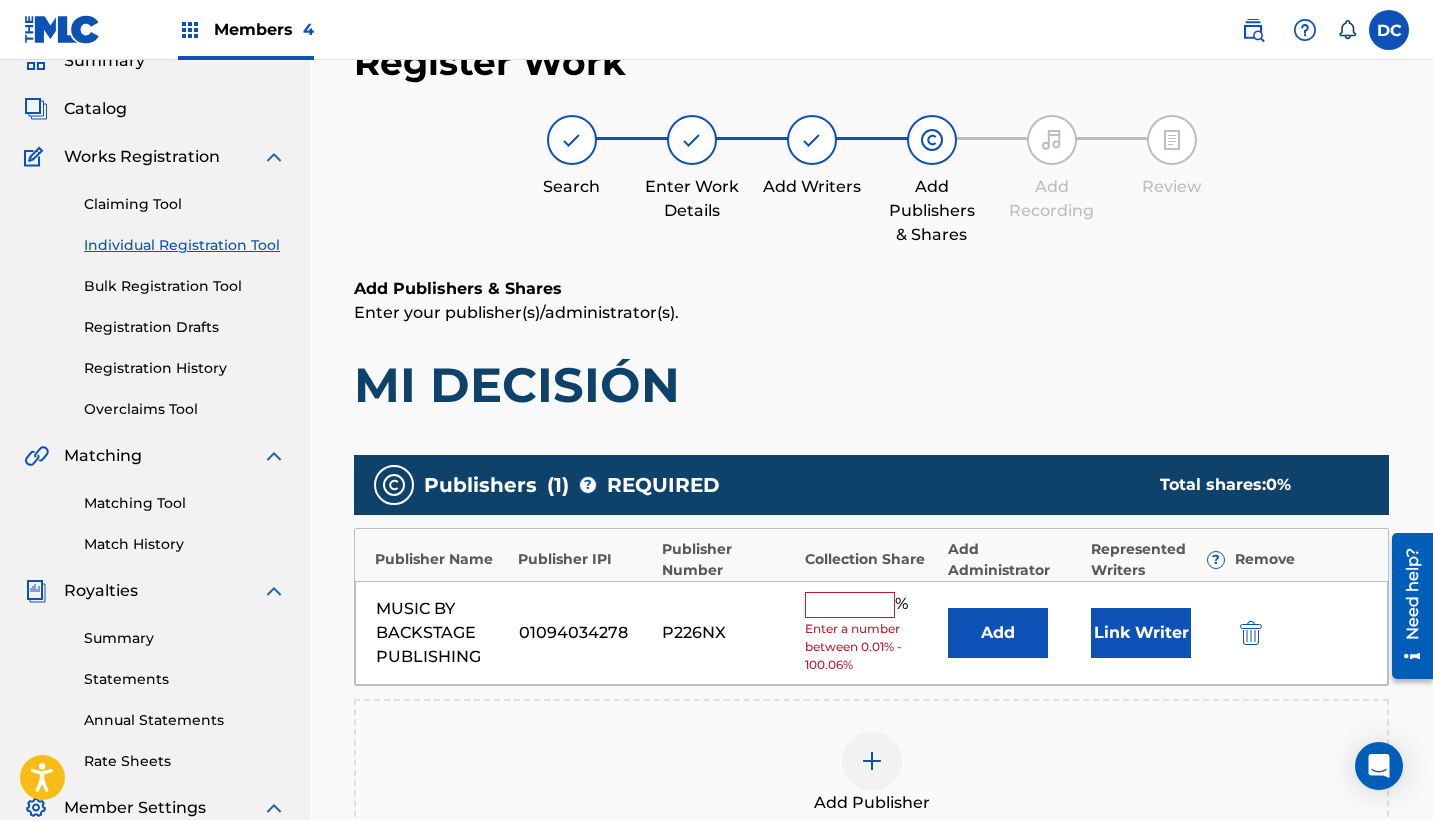click at bounding box center [850, 605] 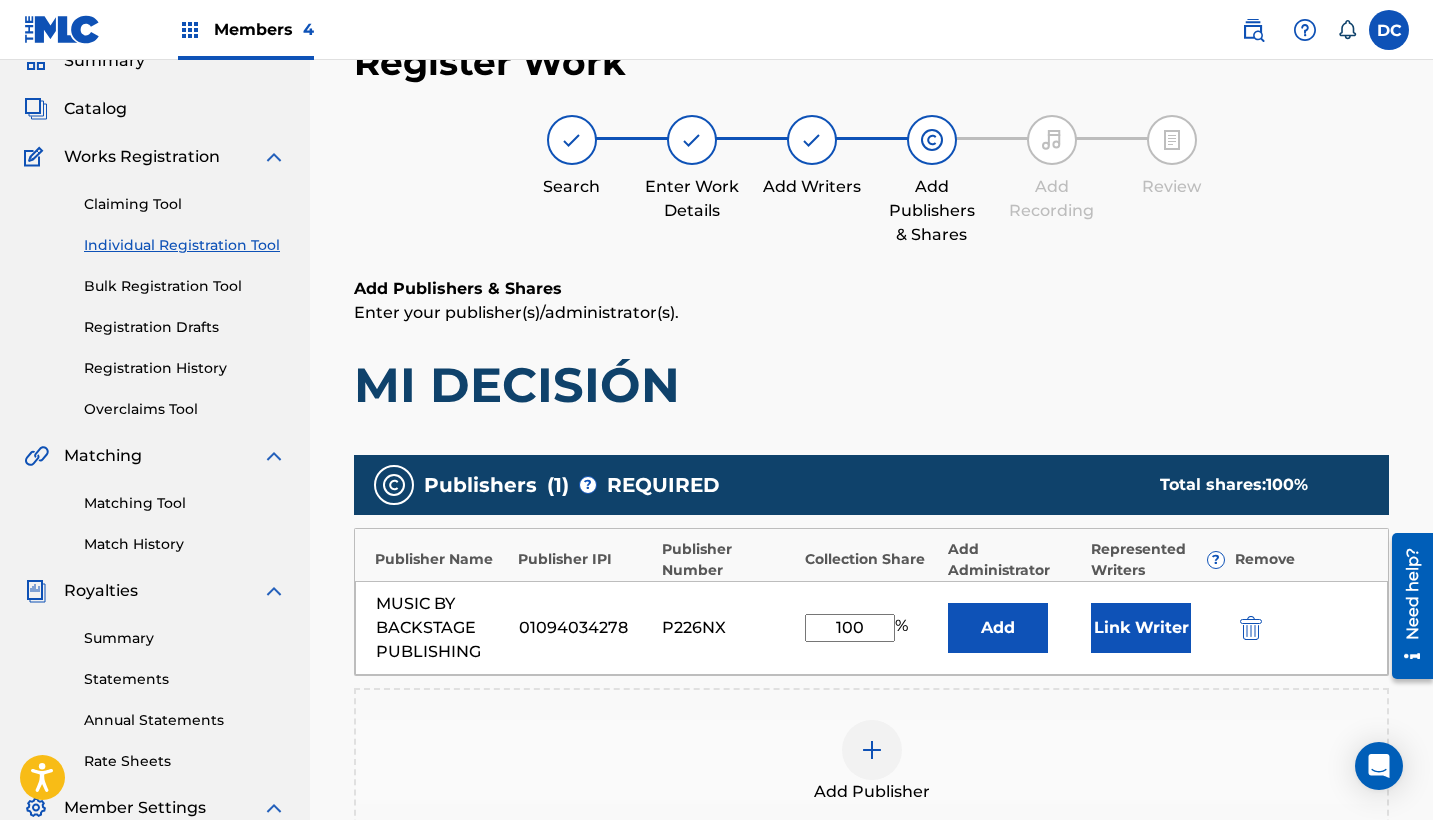 type on "100" 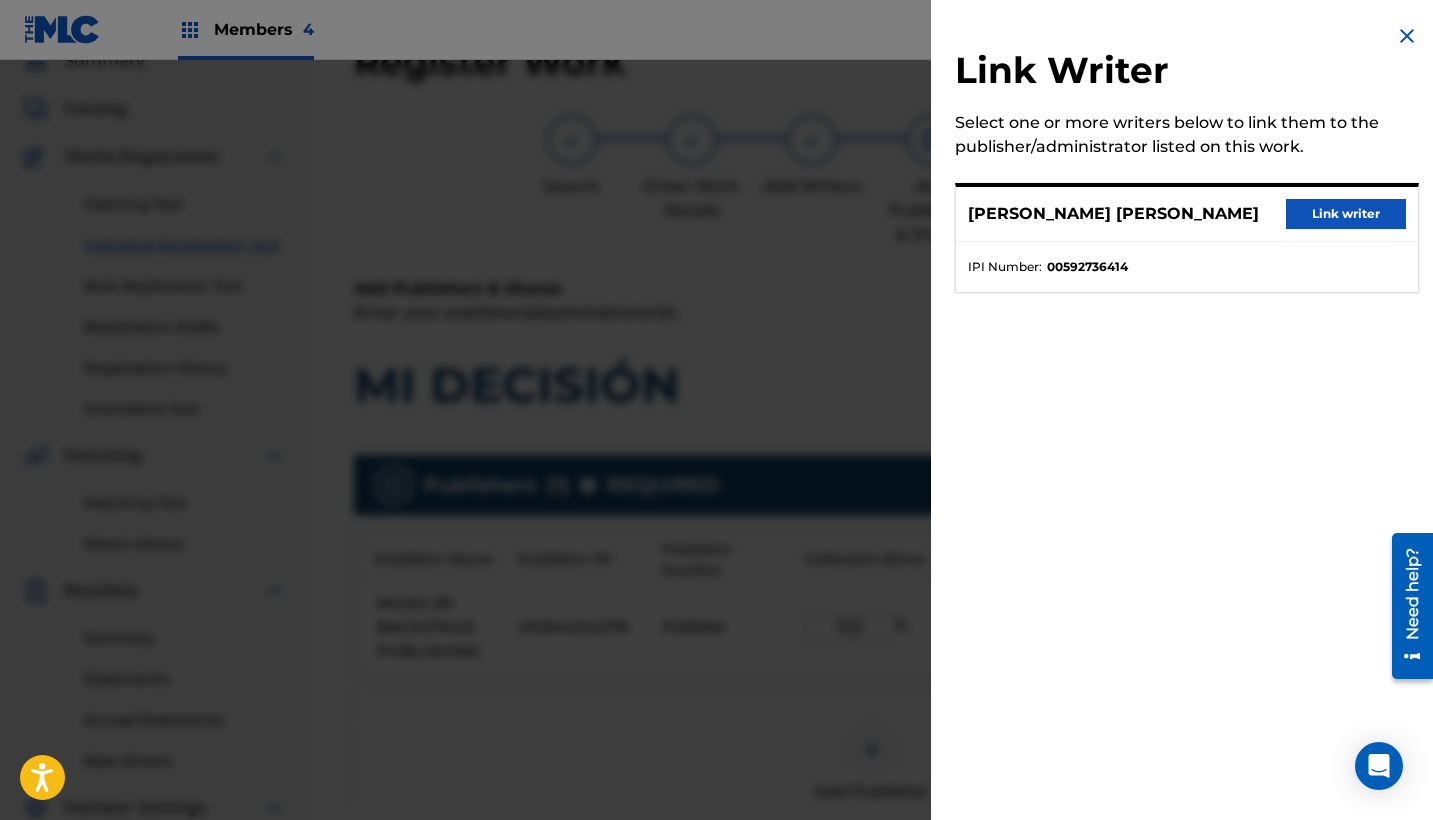 click on "Link writer" at bounding box center [1346, 214] 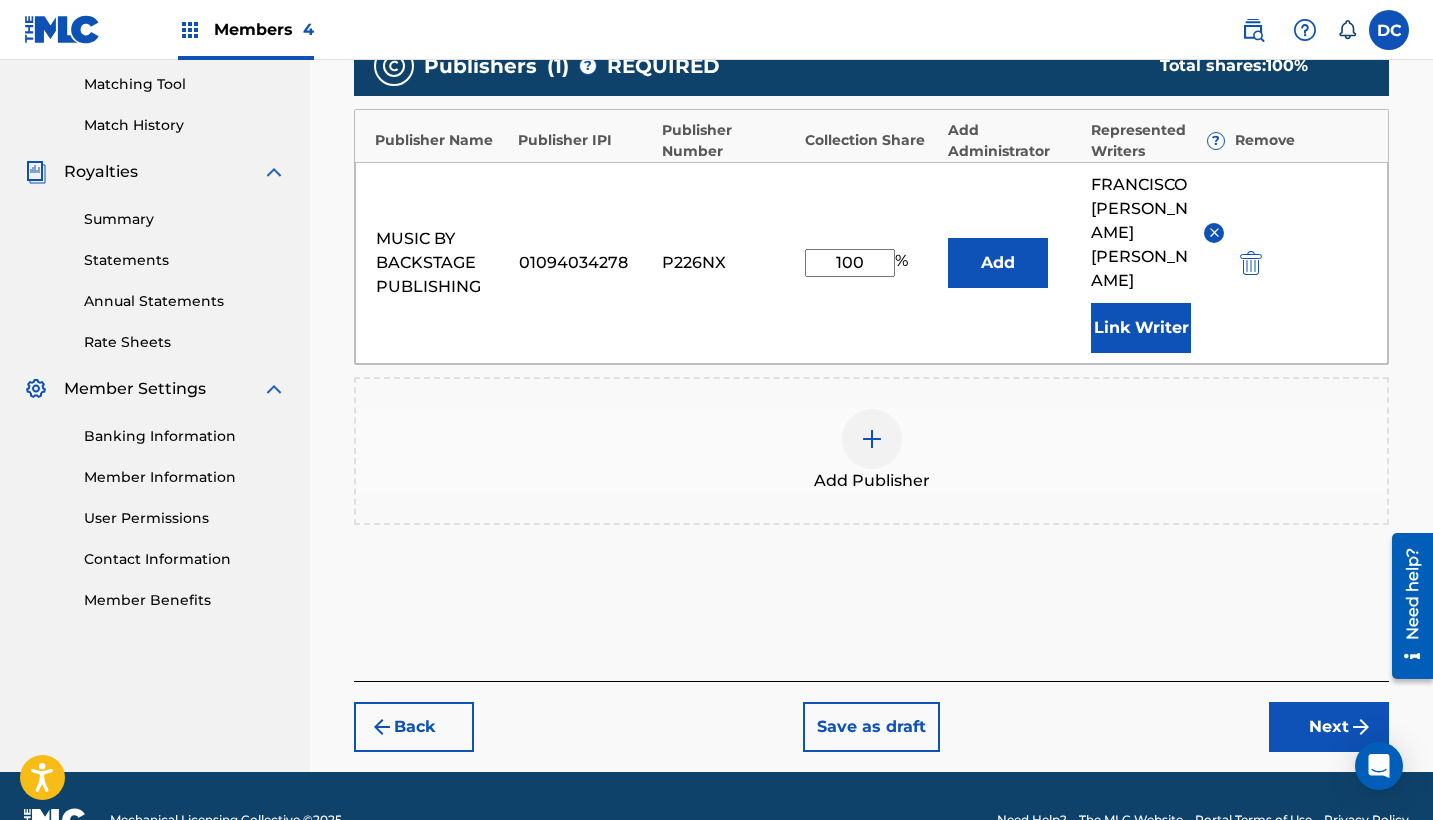 click on "Next" at bounding box center (1329, 727) 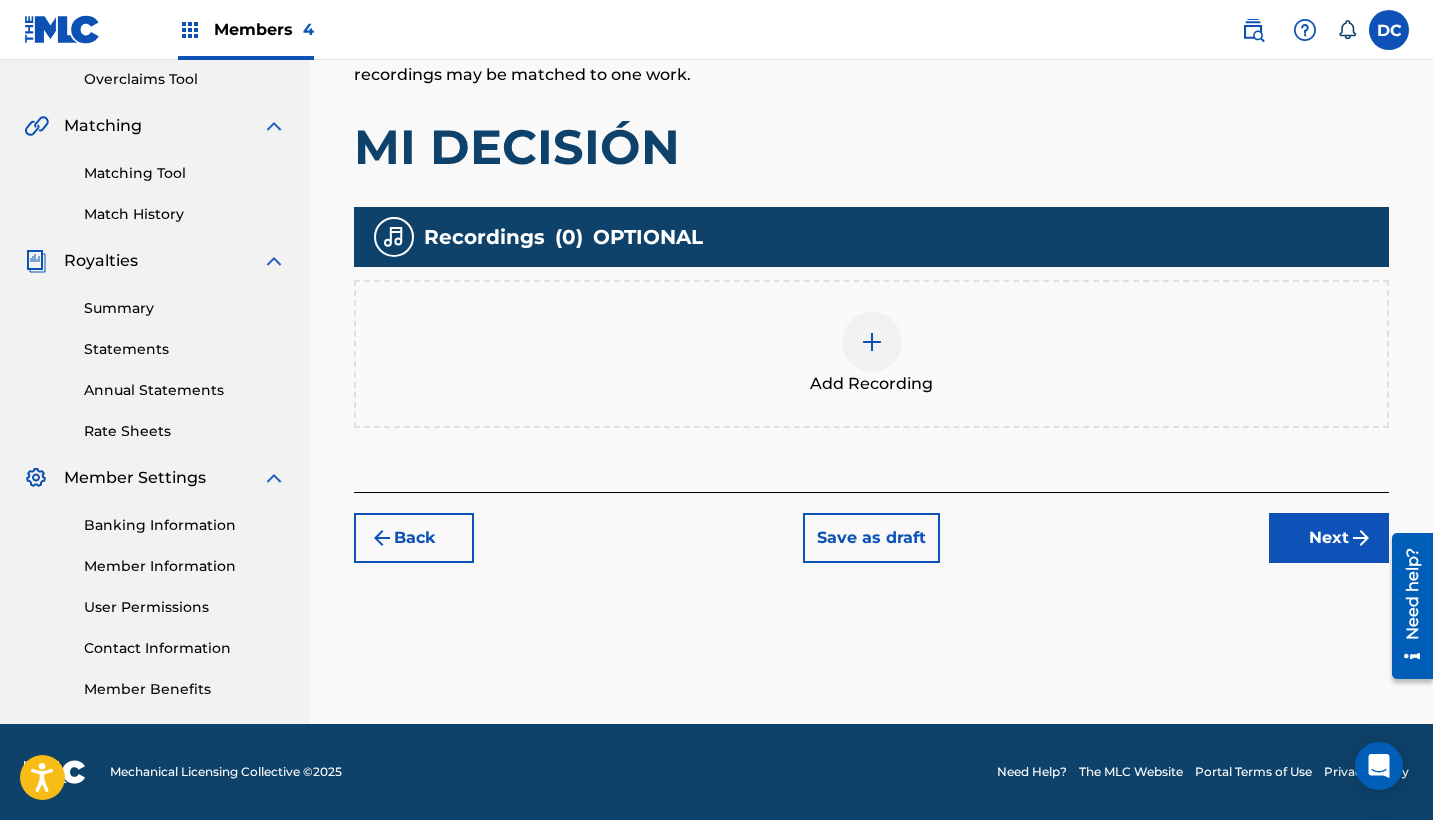 click on "Add Recording" at bounding box center [871, 354] 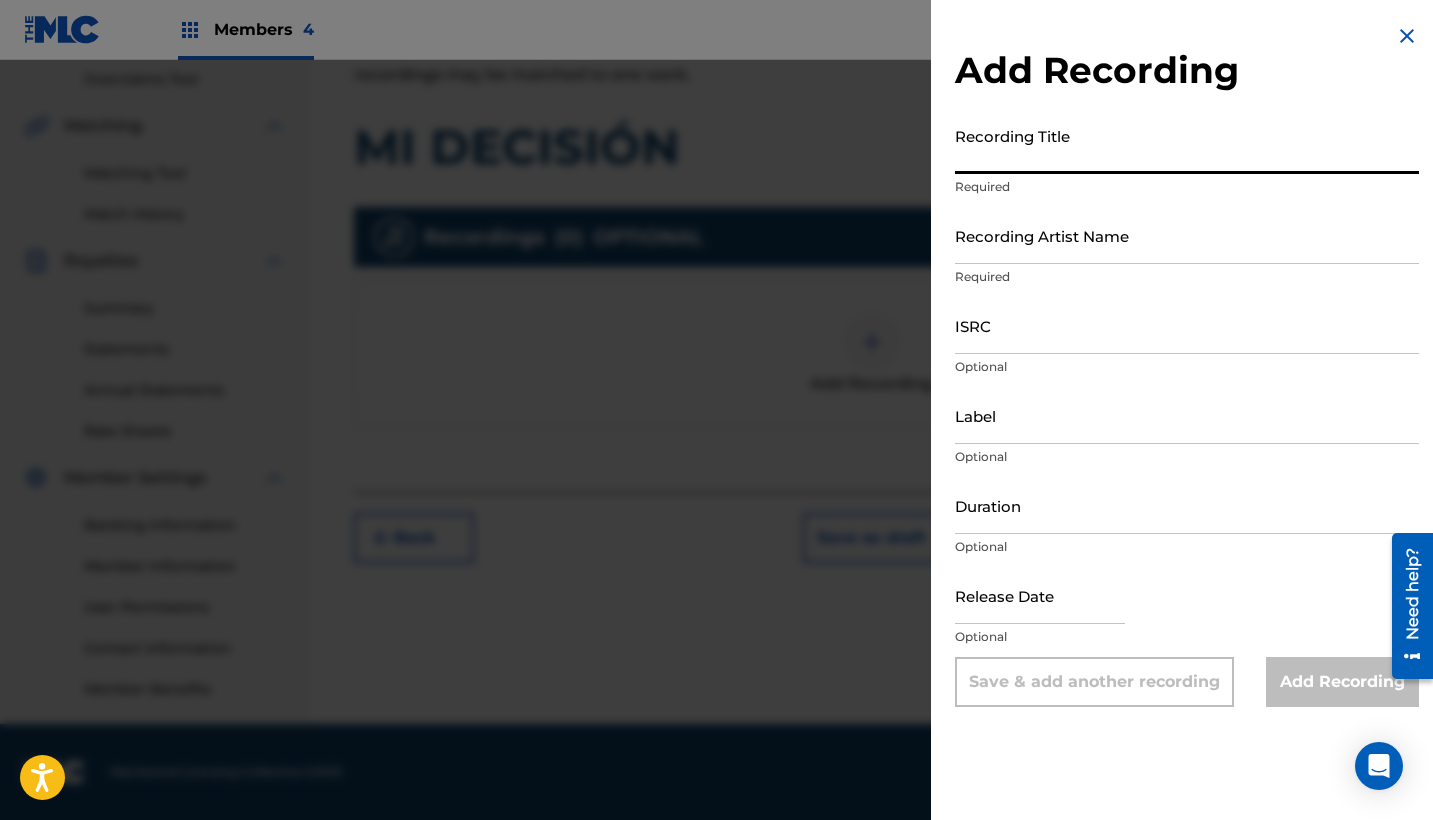 click on "Recording Title" at bounding box center (1187, 145) 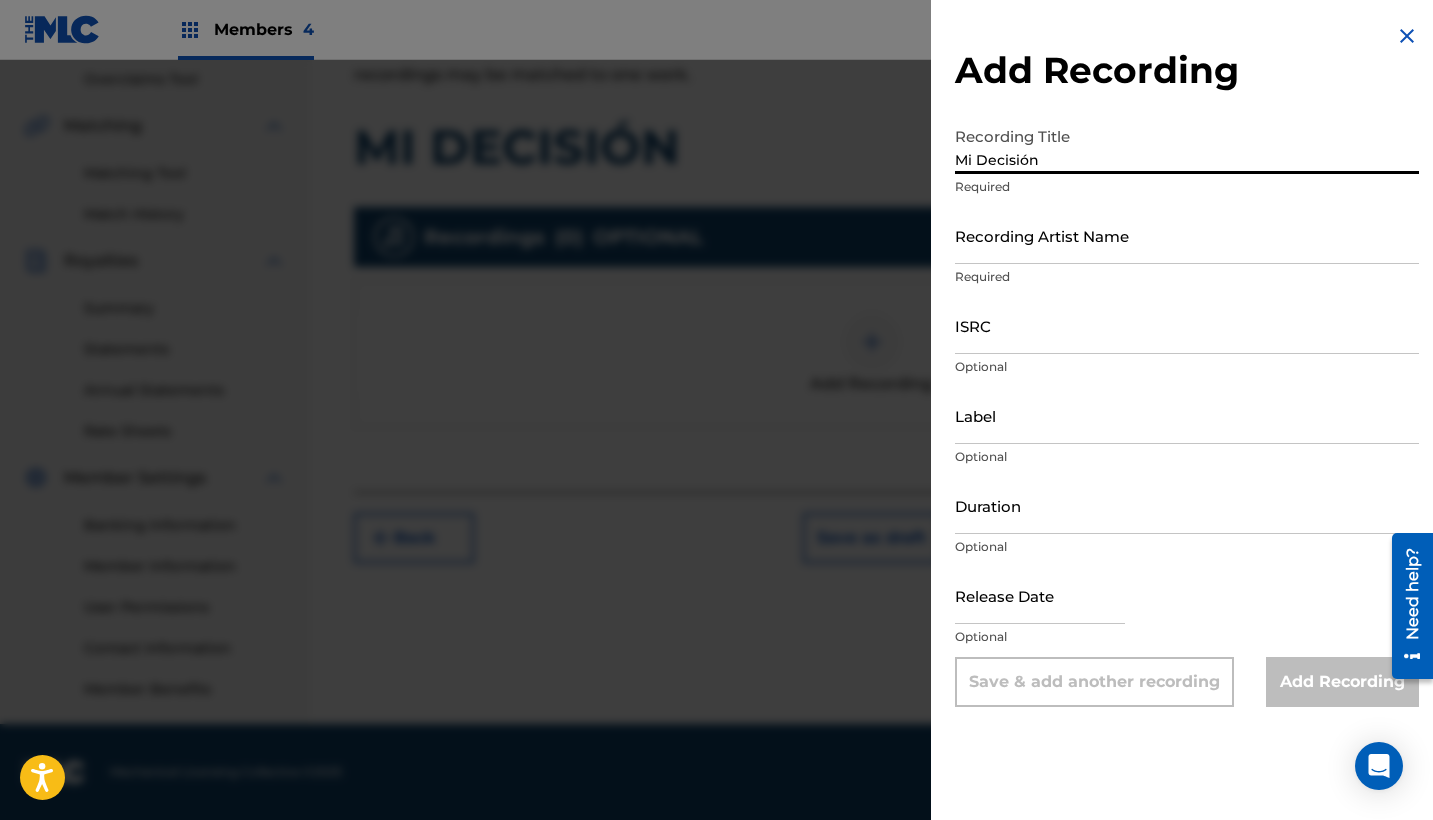 type on "Mi Decisión" 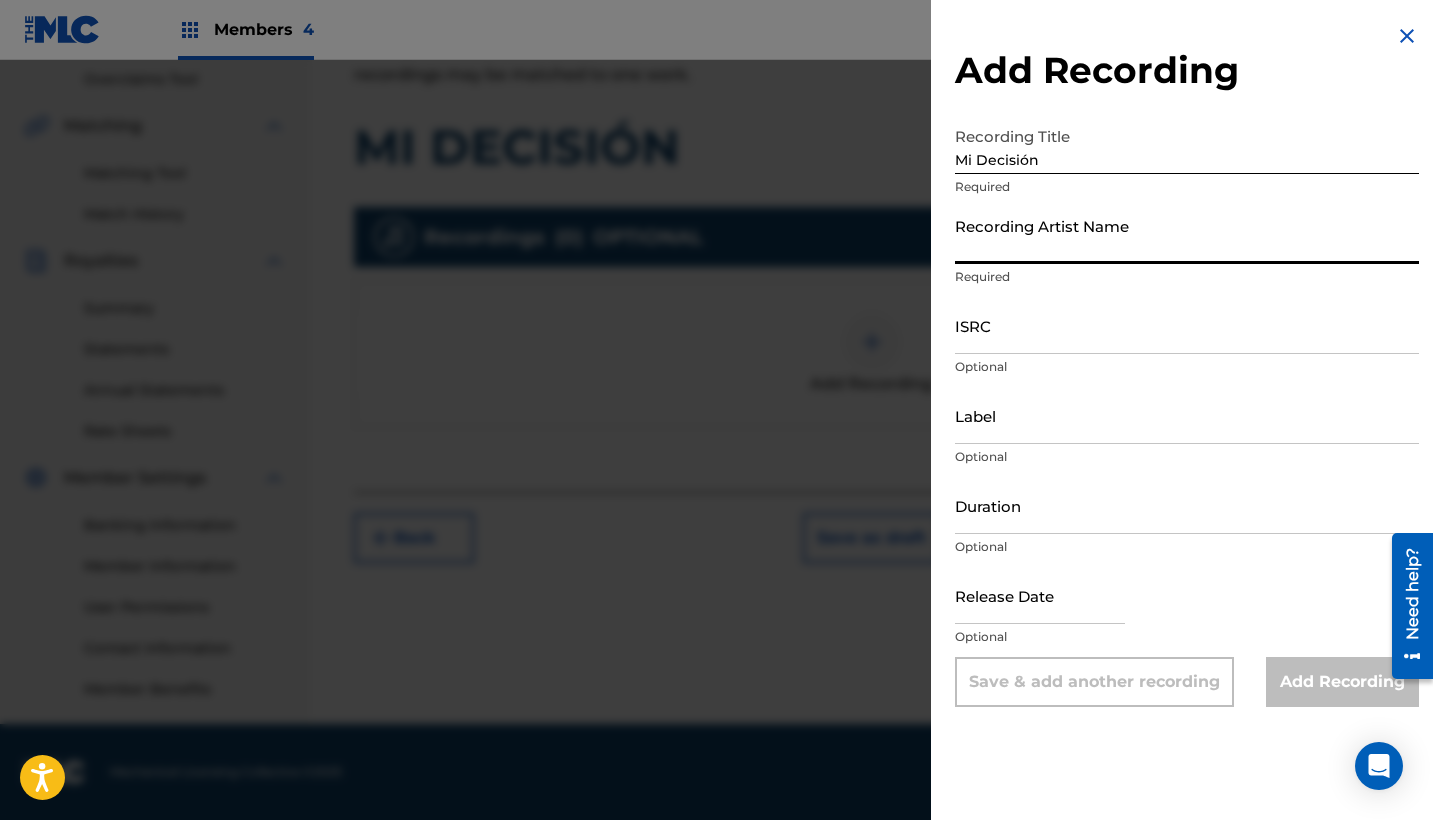 paste on "PRóDIGOS|Chisco [PERSON_NAME]" 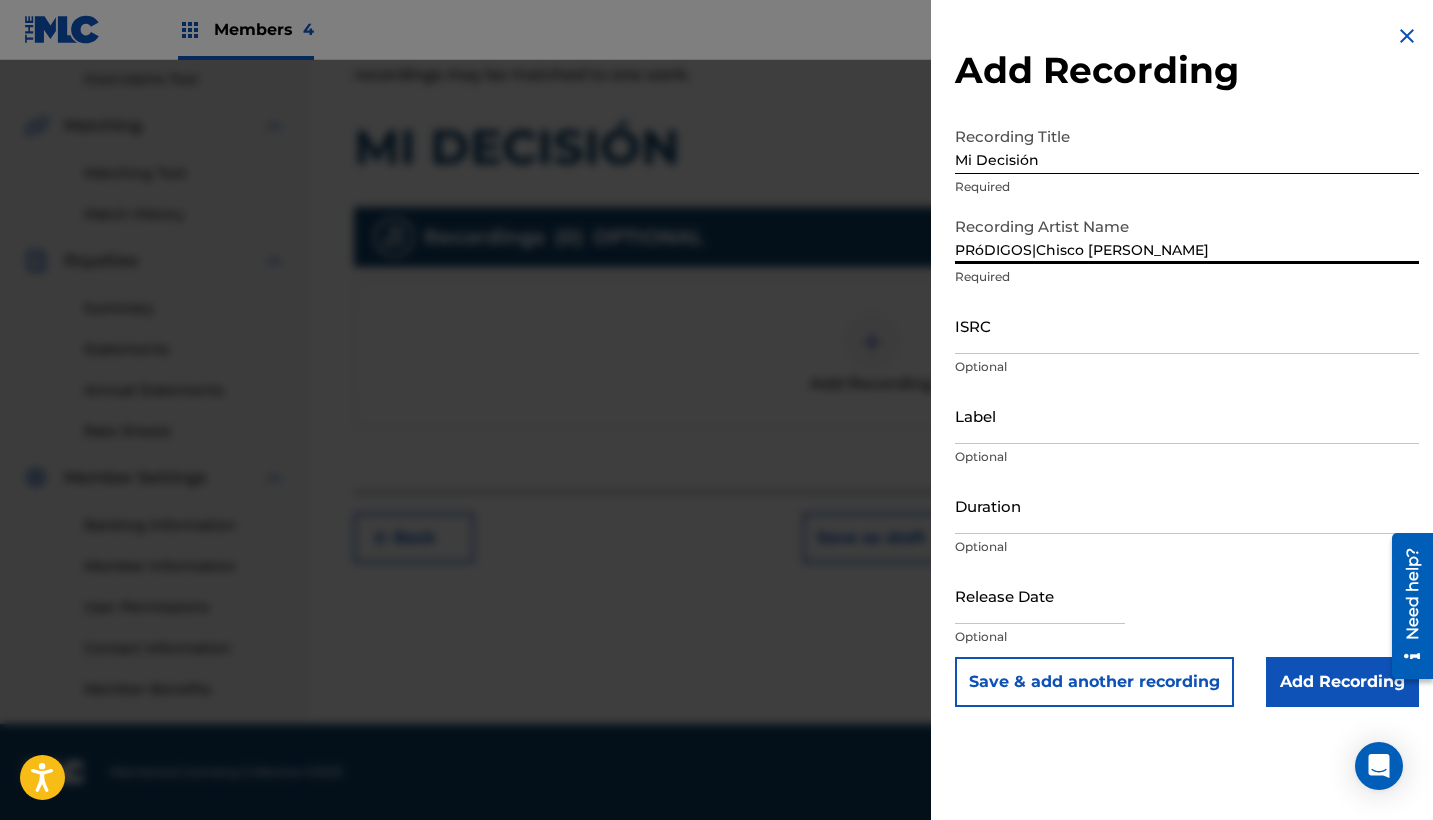 type on "PRóDIGOS|Chisco [PERSON_NAME]" 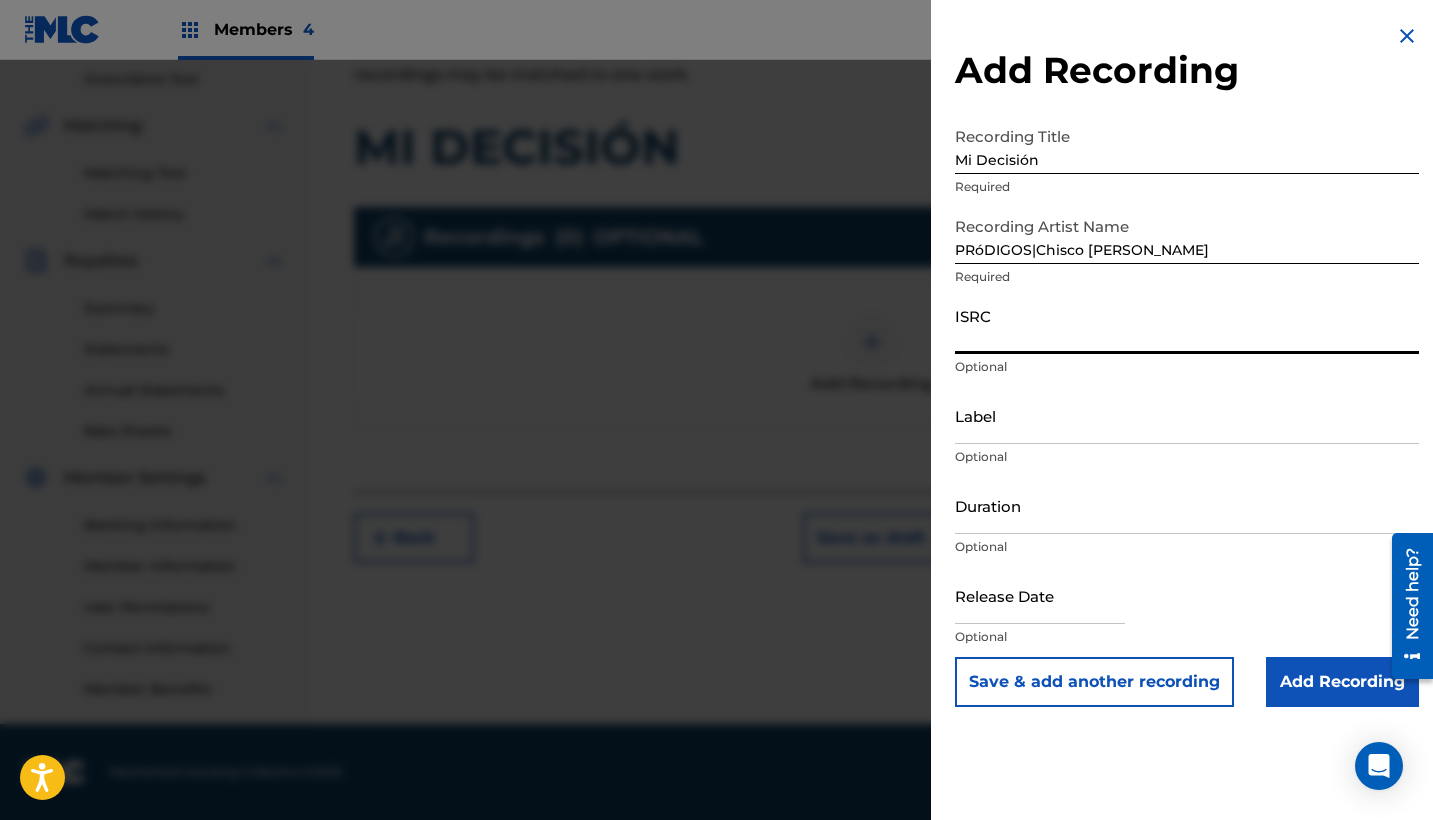 paste on "QZ2J21508804" 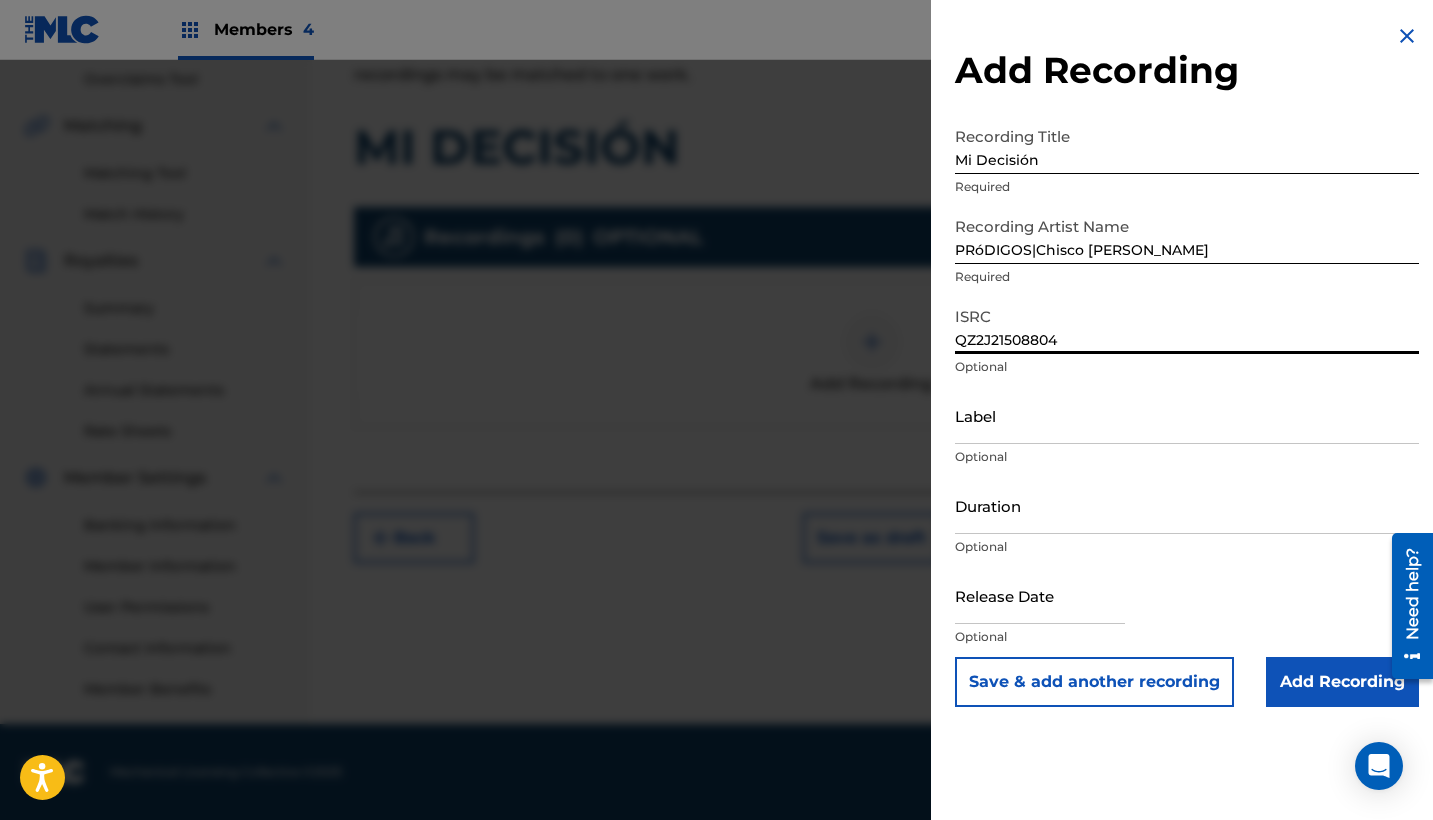 type on "QZ2J21508804" 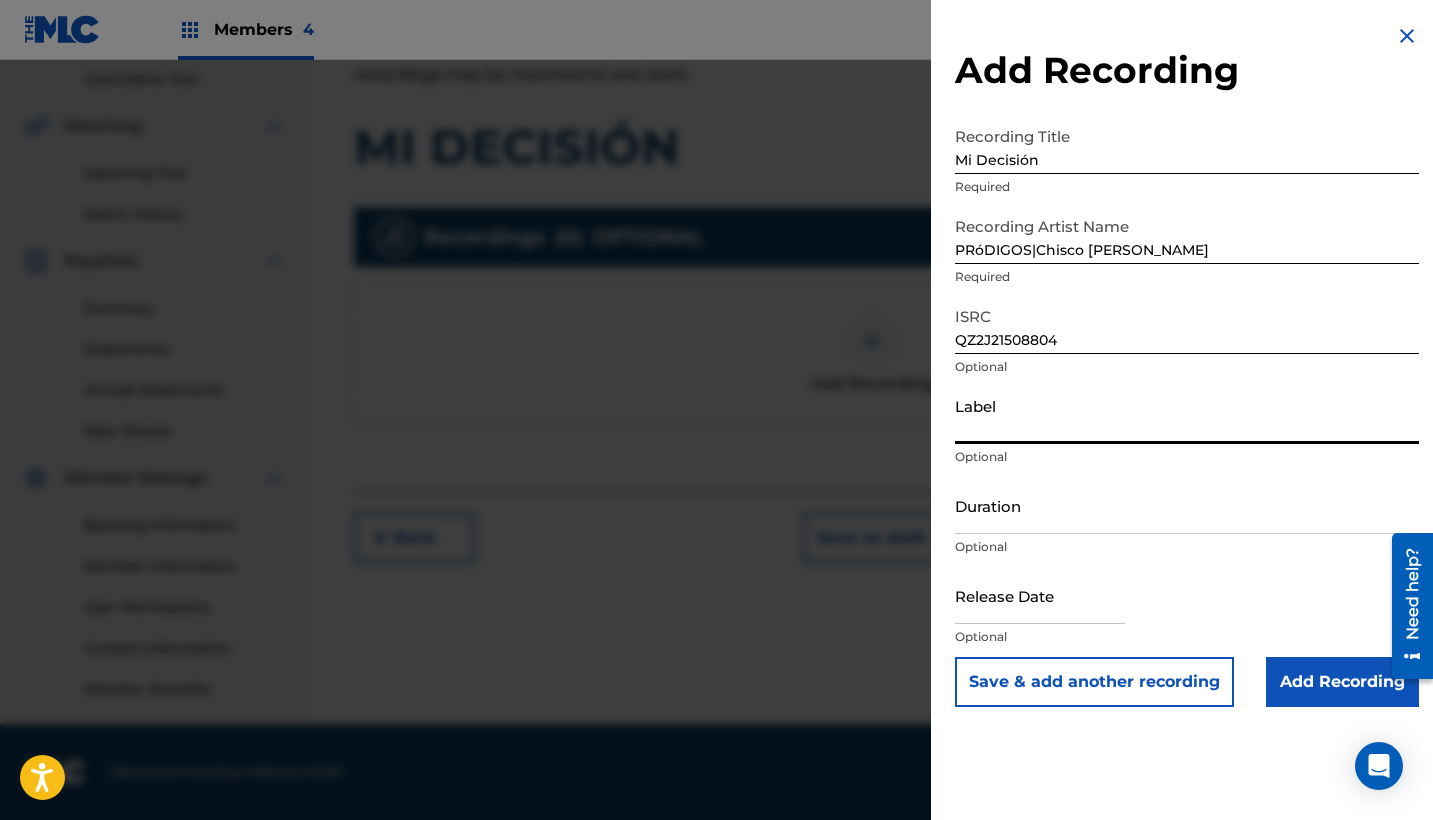 paste on "Pródigos Music" 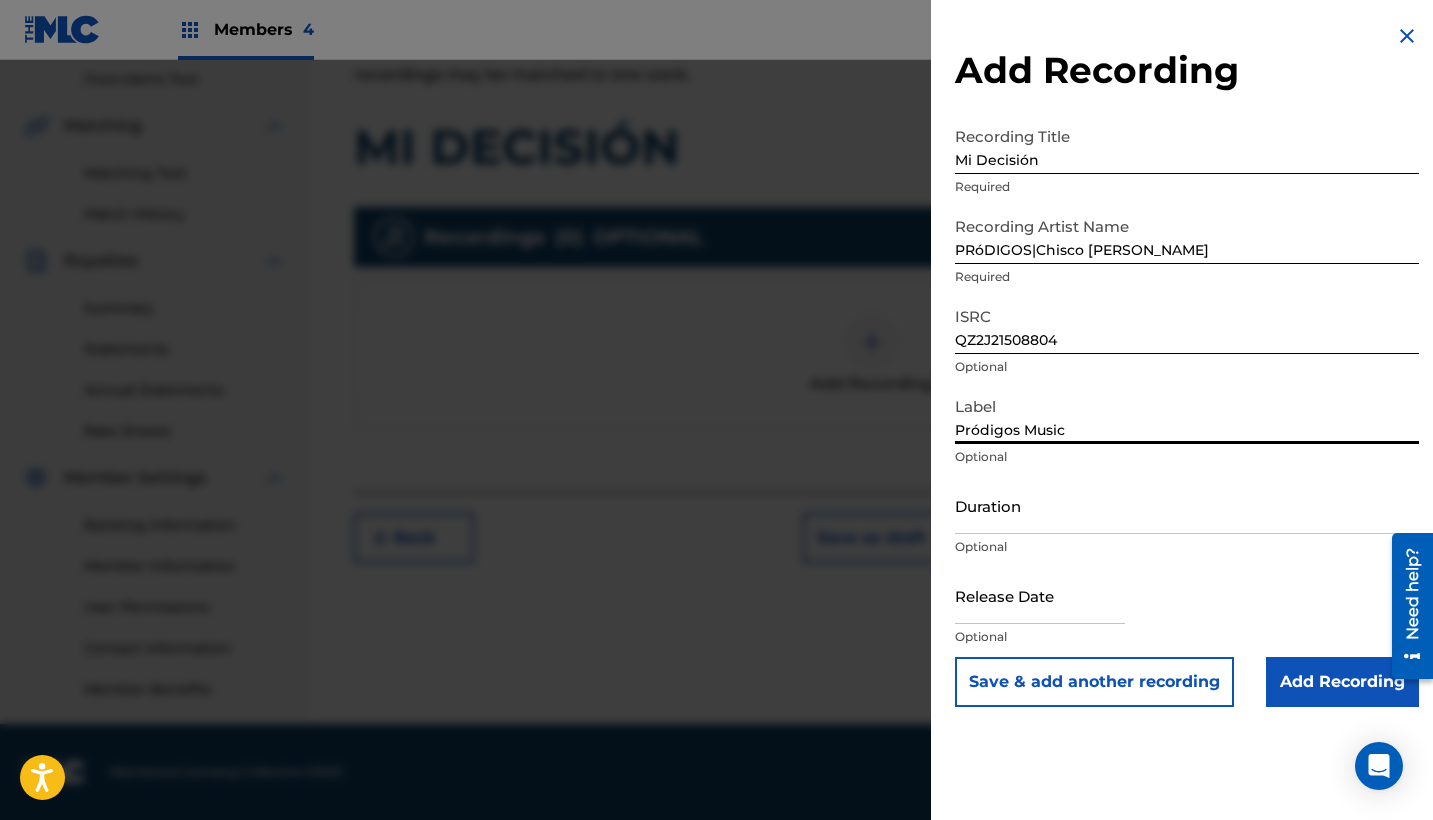 type on "Pródigos Music" 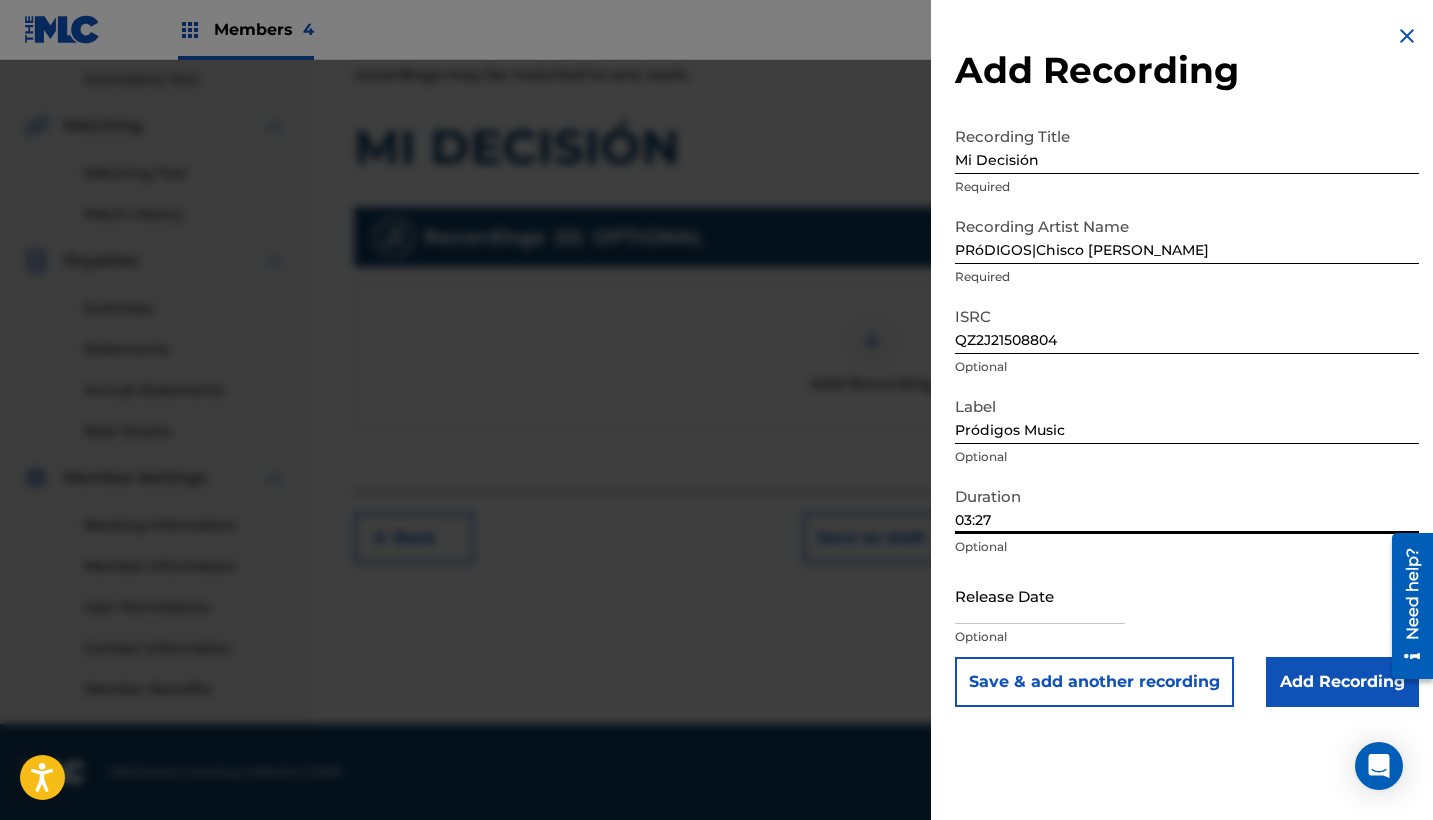 type on "03:27" 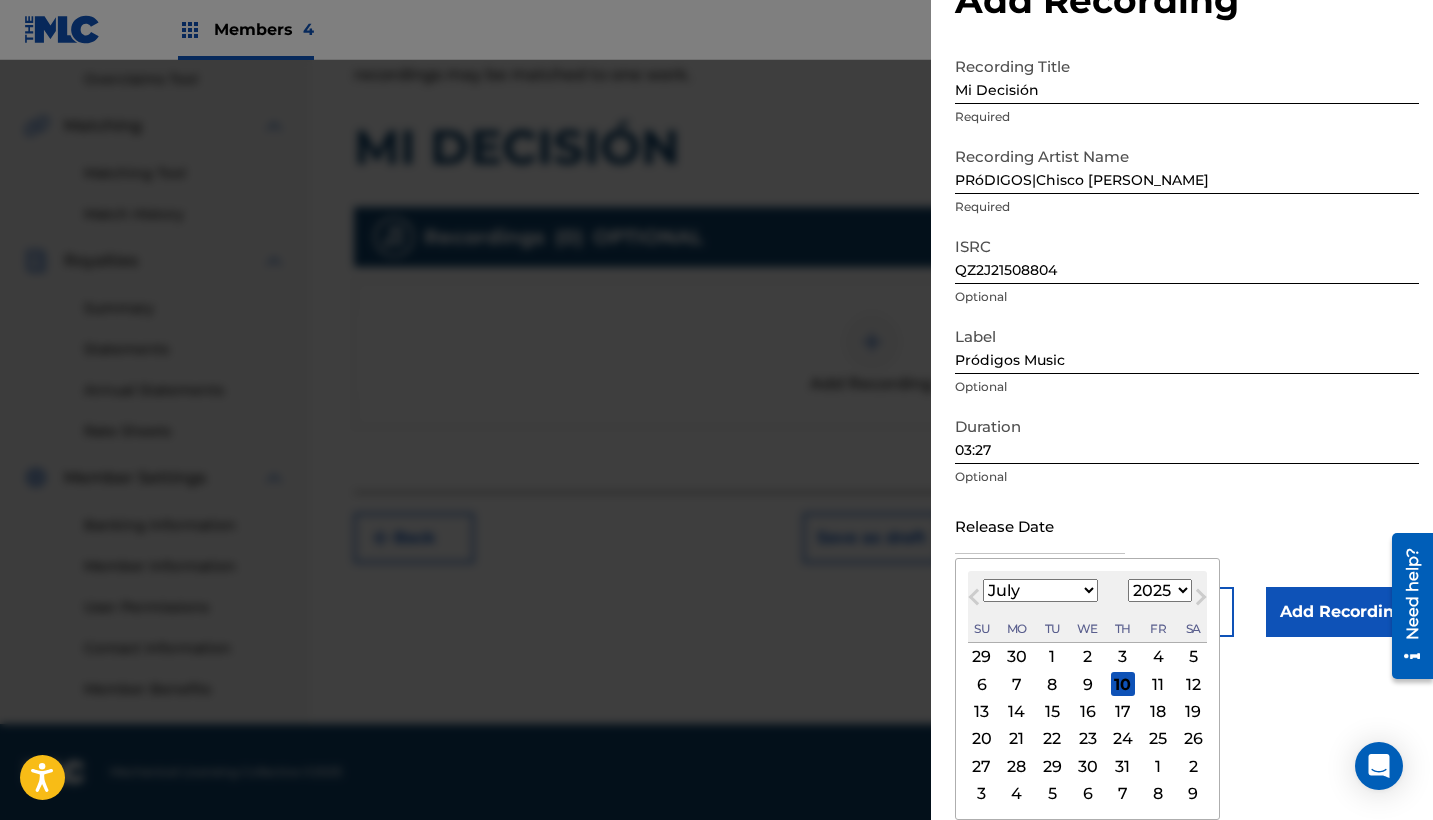 scroll, scrollTop: 70, scrollLeft: 0, axis: vertical 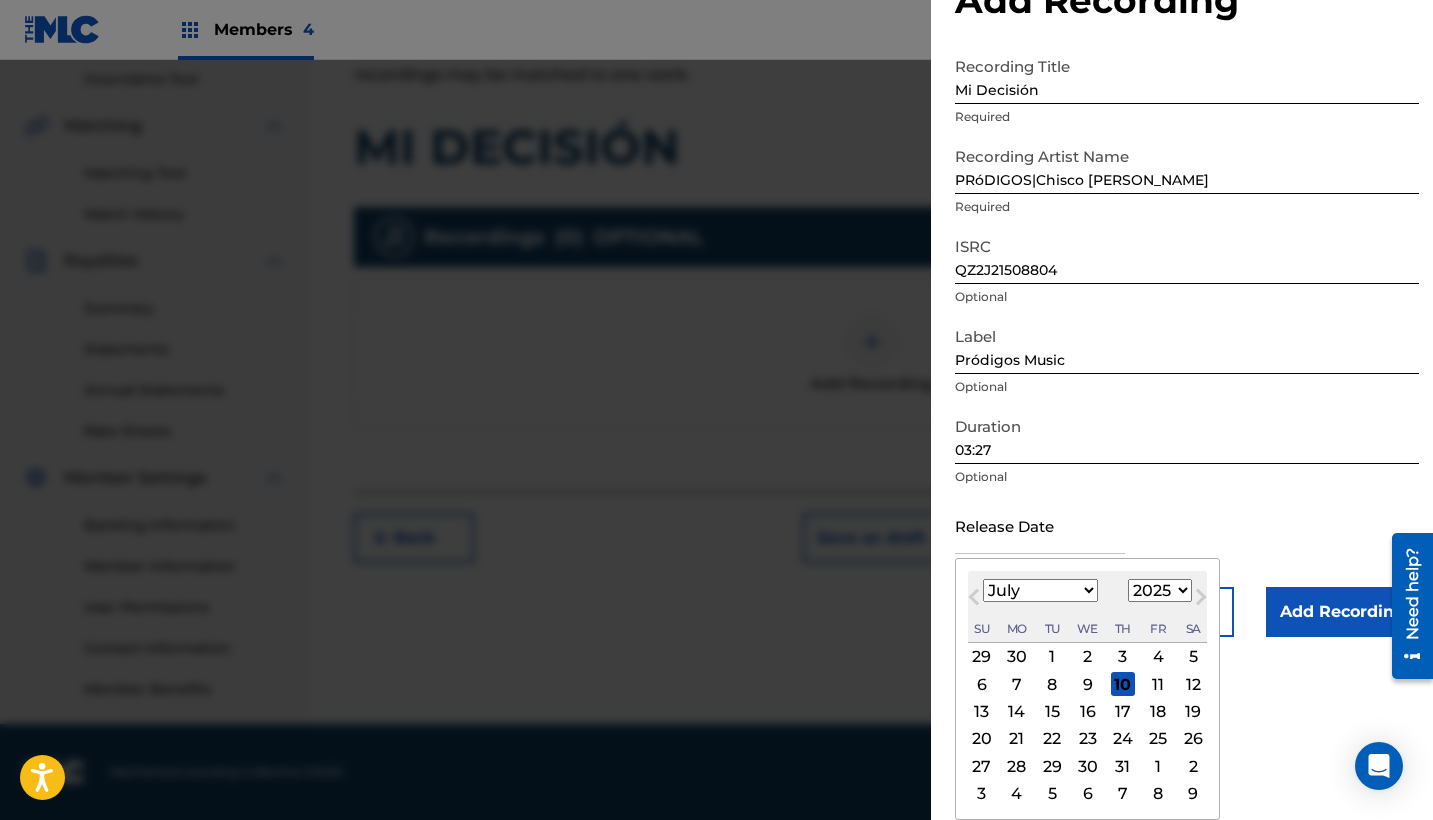 select on "4" 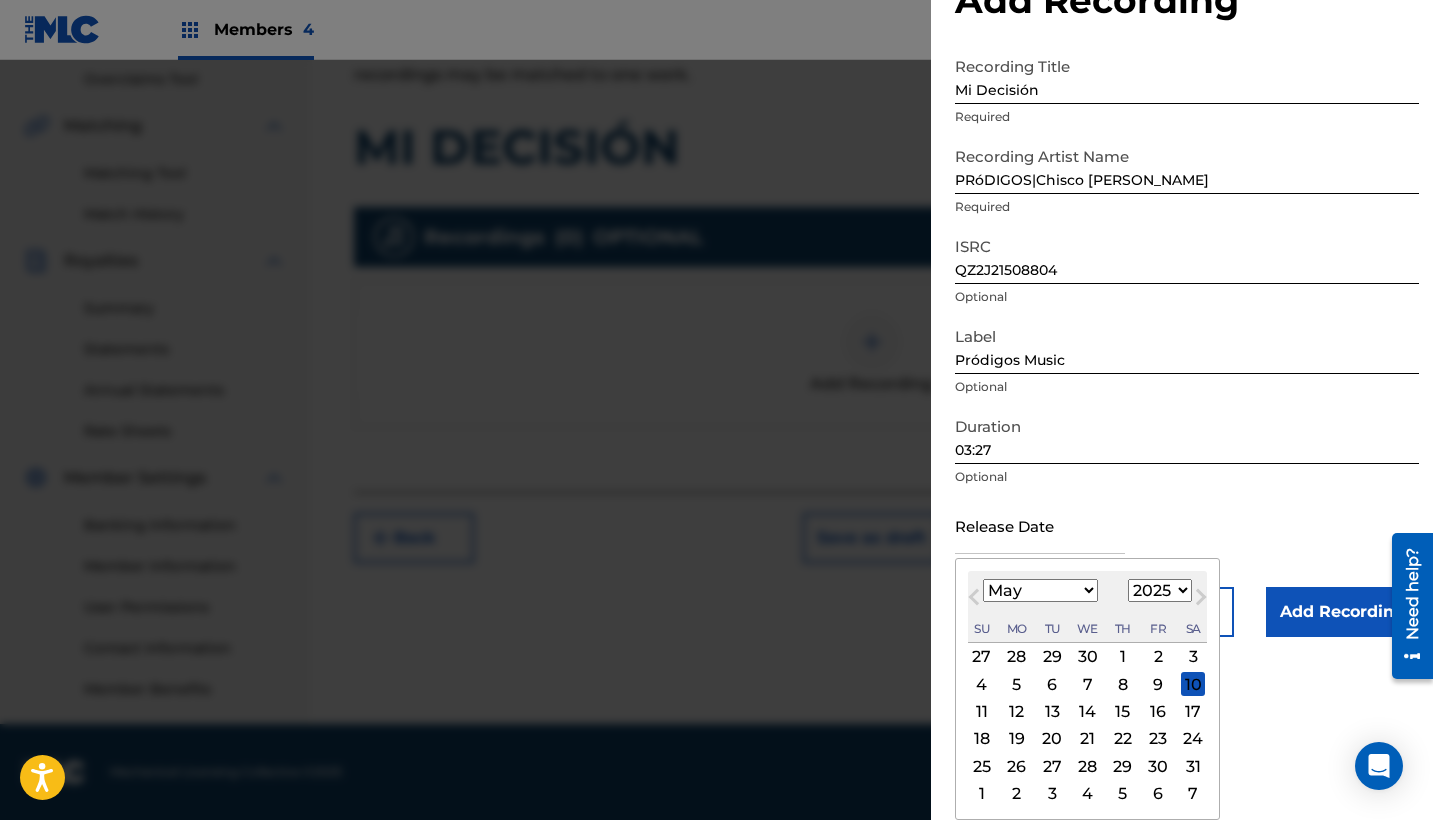 click on "2" at bounding box center [1158, 657] 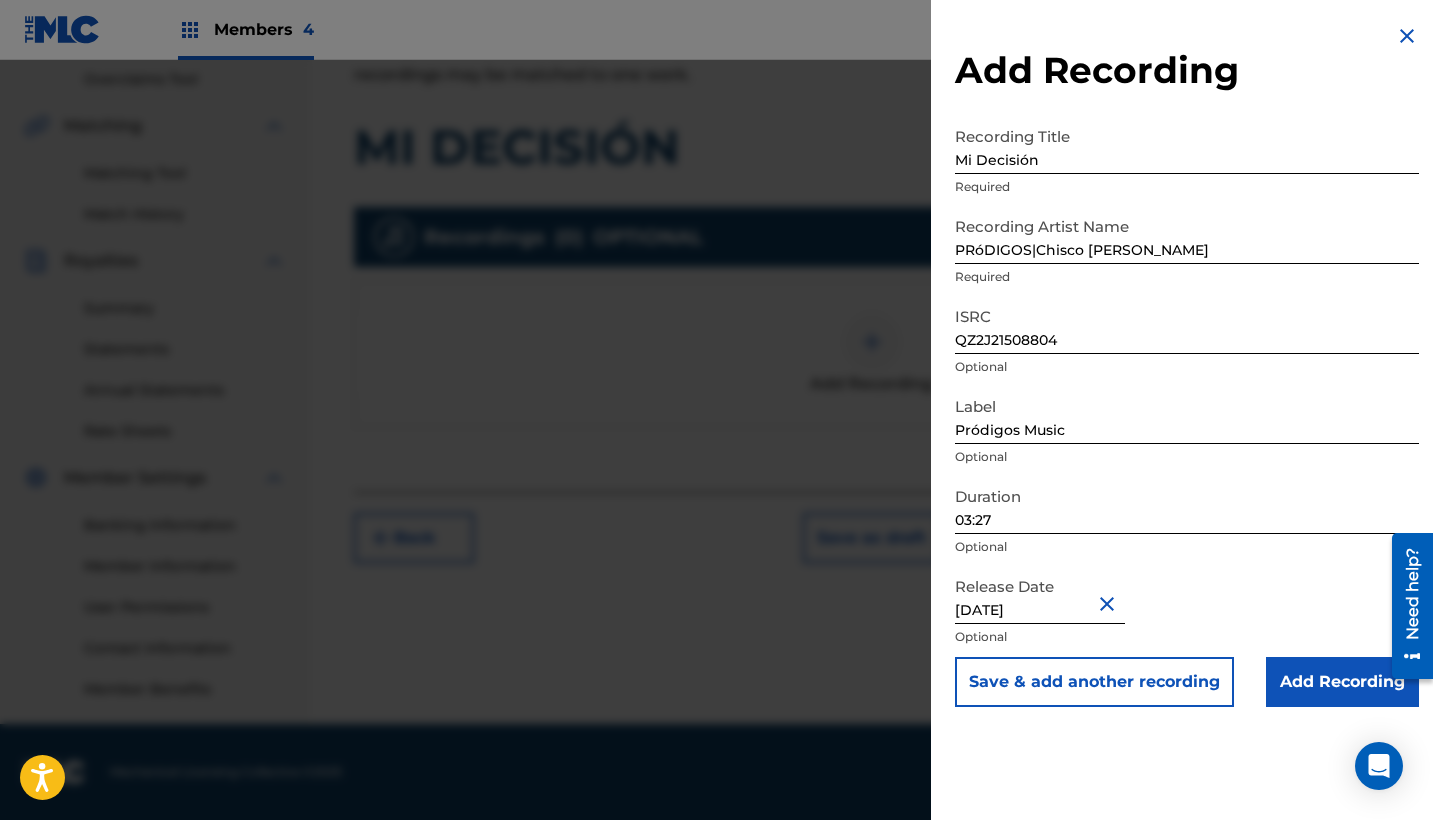 scroll, scrollTop: 0, scrollLeft: 0, axis: both 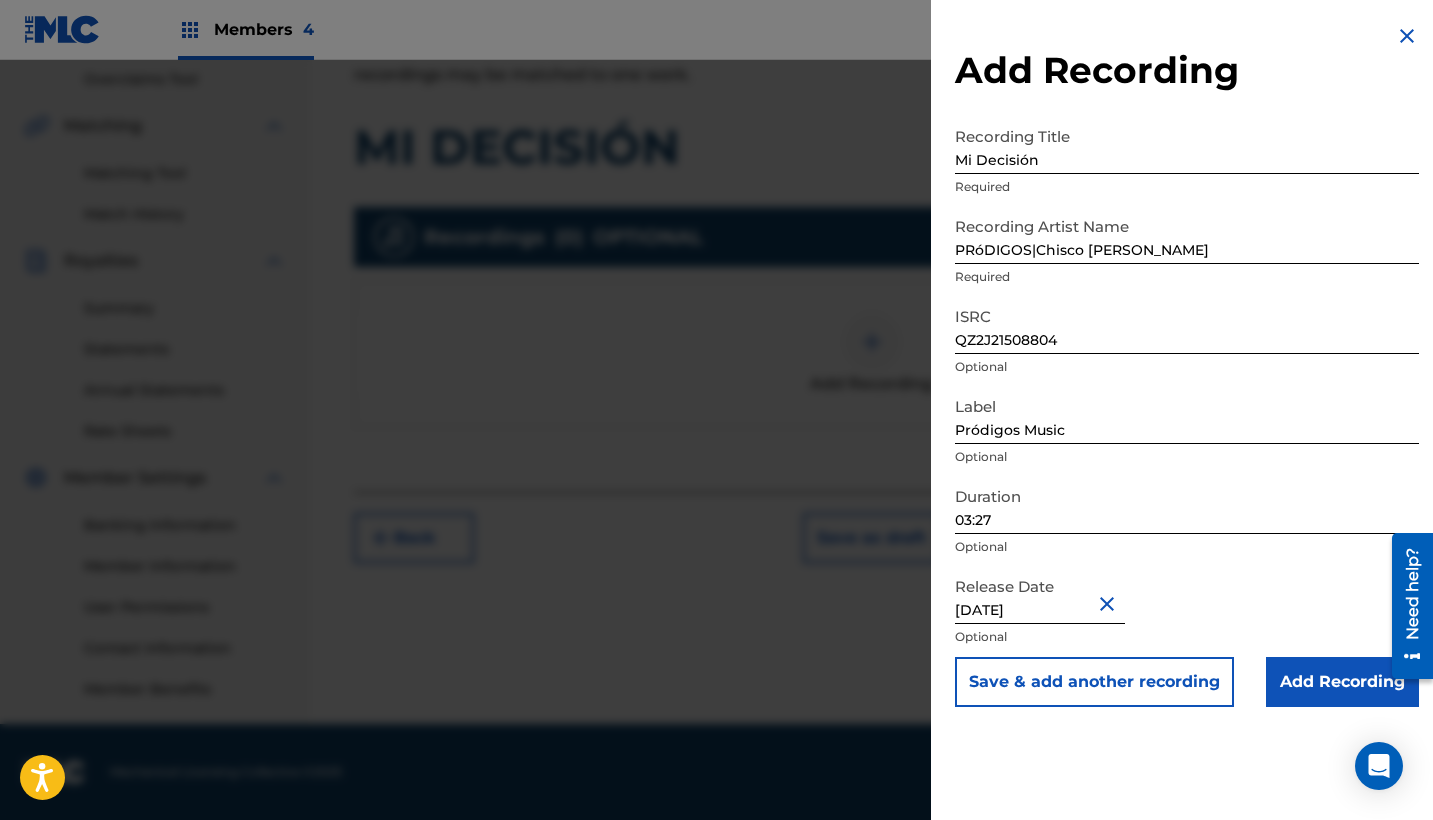 click on "Add Recording" at bounding box center [1342, 682] 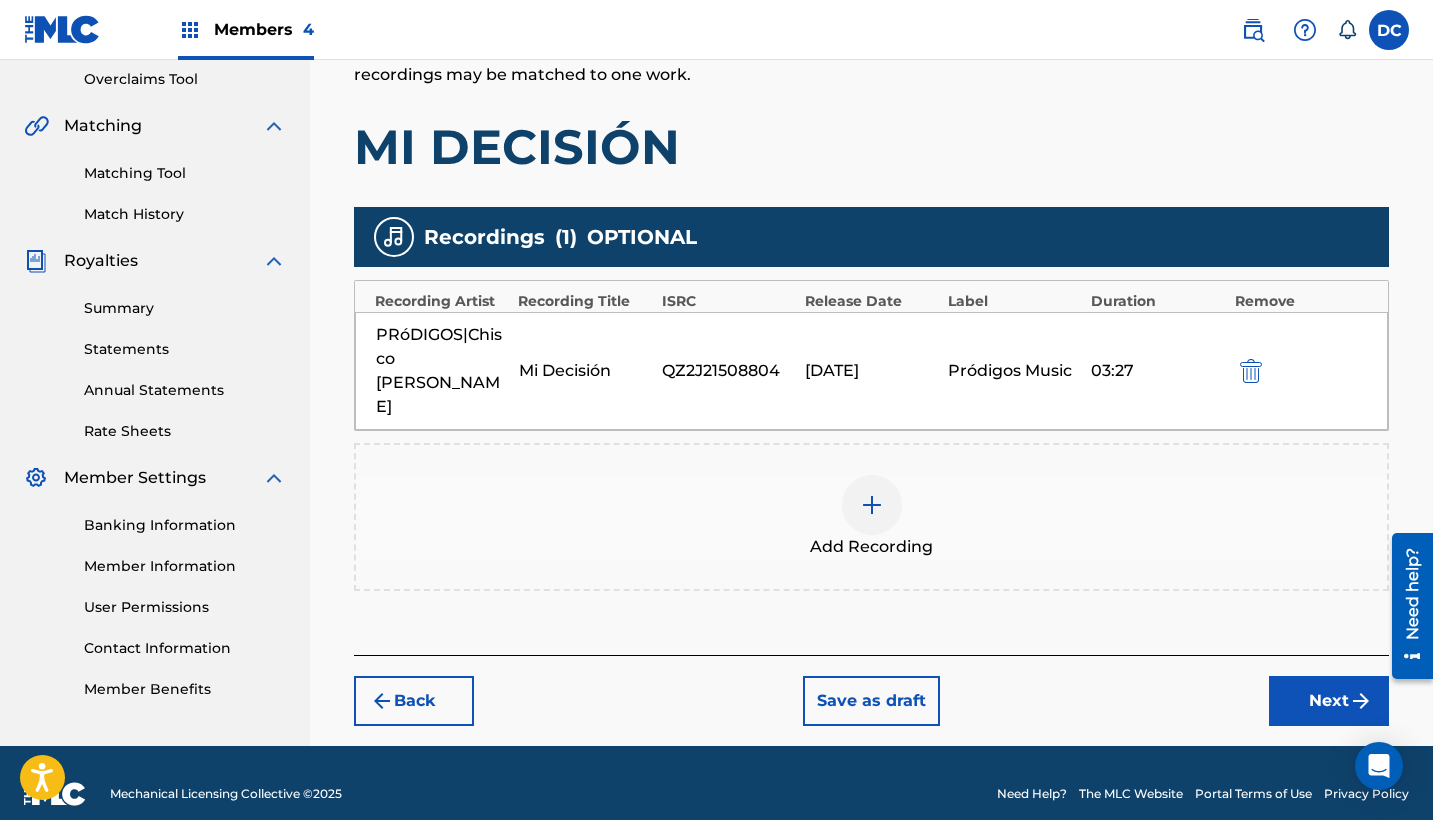 click on "Next" at bounding box center (1329, 701) 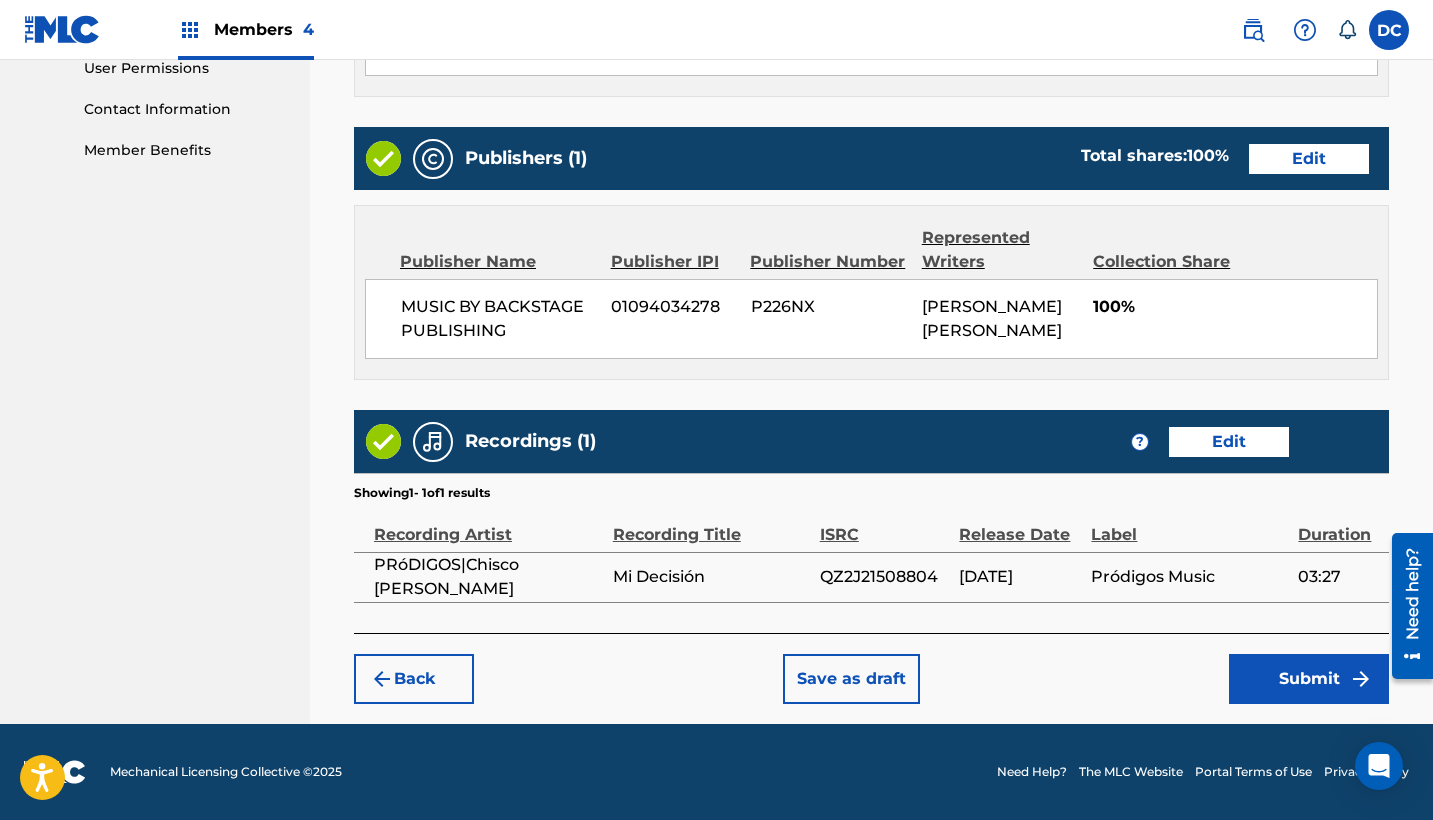 scroll, scrollTop: 958, scrollLeft: 0, axis: vertical 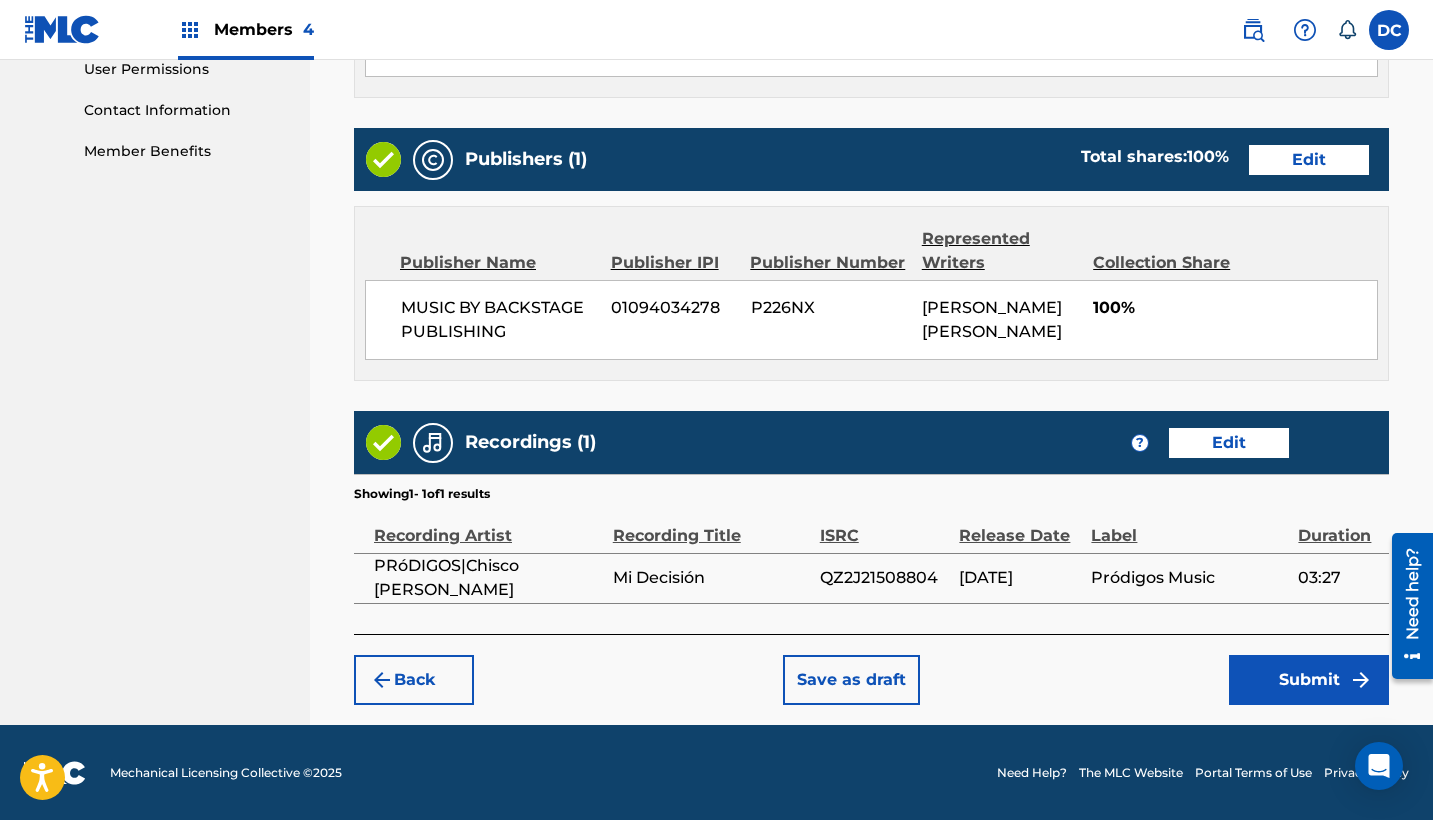 click on "Submit" at bounding box center [1309, 680] 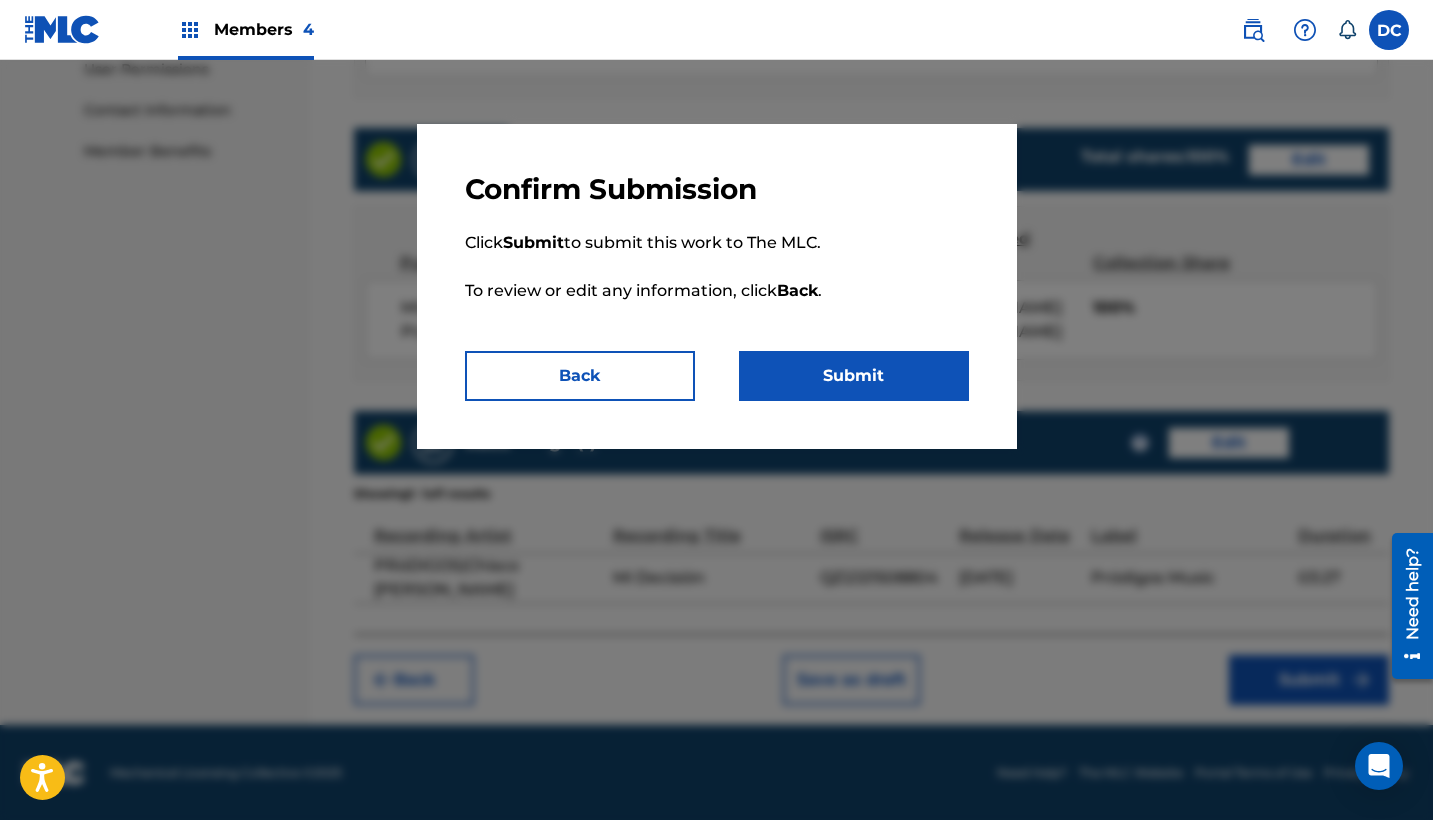 click on "Submit" at bounding box center [854, 376] 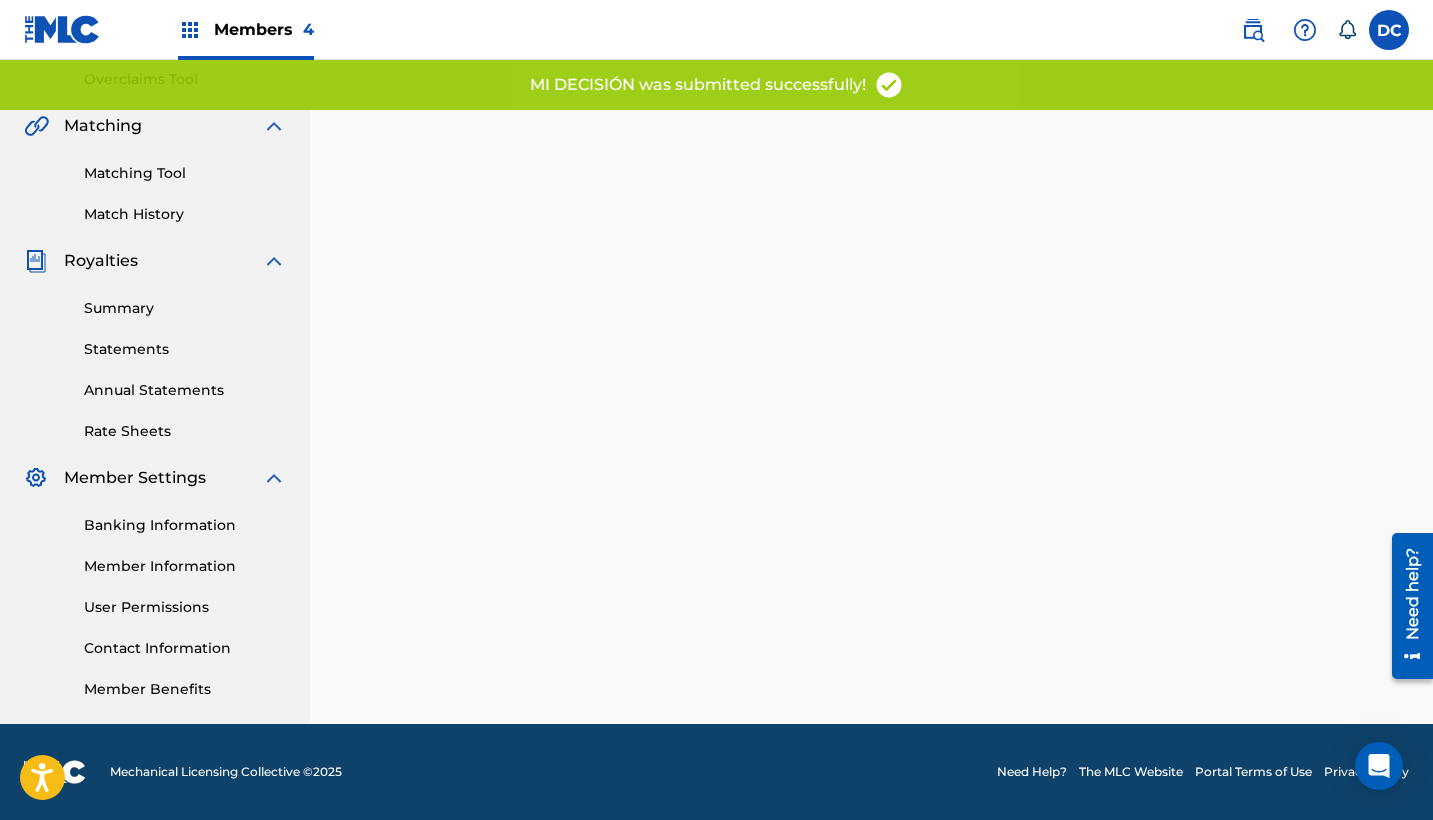 scroll, scrollTop: 0, scrollLeft: 0, axis: both 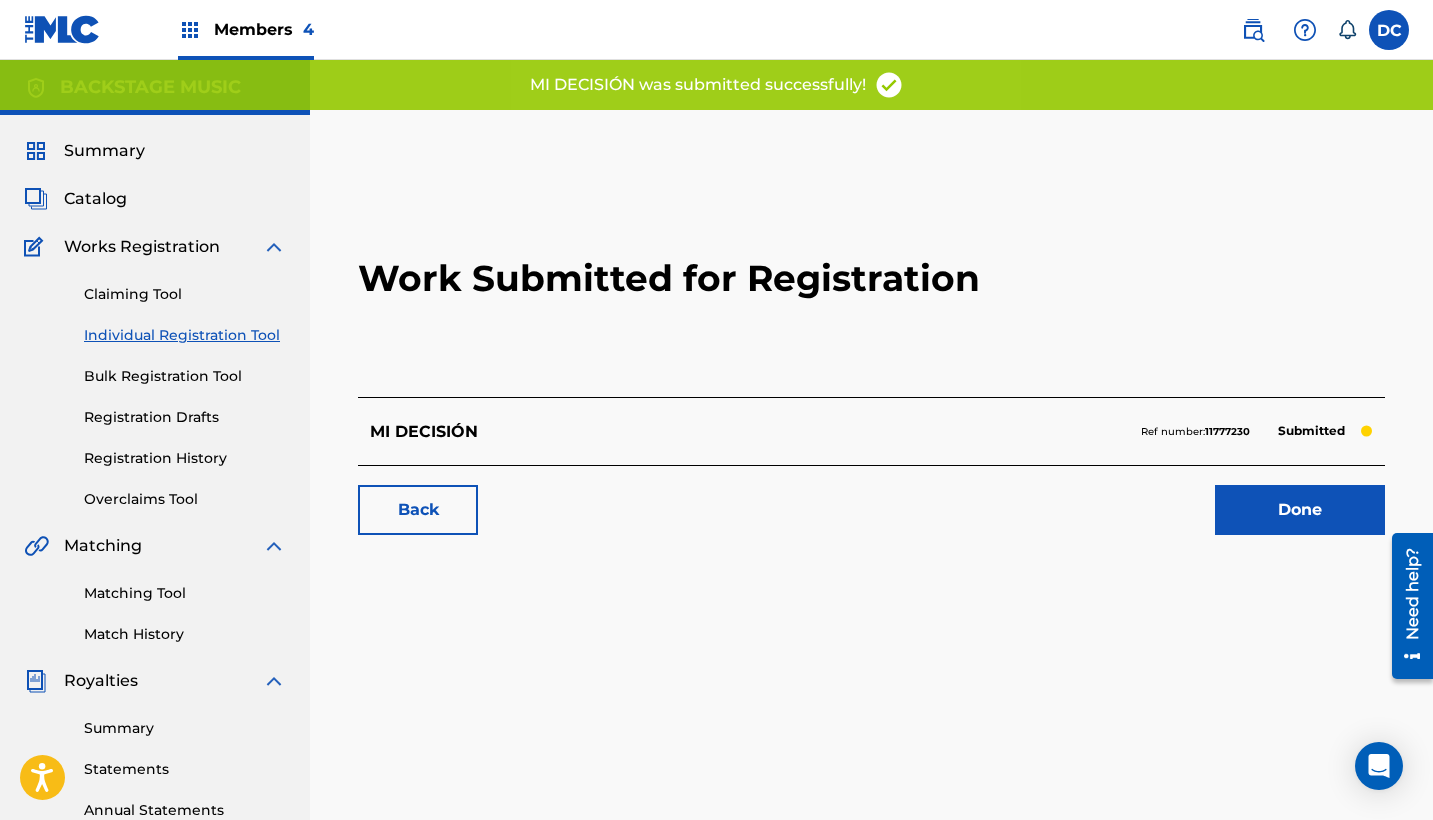 click on "11777230" at bounding box center (1227, 431) 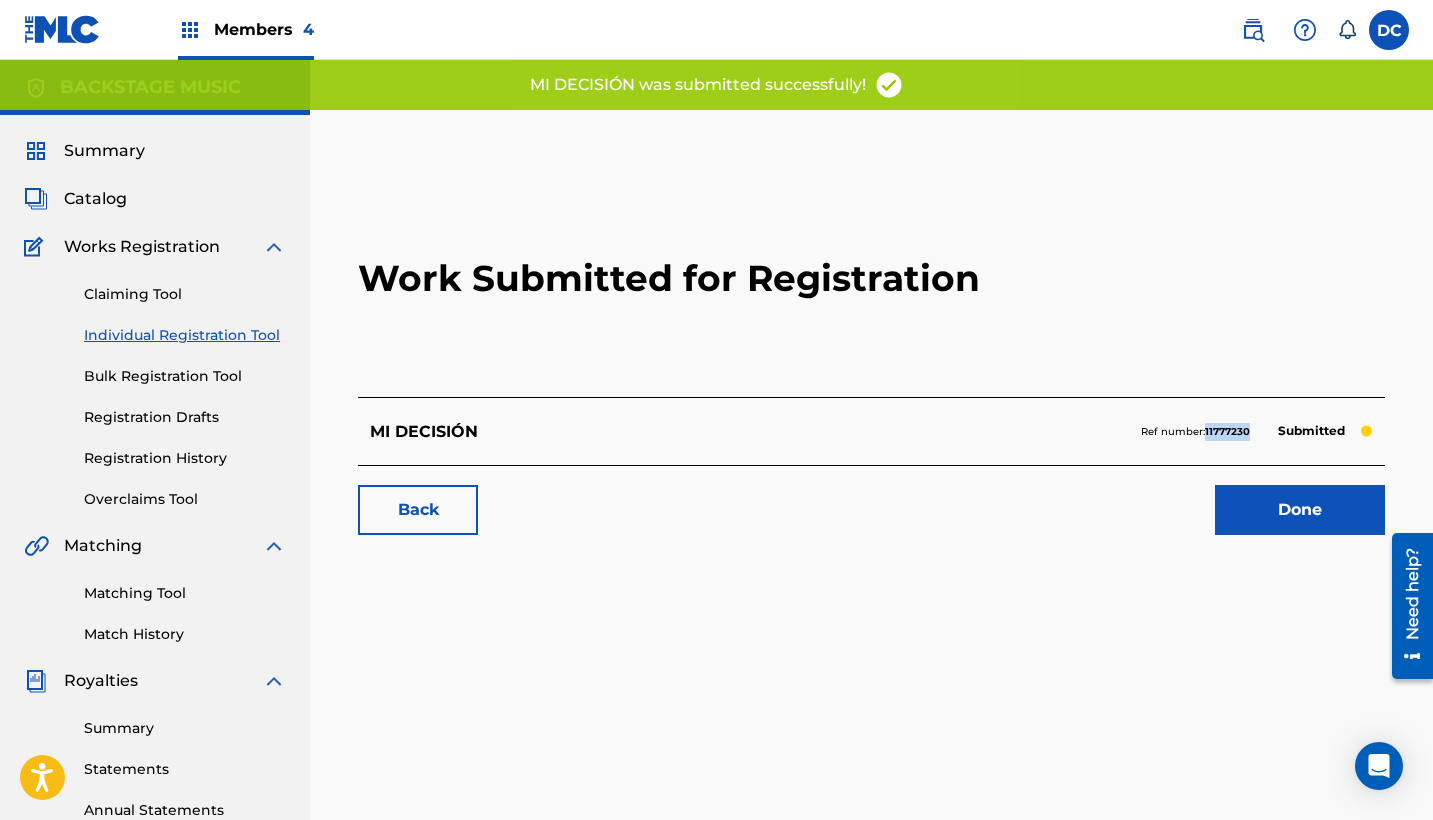 click on "11777230" at bounding box center [1227, 431] 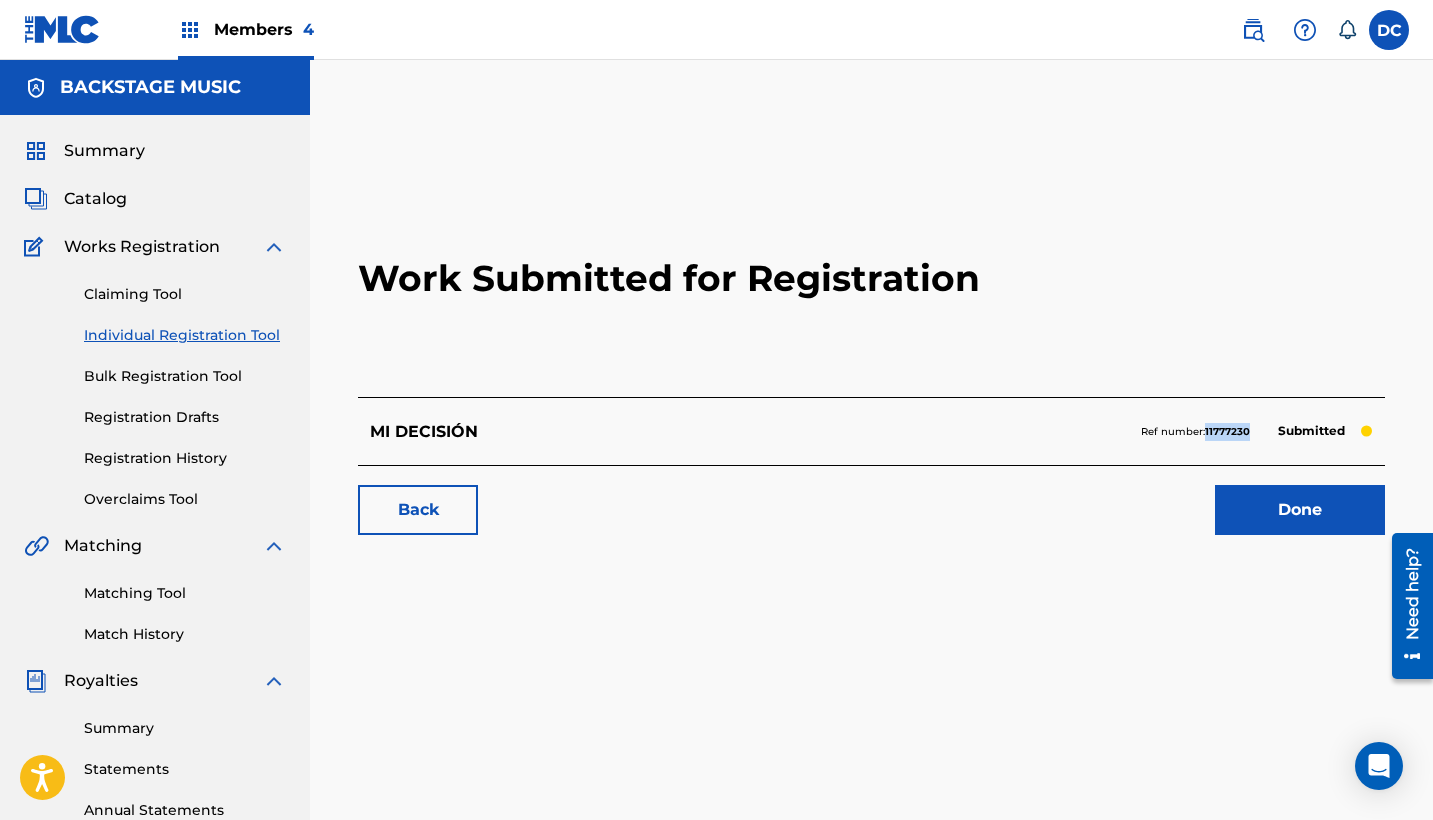 click on "Done" at bounding box center [1300, 510] 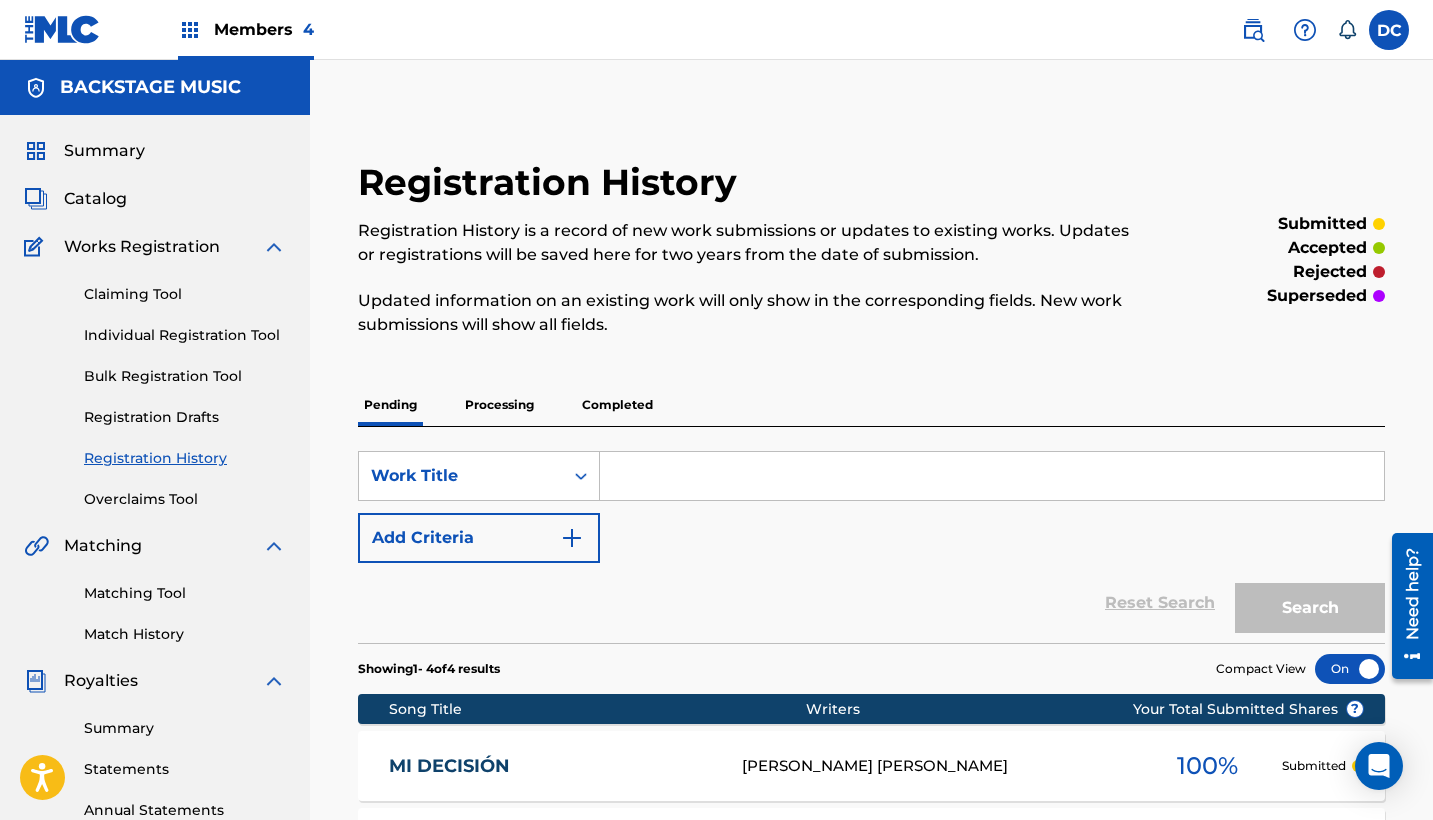 click on "Individual Registration Tool" at bounding box center [185, 335] 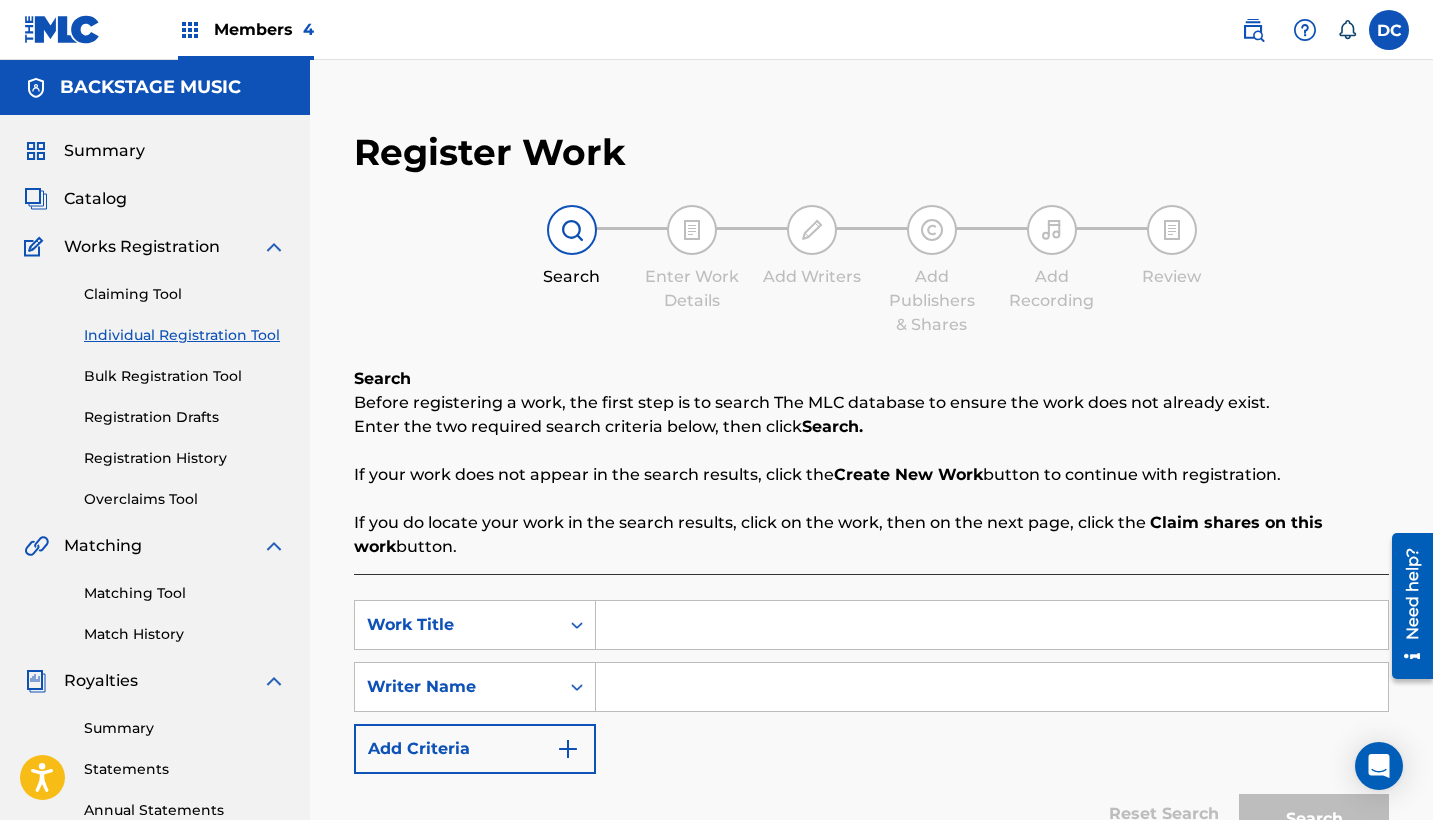 click at bounding box center (992, 625) 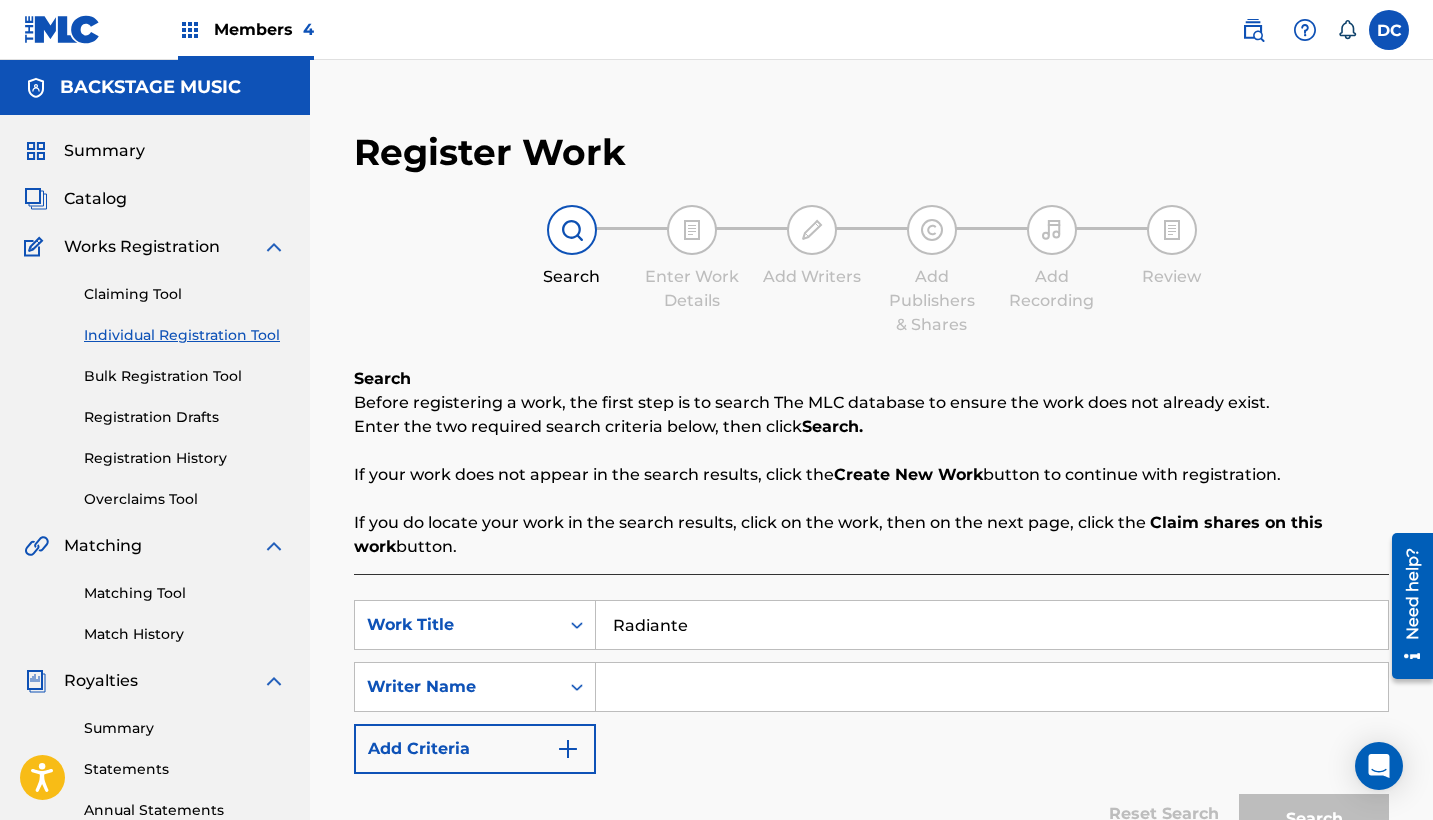 type on "Radiante" 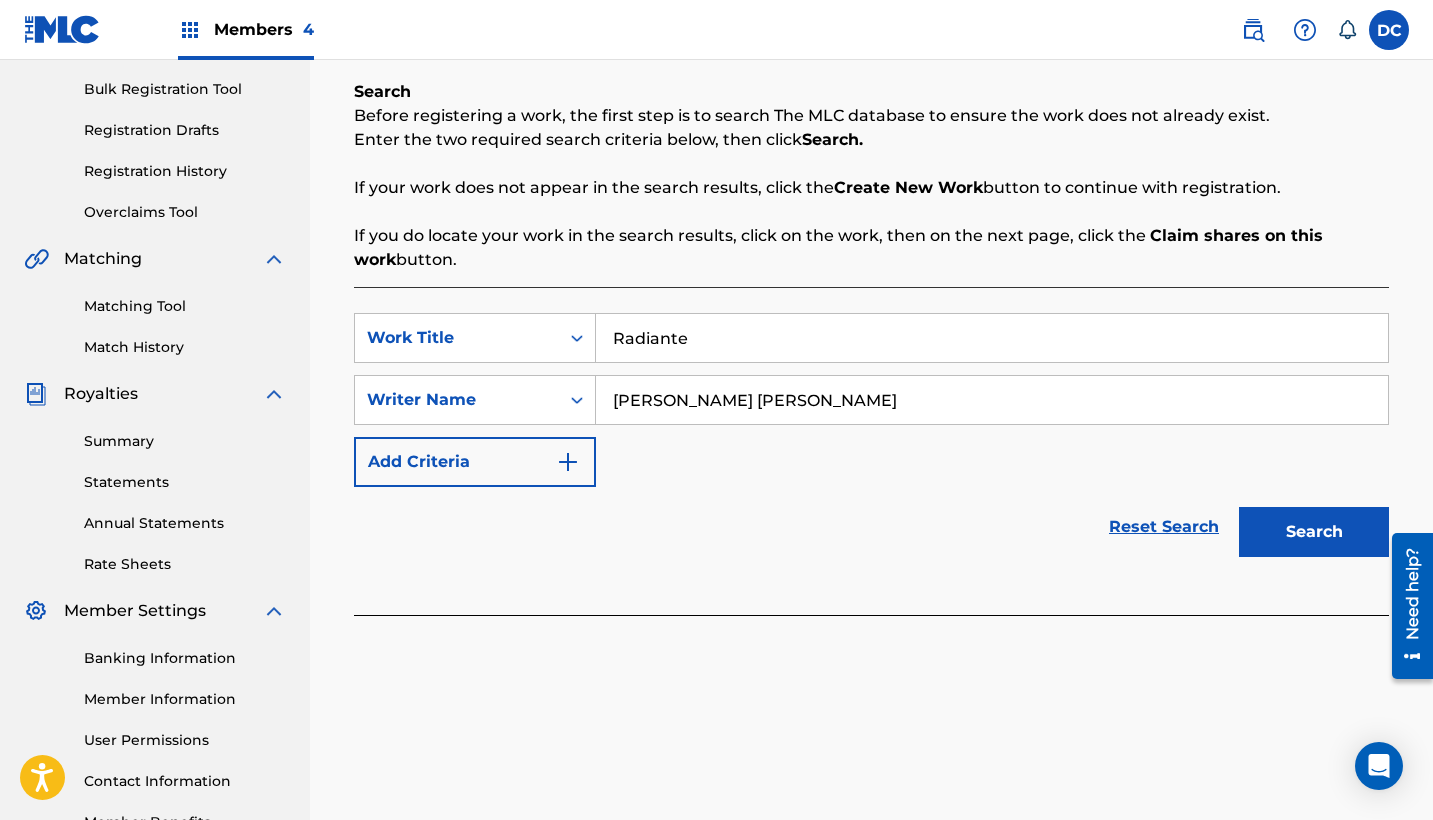scroll, scrollTop: 378, scrollLeft: 0, axis: vertical 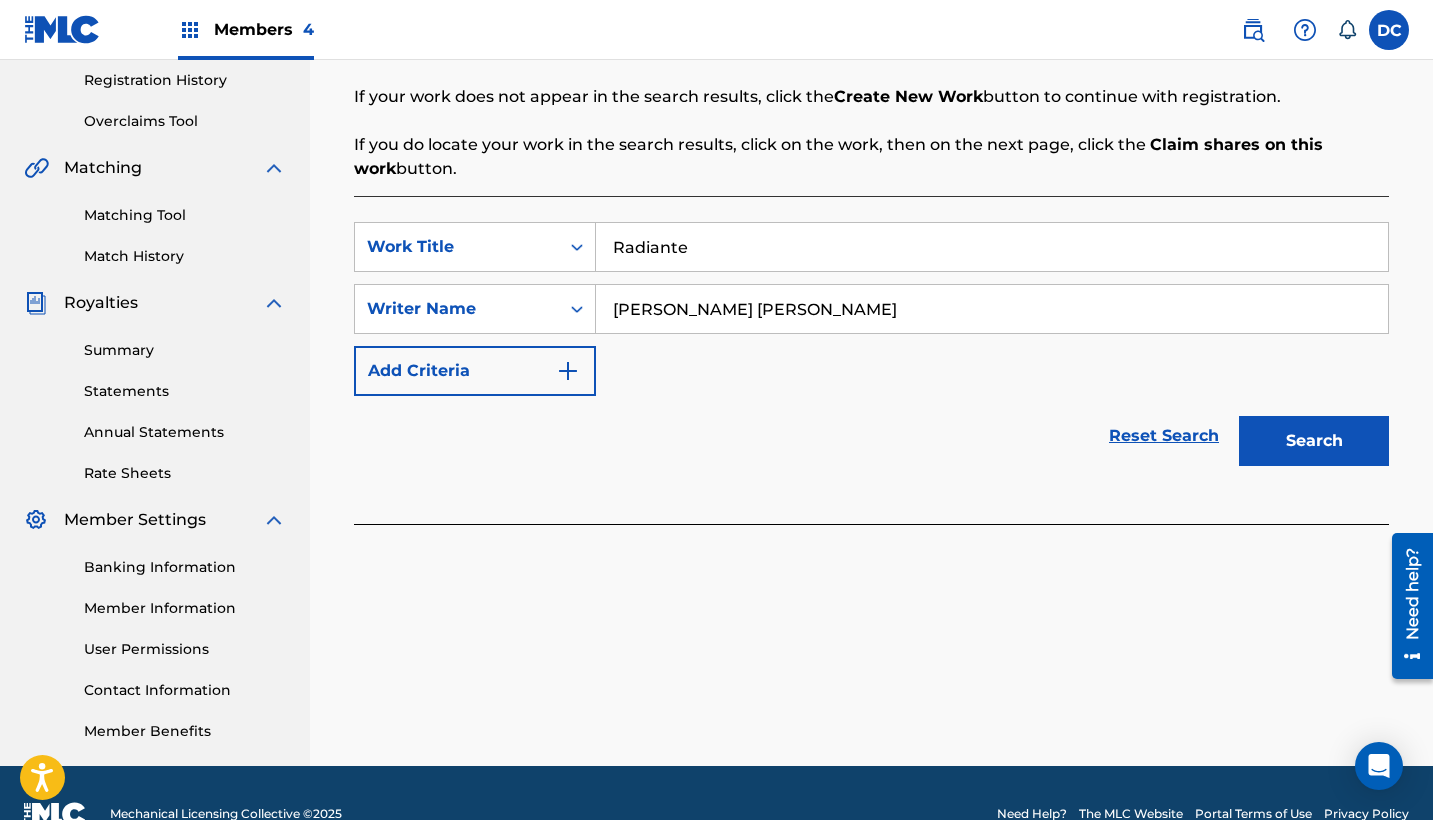 type on "[PERSON_NAME] [PERSON_NAME]" 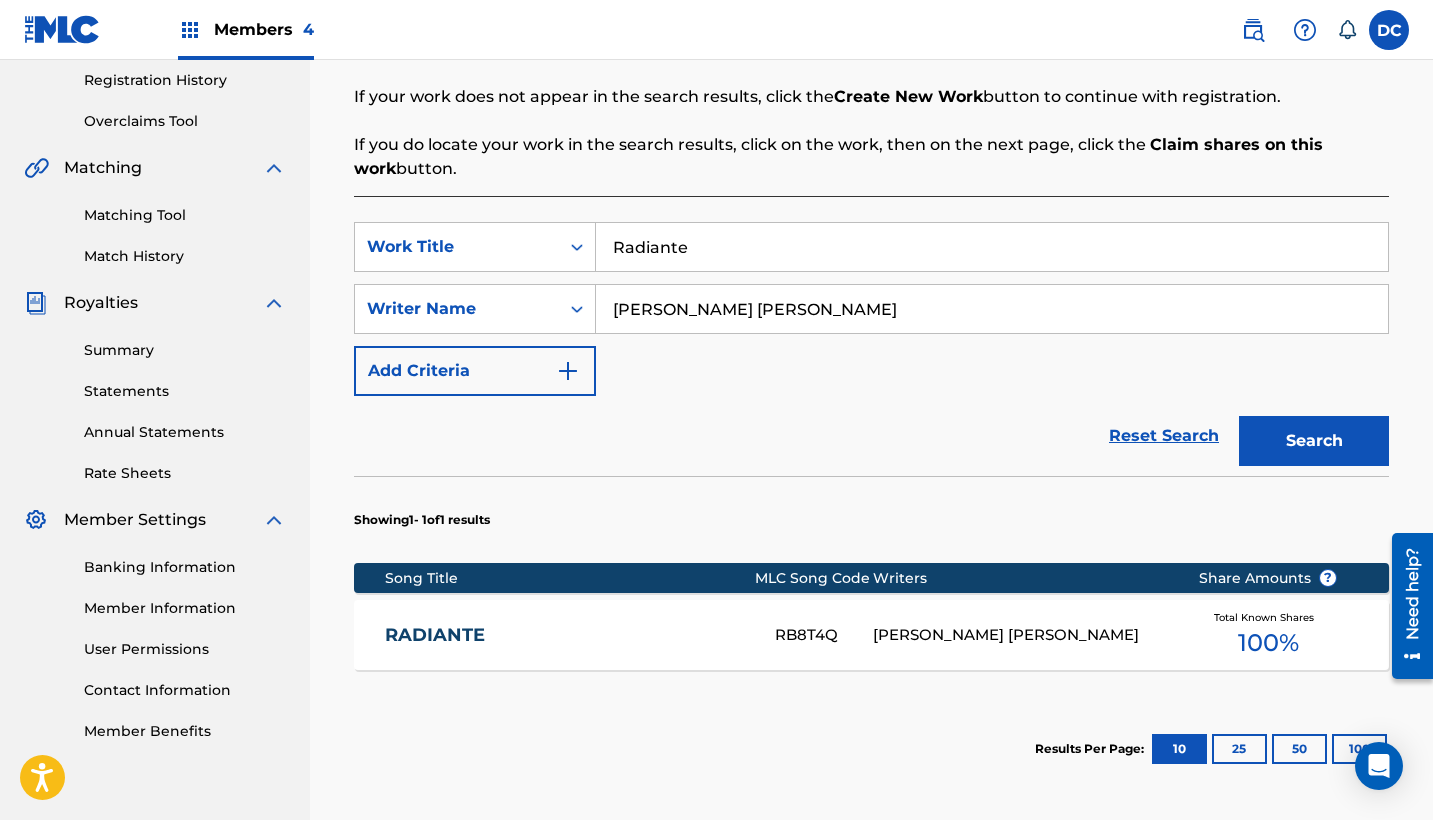 click on "[PERSON_NAME] [PERSON_NAME]" at bounding box center [1020, 635] 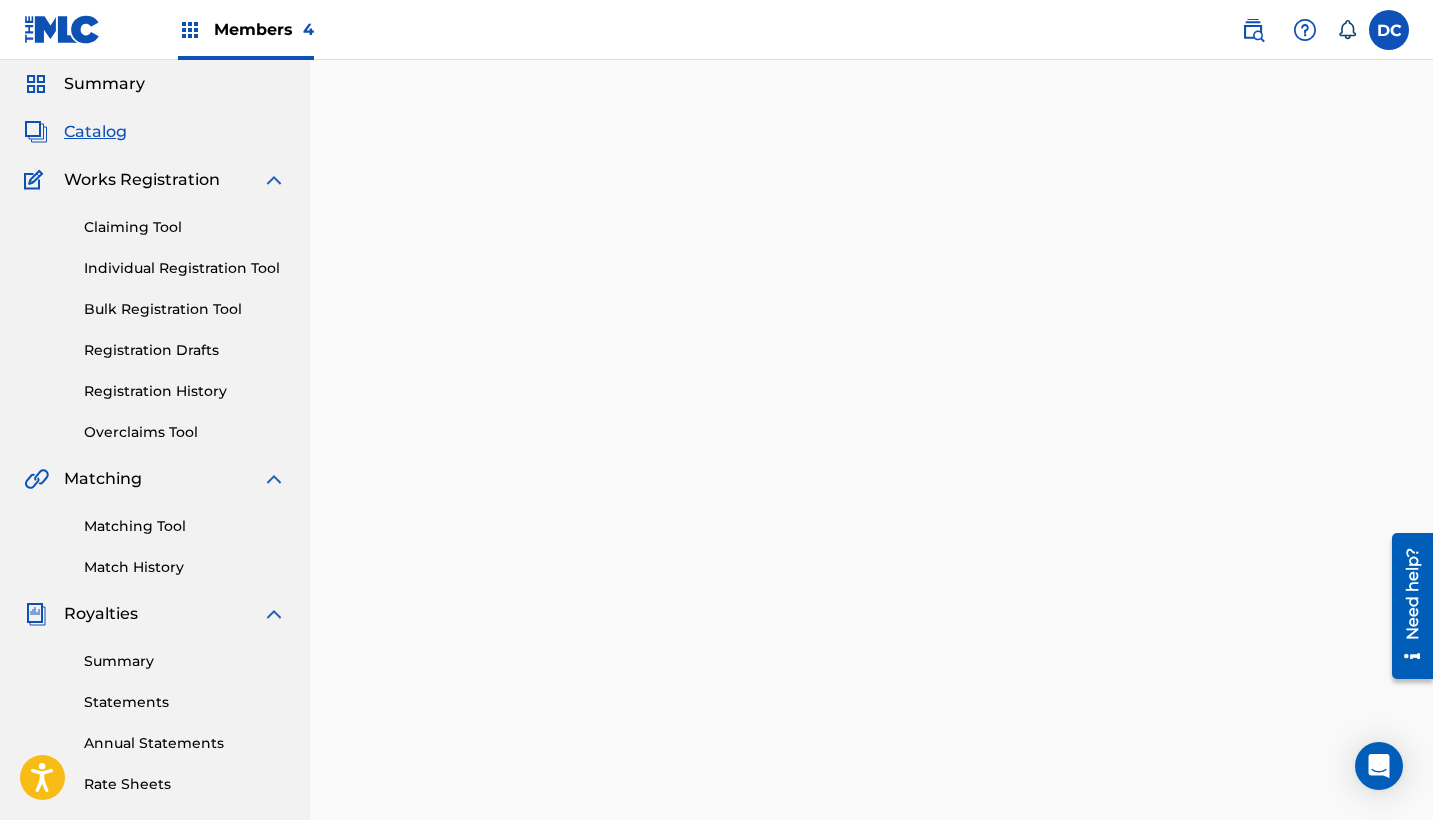 scroll, scrollTop: 75, scrollLeft: 0, axis: vertical 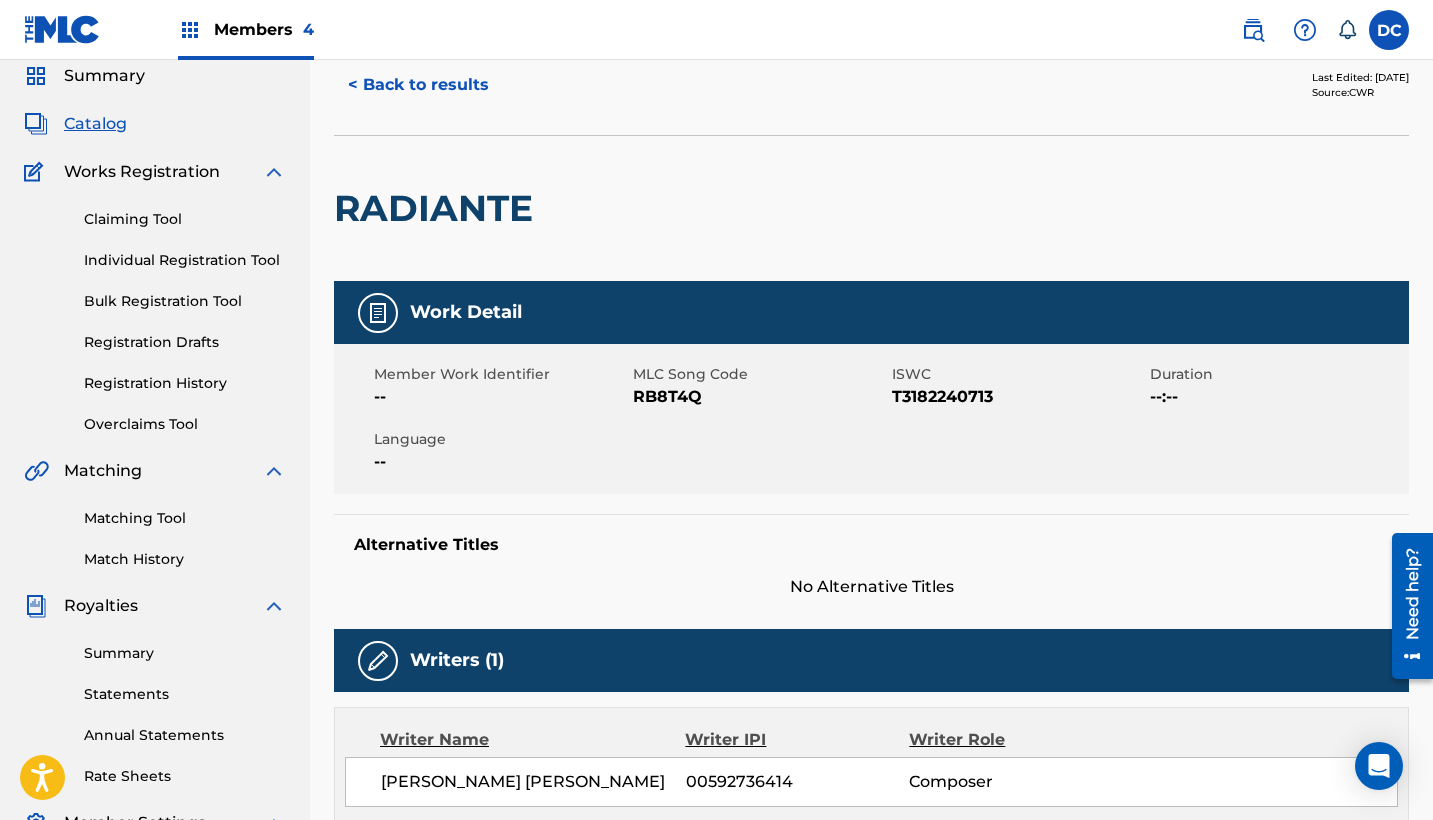 click on "RB8T4Q" at bounding box center [760, 397] 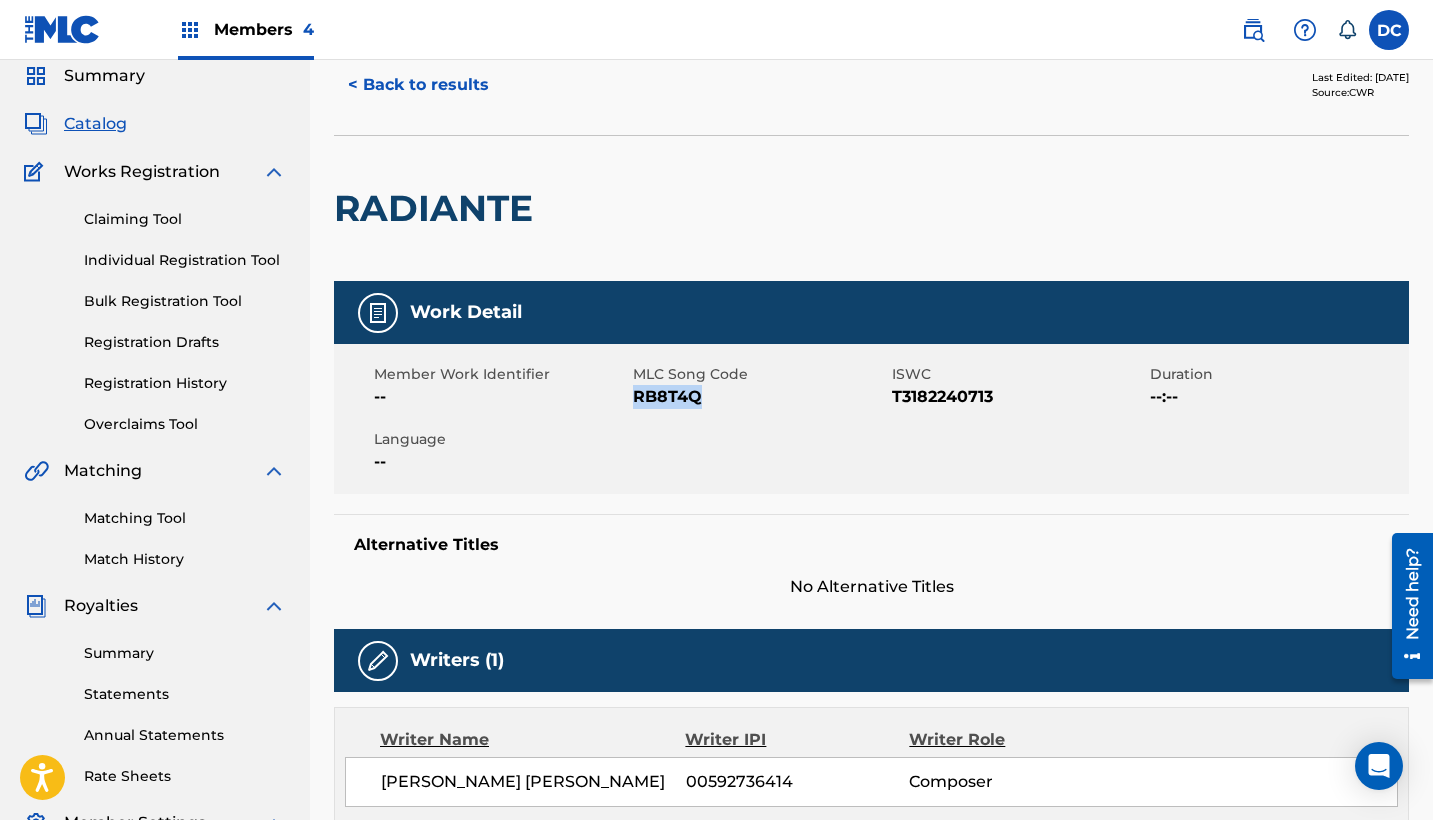 click on "RB8T4Q" at bounding box center (760, 397) 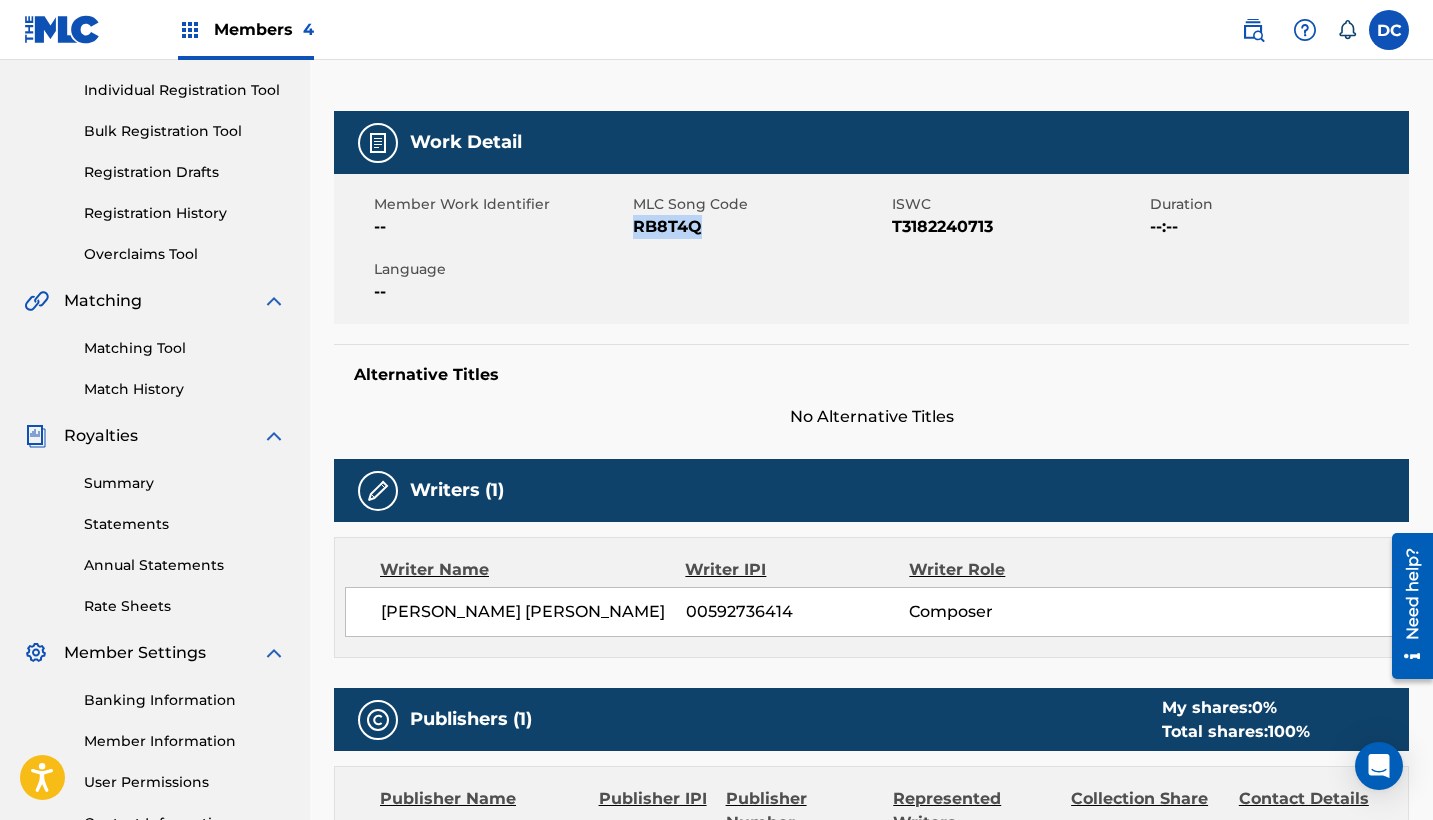 scroll, scrollTop: 0, scrollLeft: 0, axis: both 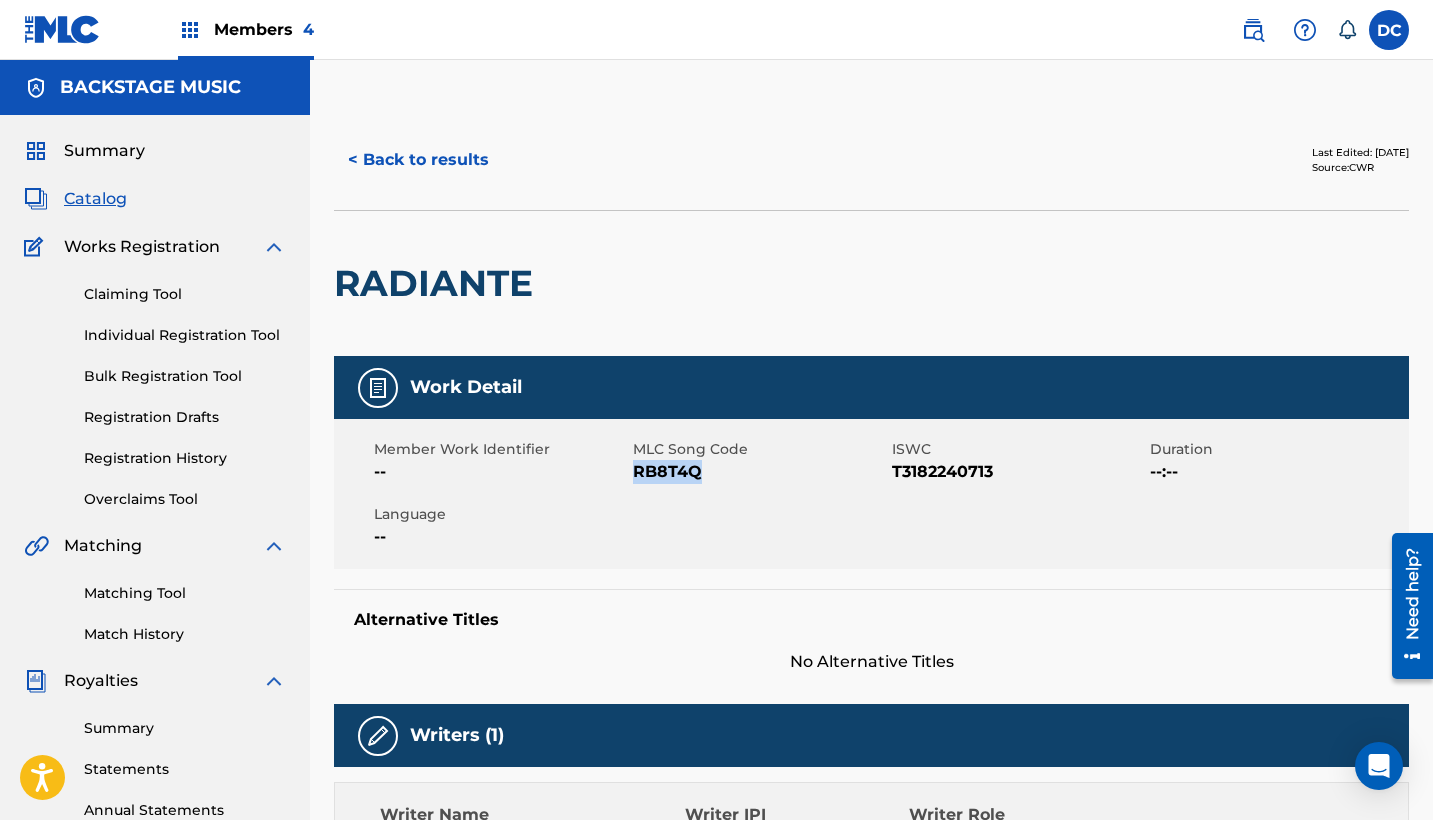 click on "< Back to results" at bounding box center (418, 160) 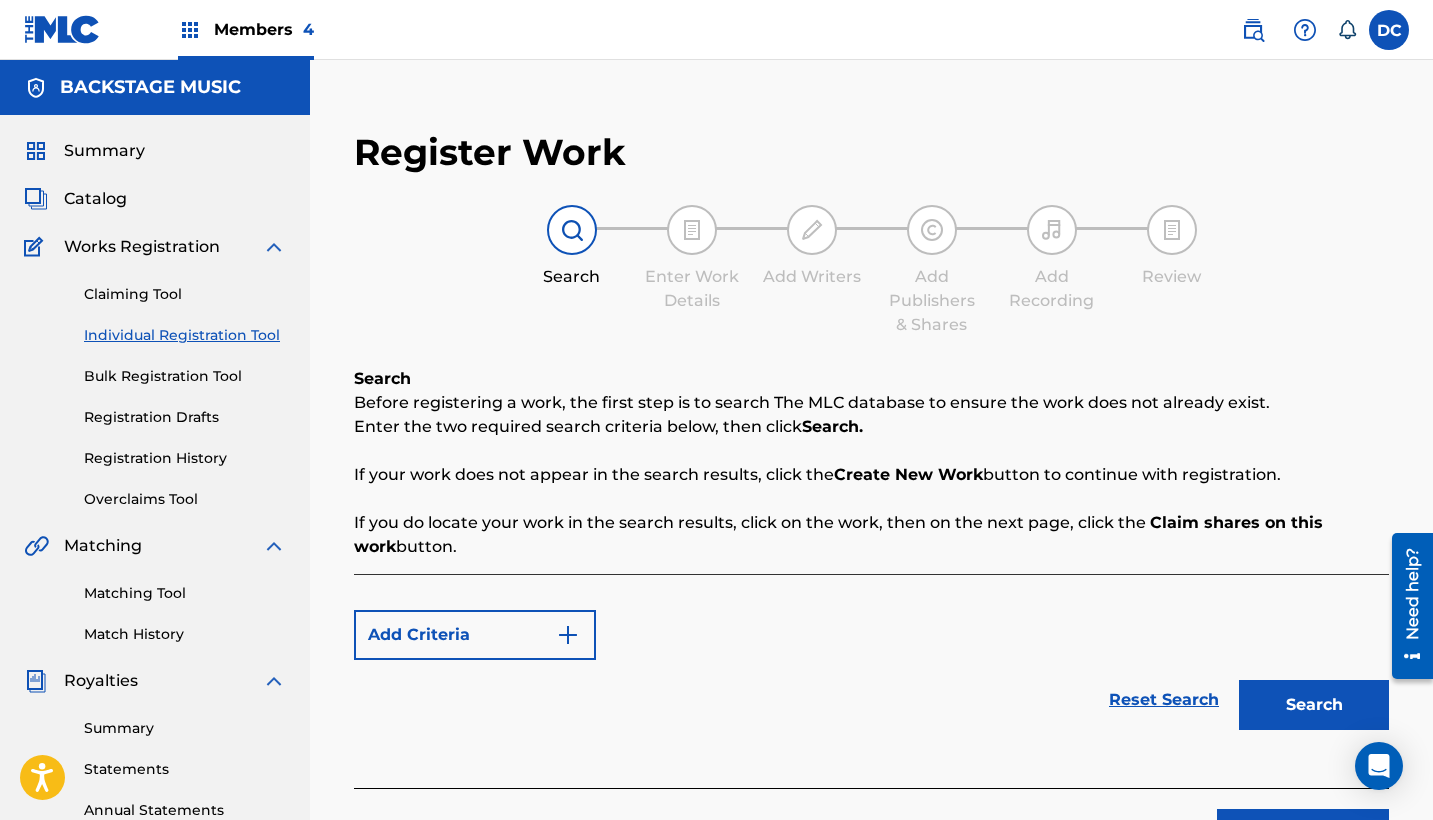 scroll, scrollTop: 378, scrollLeft: 0, axis: vertical 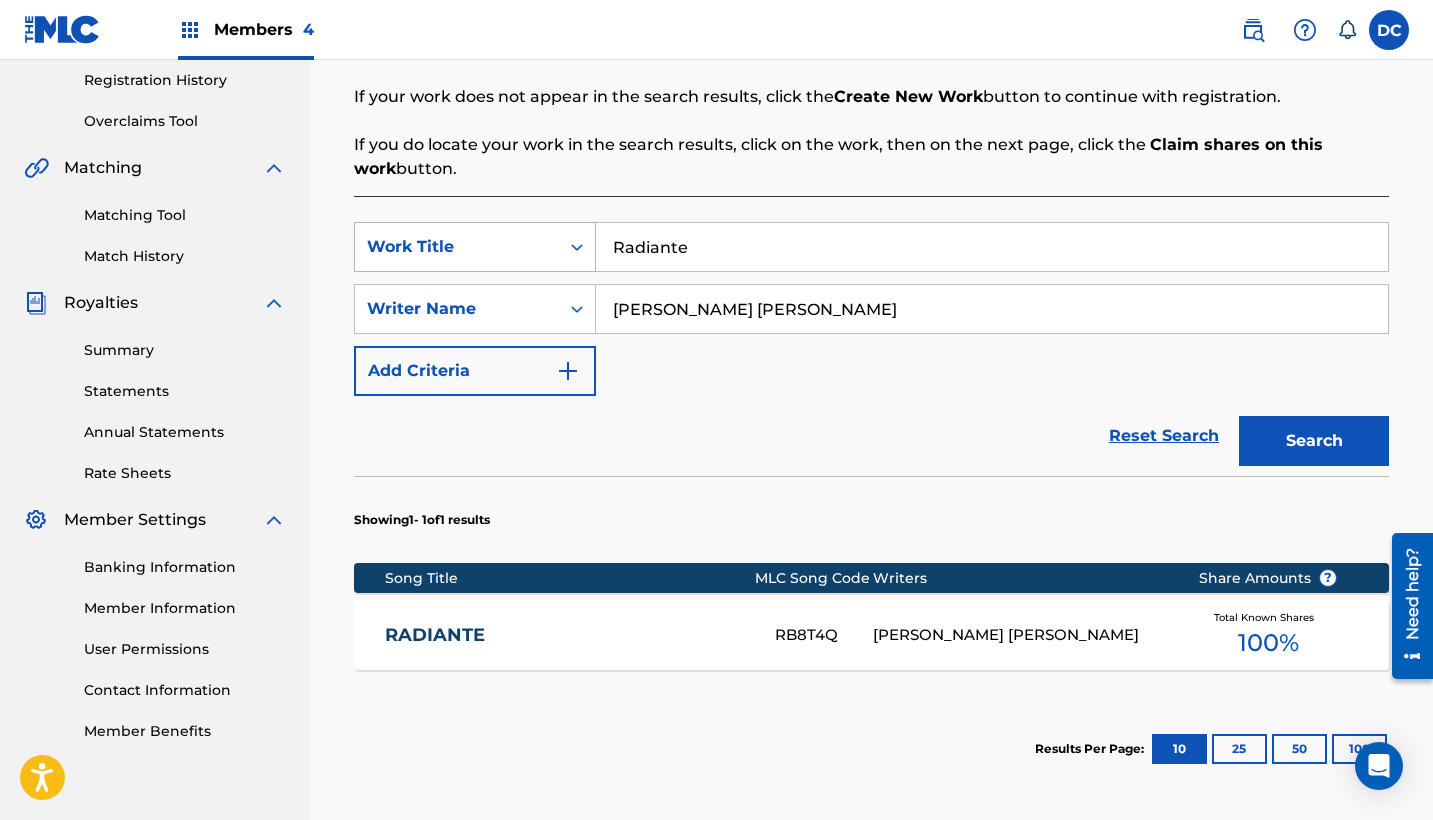drag, startPoint x: 731, startPoint y: 242, endPoint x: 504, endPoint y: 233, distance: 227.17834 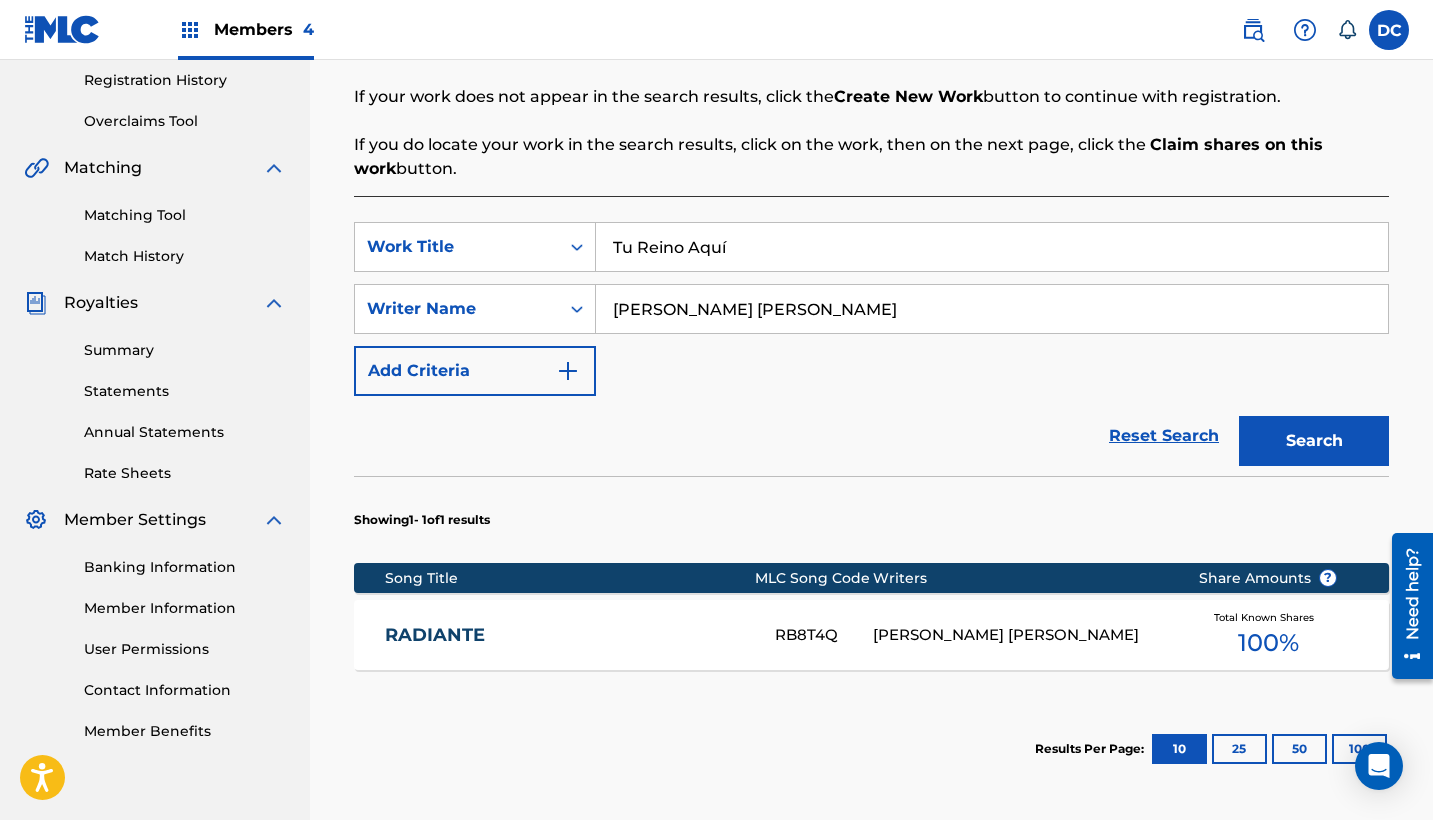 type on "Tu Reino Aquí" 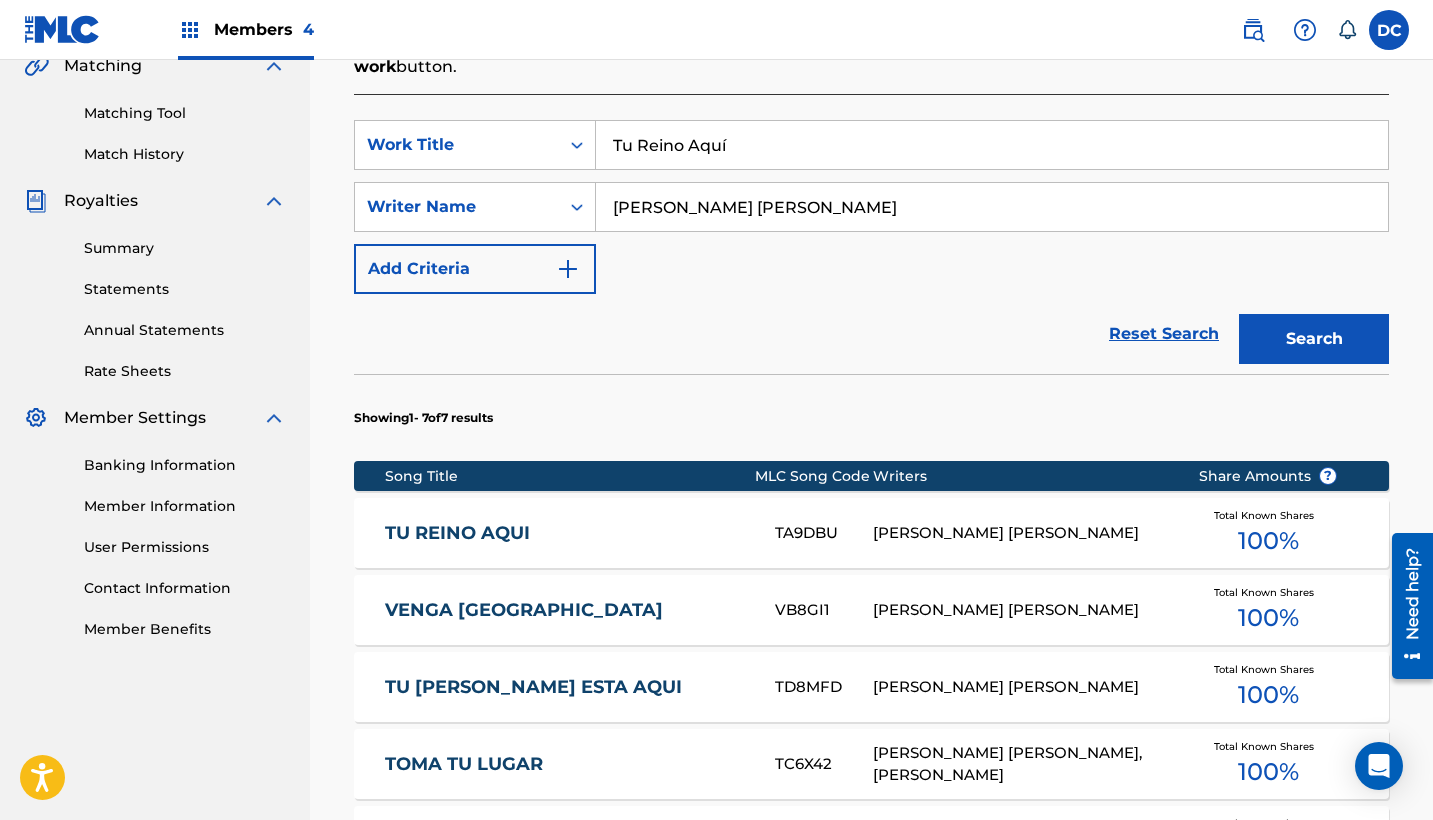 scroll, scrollTop: 481, scrollLeft: 0, axis: vertical 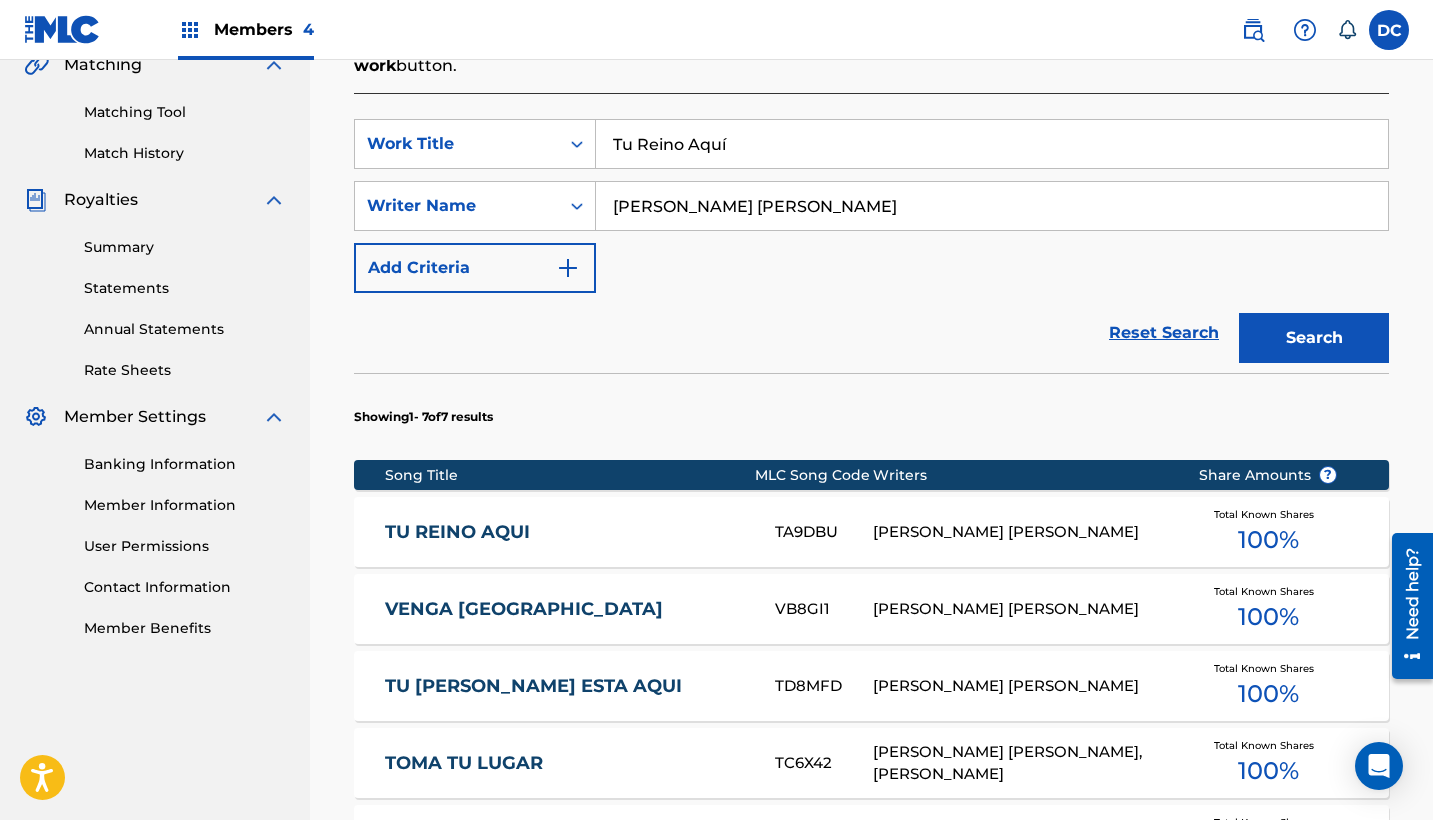 click on "TU REINO AQUI" at bounding box center [566, 532] 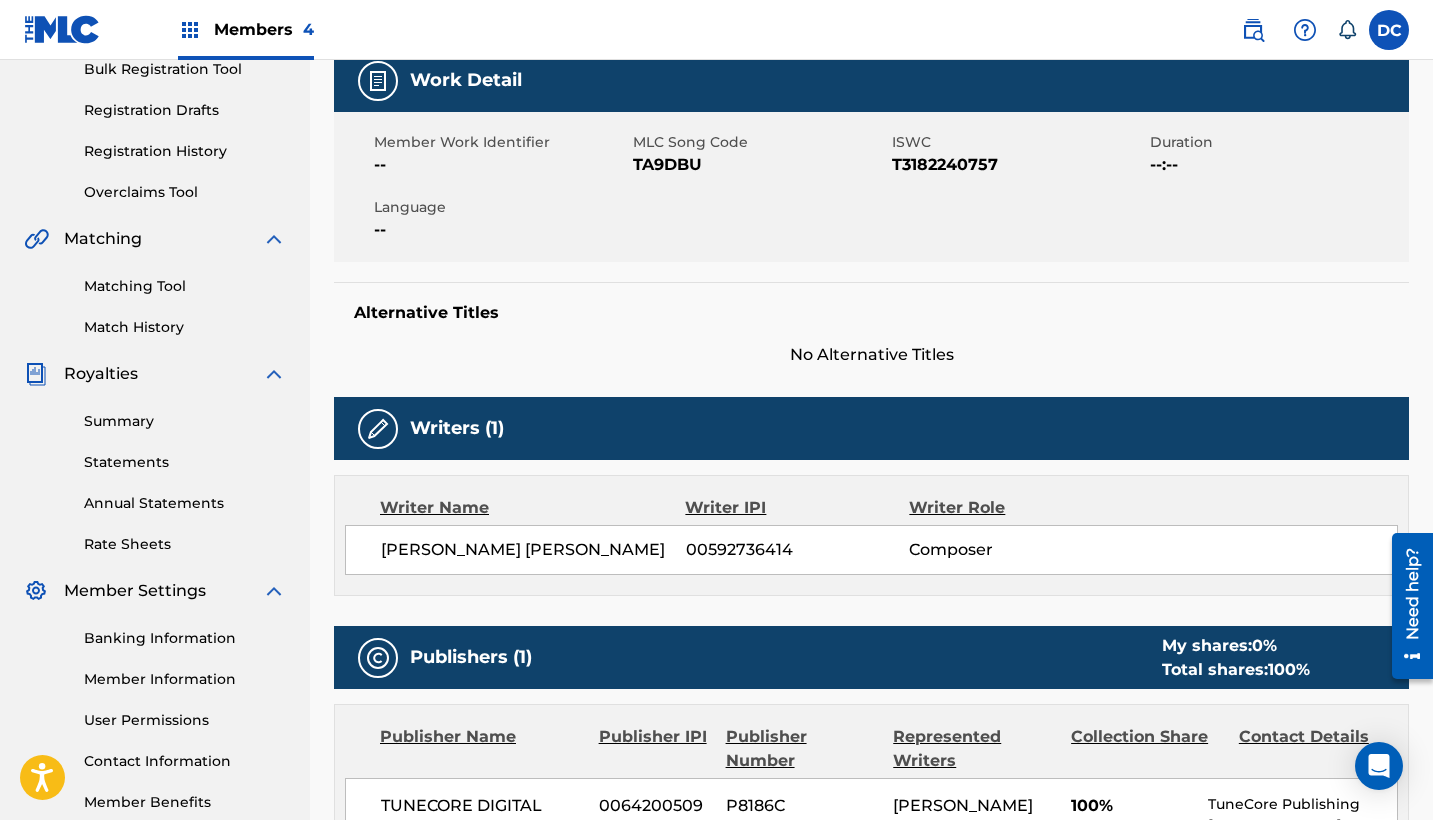 scroll, scrollTop: 178, scrollLeft: 0, axis: vertical 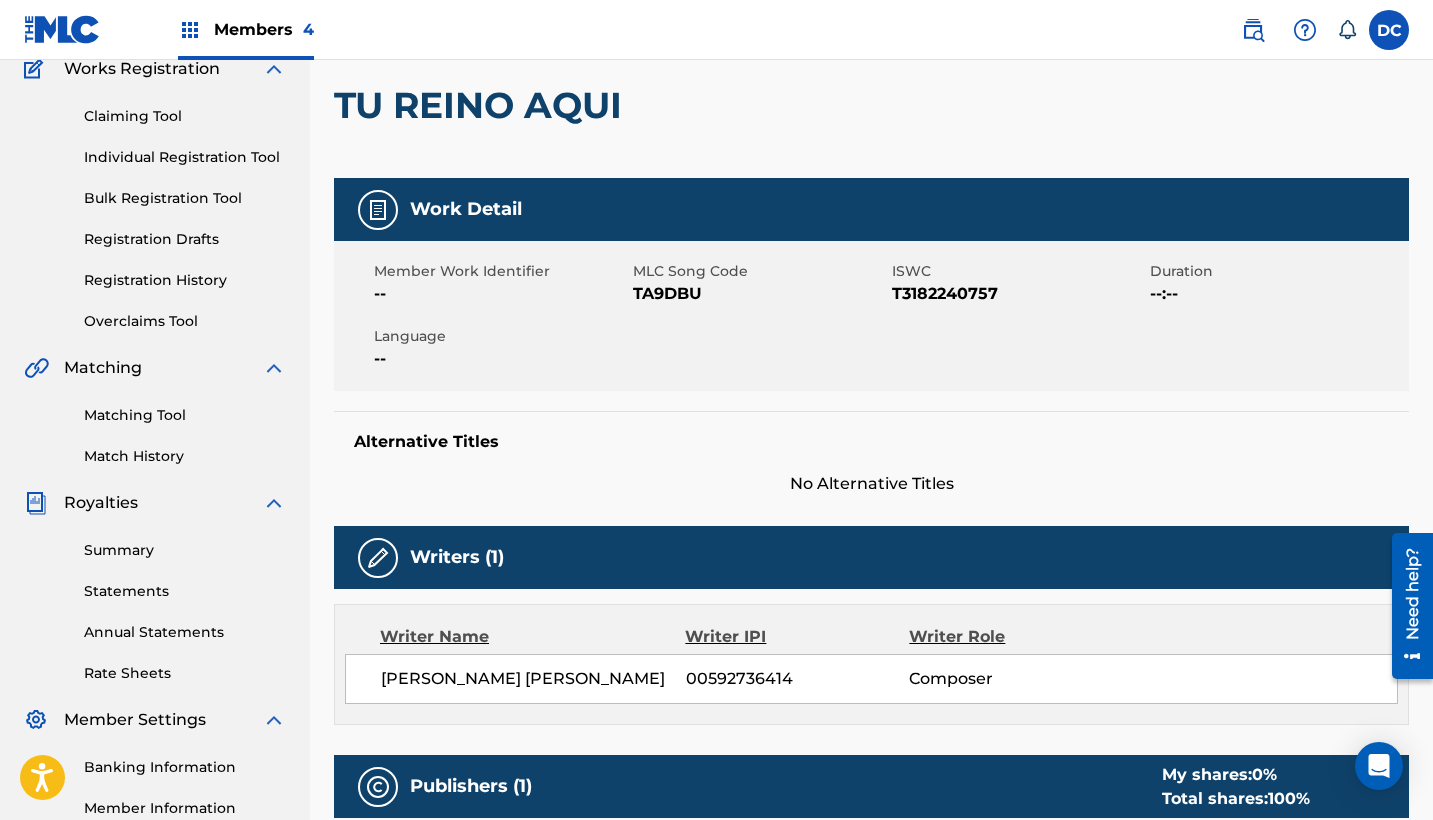 click on "TA9DBU" at bounding box center (760, 294) 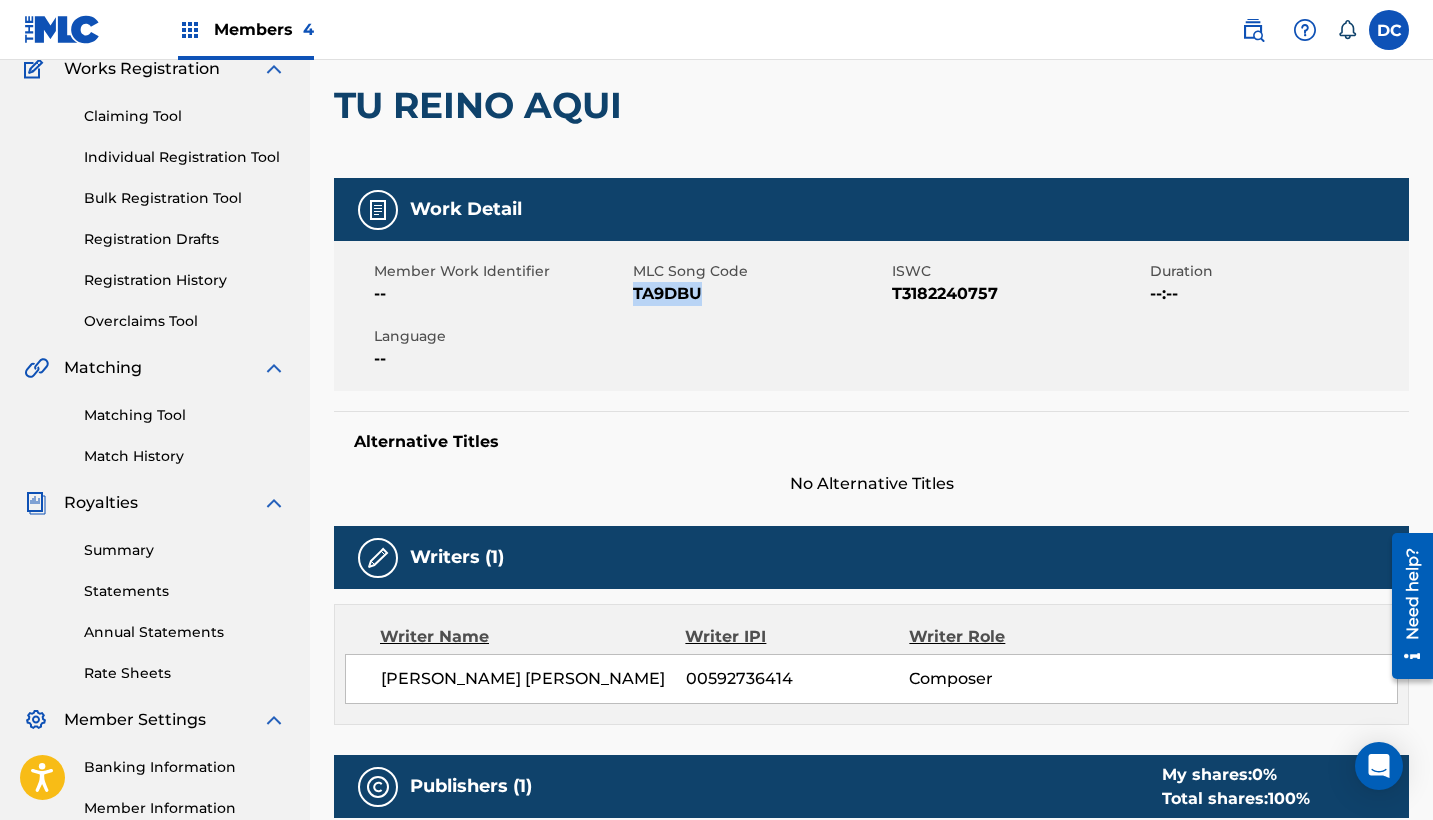 click on "TA9DBU" at bounding box center [760, 294] 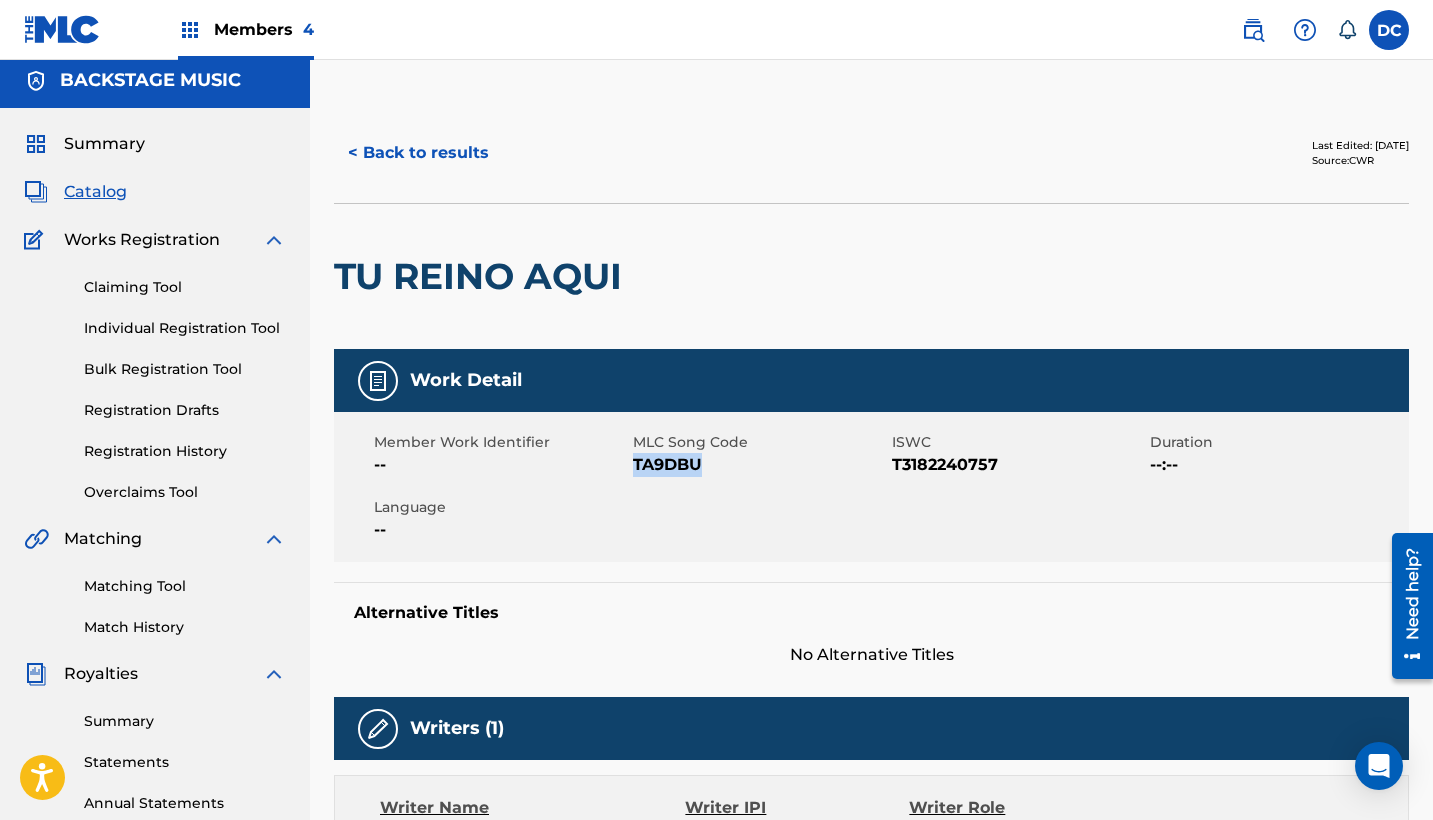 scroll, scrollTop: 2, scrollLeft: 0, axis: vertical 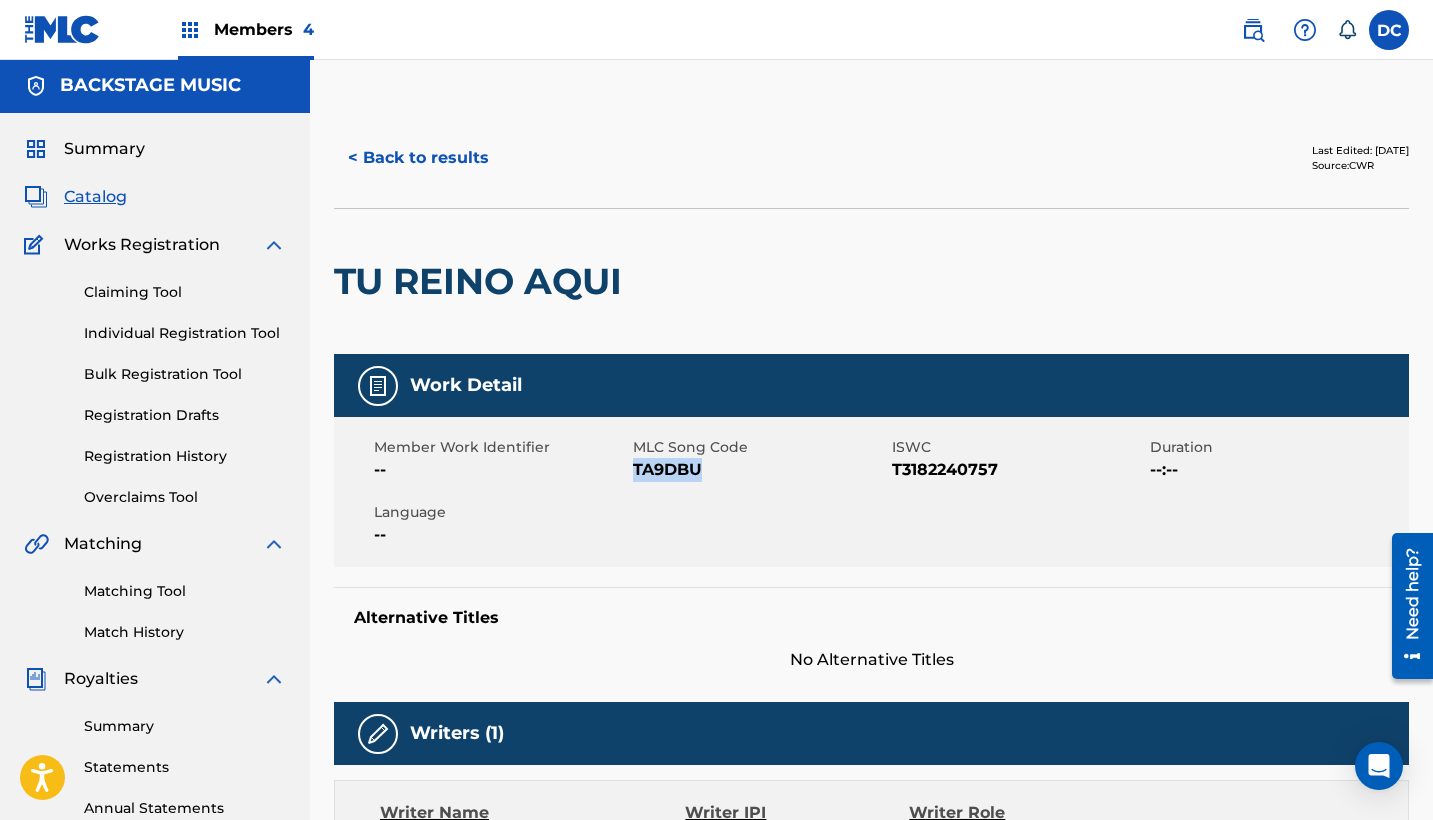 click on "< Back to results" at bounding box center (418, 158) 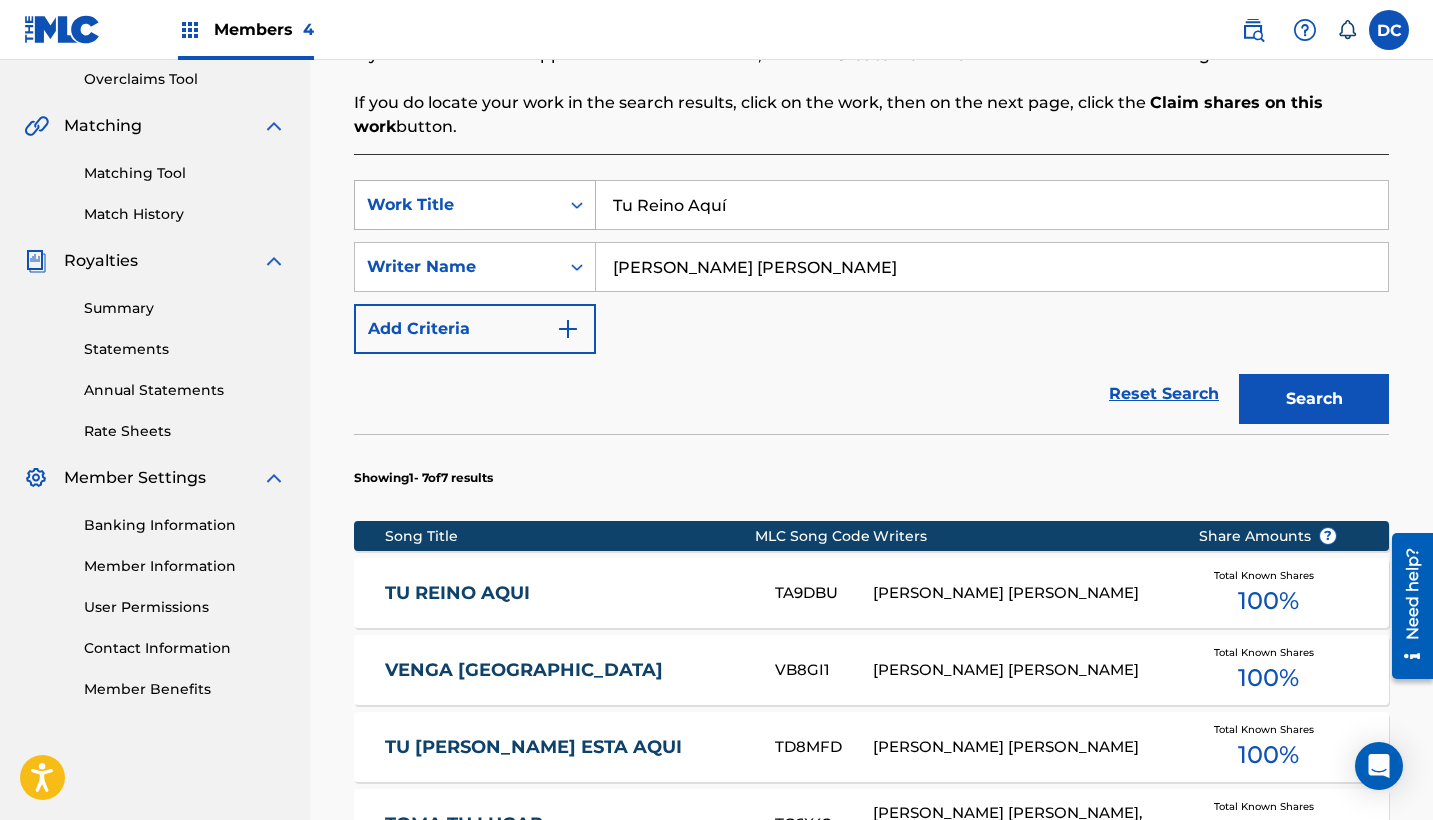 paste on "Celebramos" 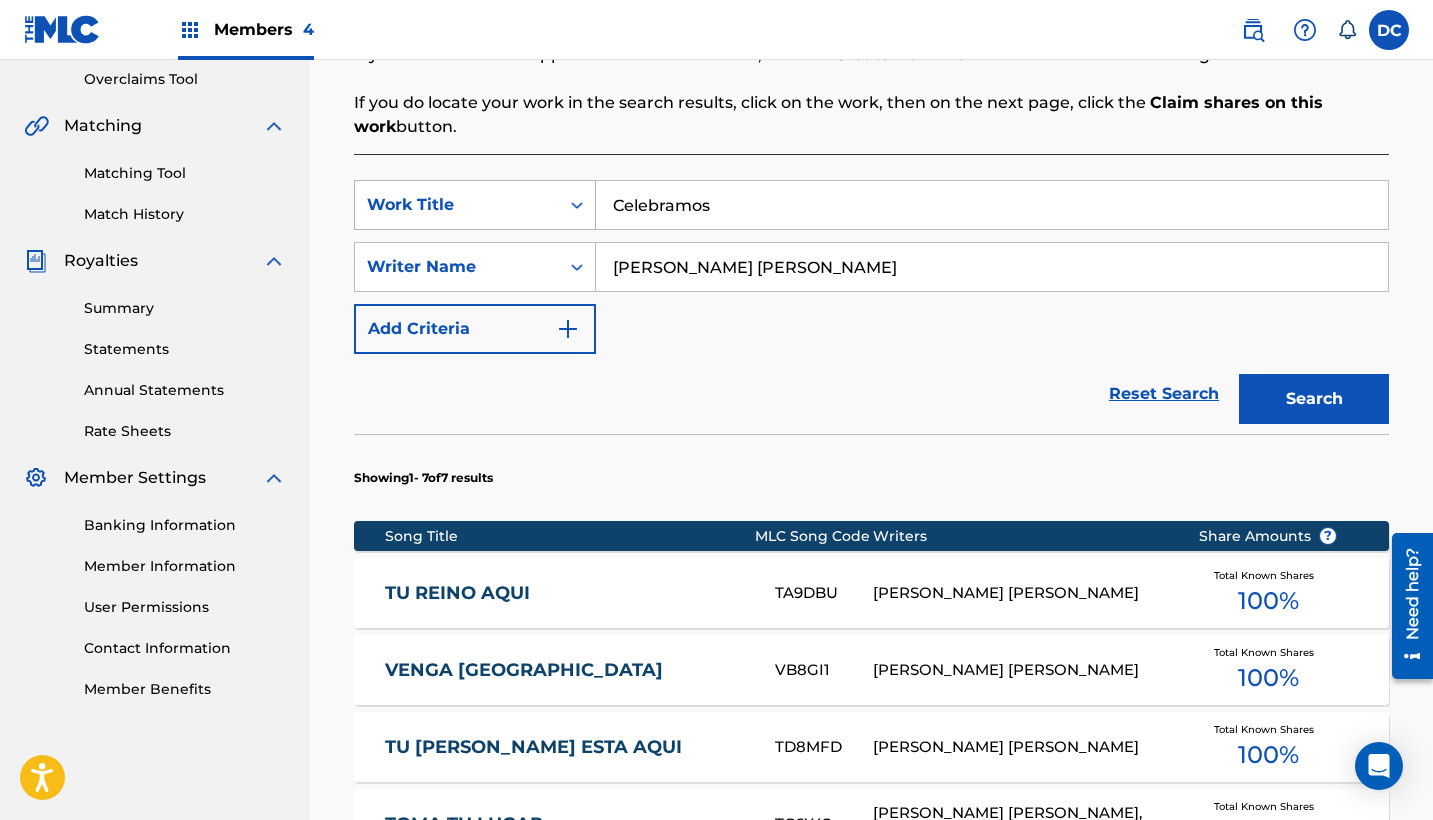 type on "Celebramos" 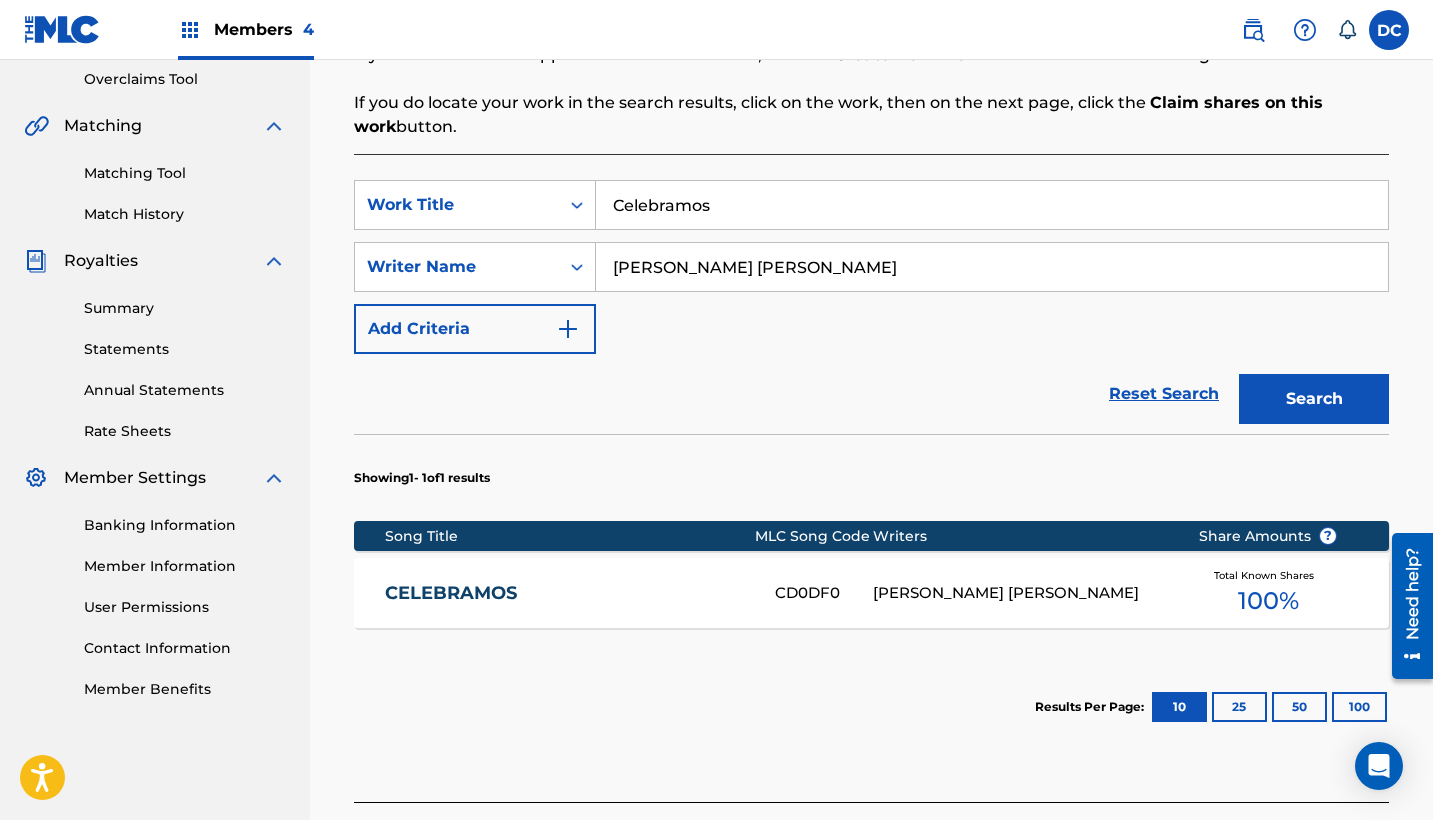 click on "CELEBRAMOS CD0DF0 [PERSON_NAME] [PERSON_NAME] Total Known Shares 100 %" at bounding box center [871, 593] 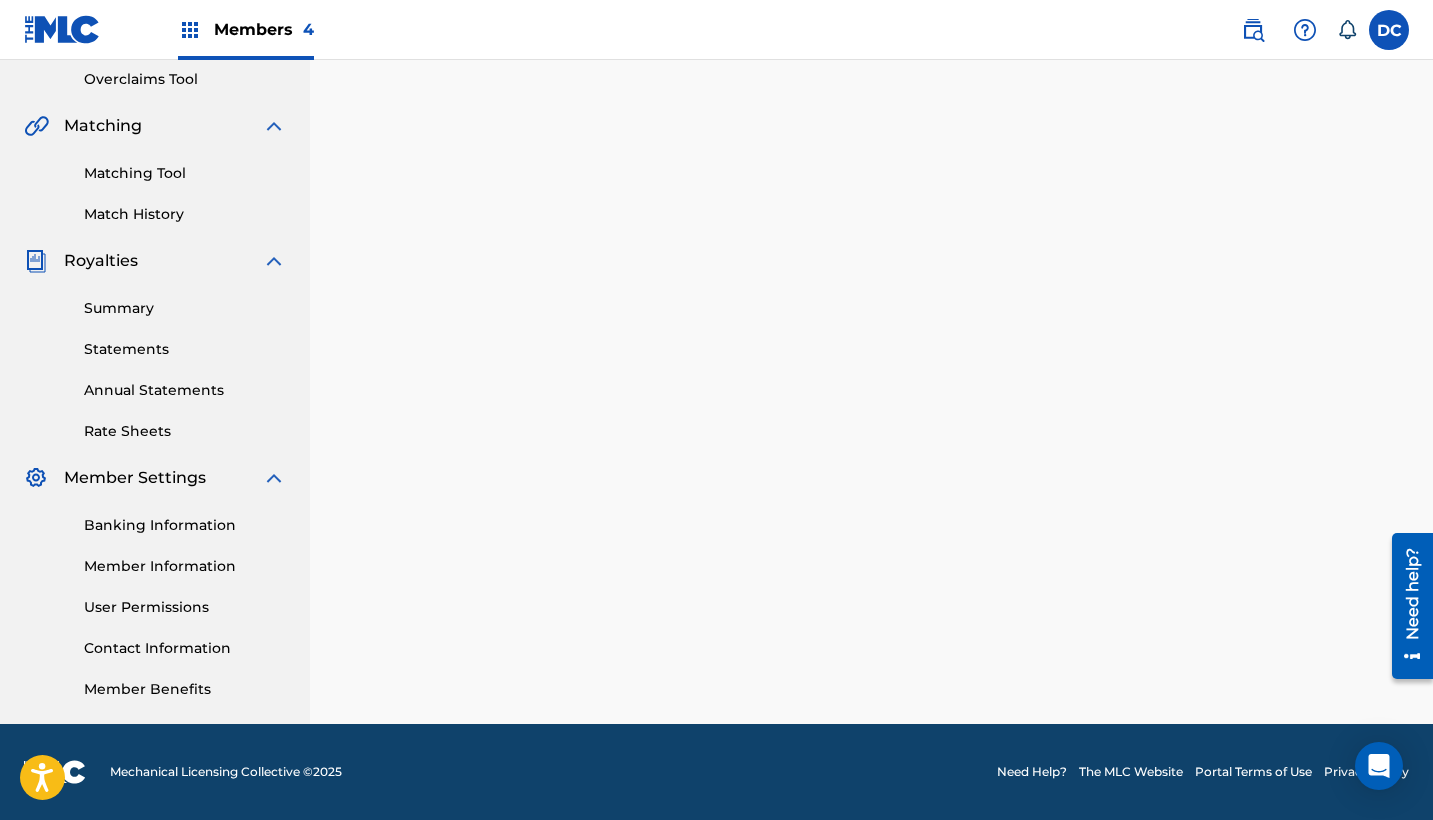 scroll, scrollTop: 0, scrollLeft: 0, axis: both 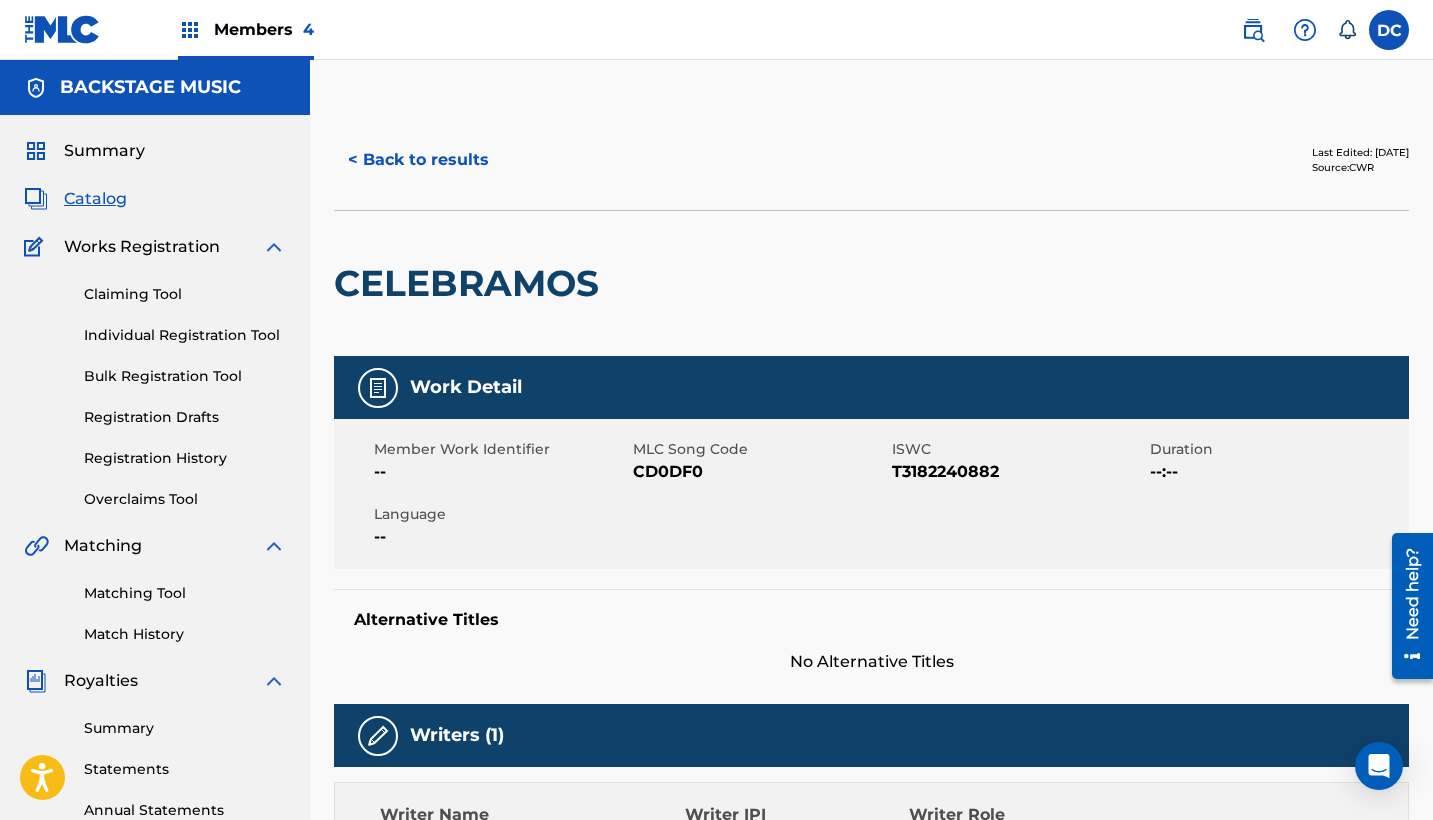 click on "CD0DF0" at bounding box center (760, 472) 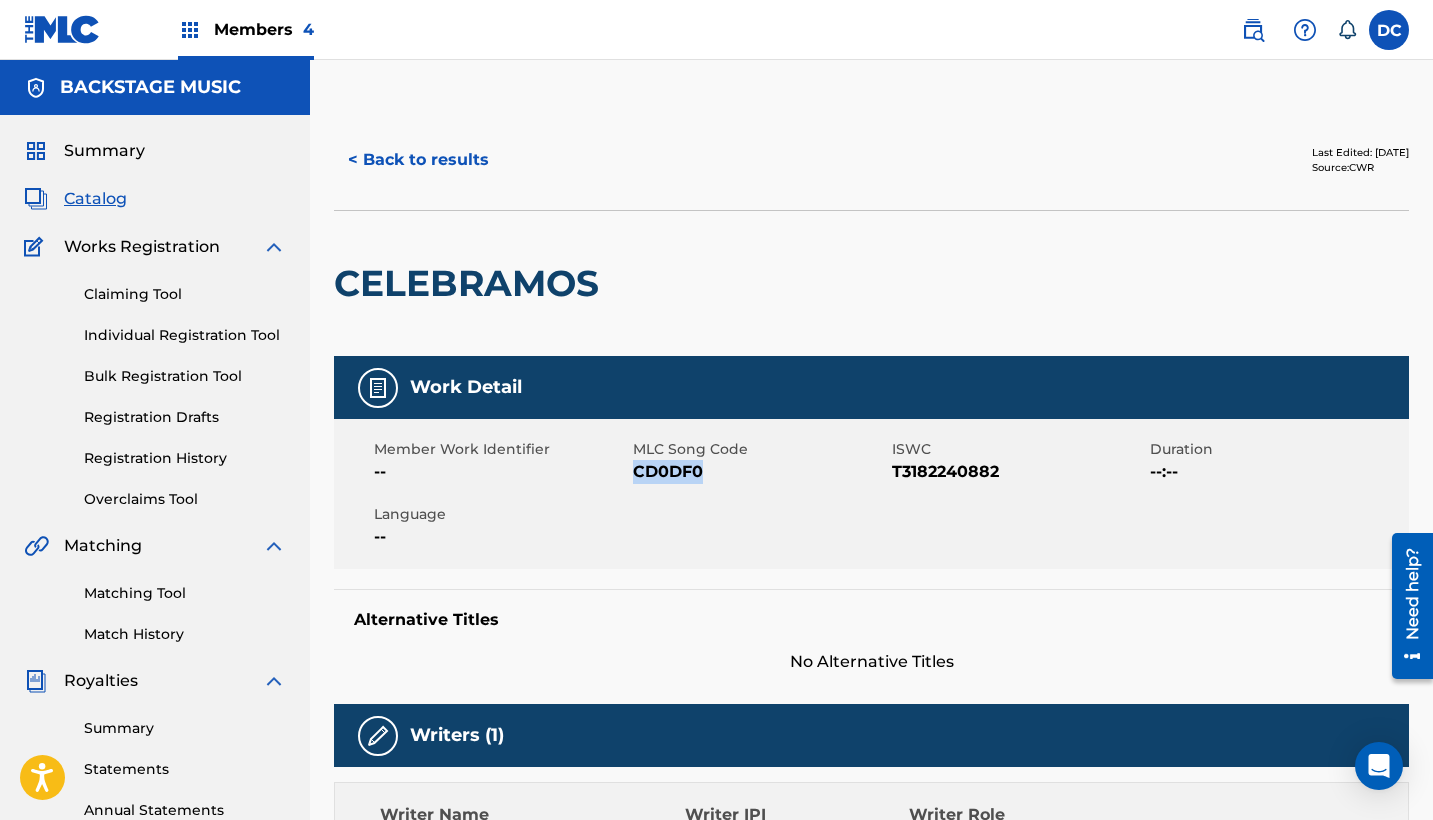 click on "CD0DF0" at bounding box center (760, 472) 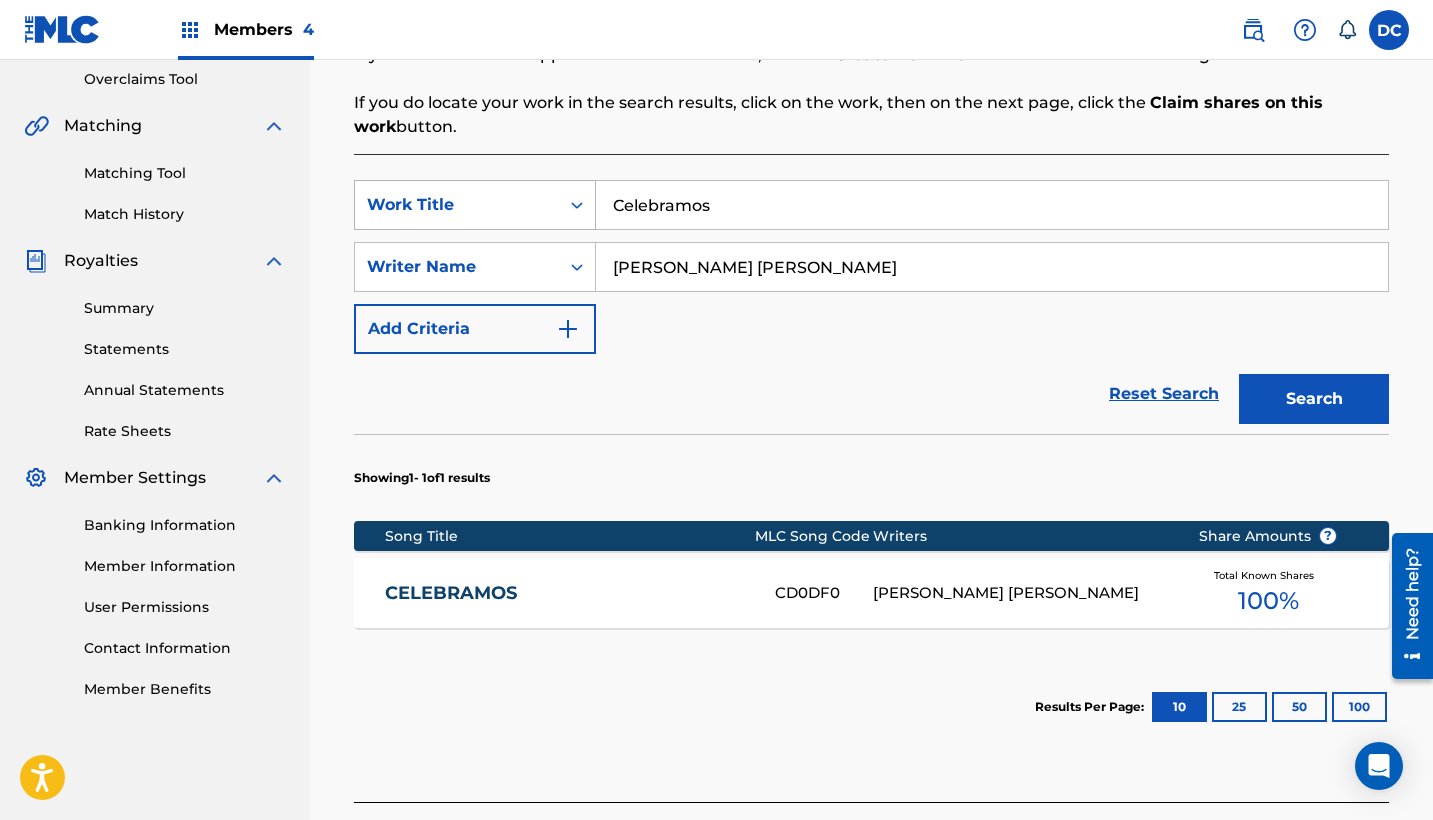 drag, startPoint x: 724, startPoint y: 201, endPoint x: 579, endPoint y: 201, distance: 145 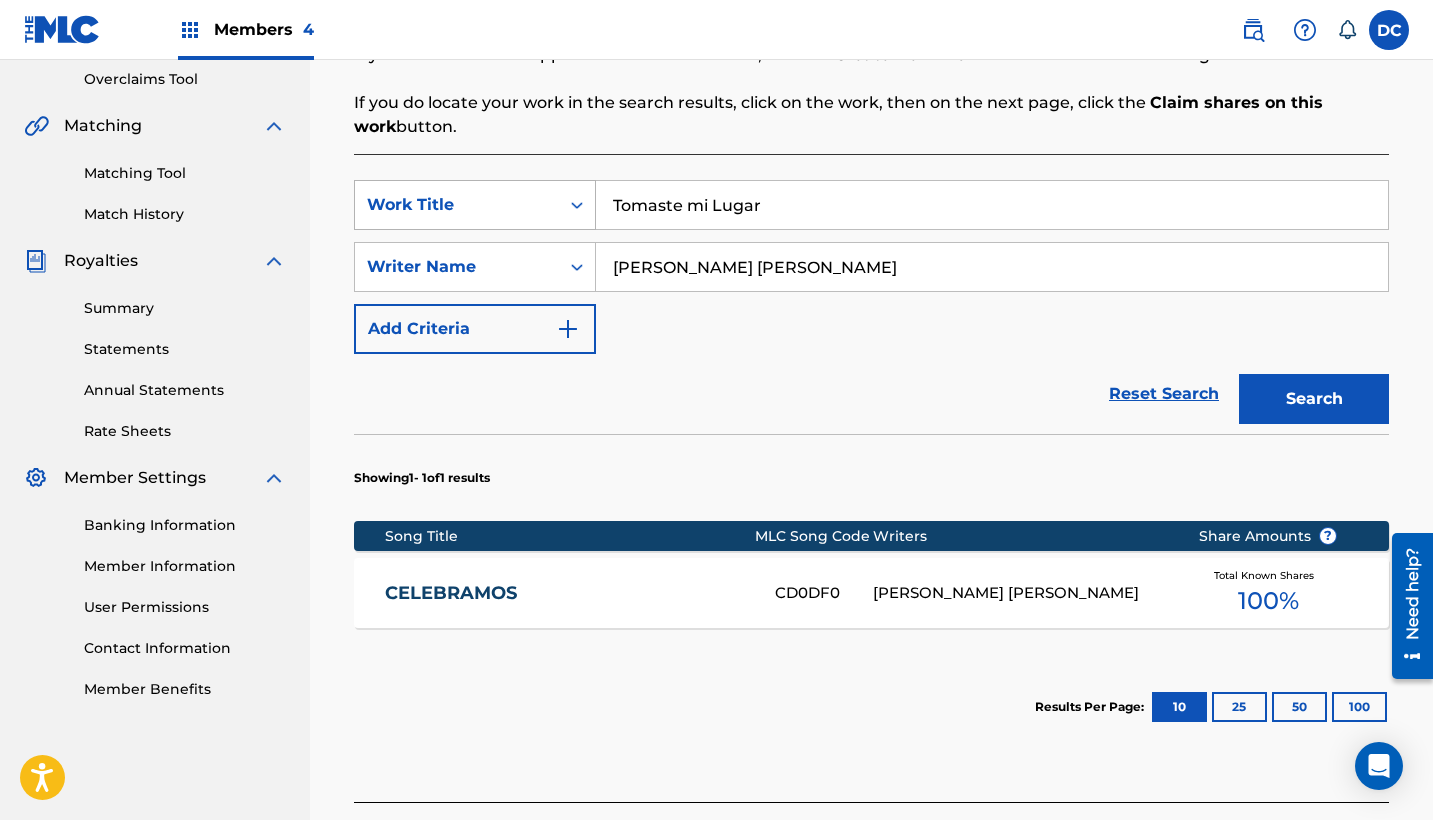 type on "Tomaste mi Lugar" 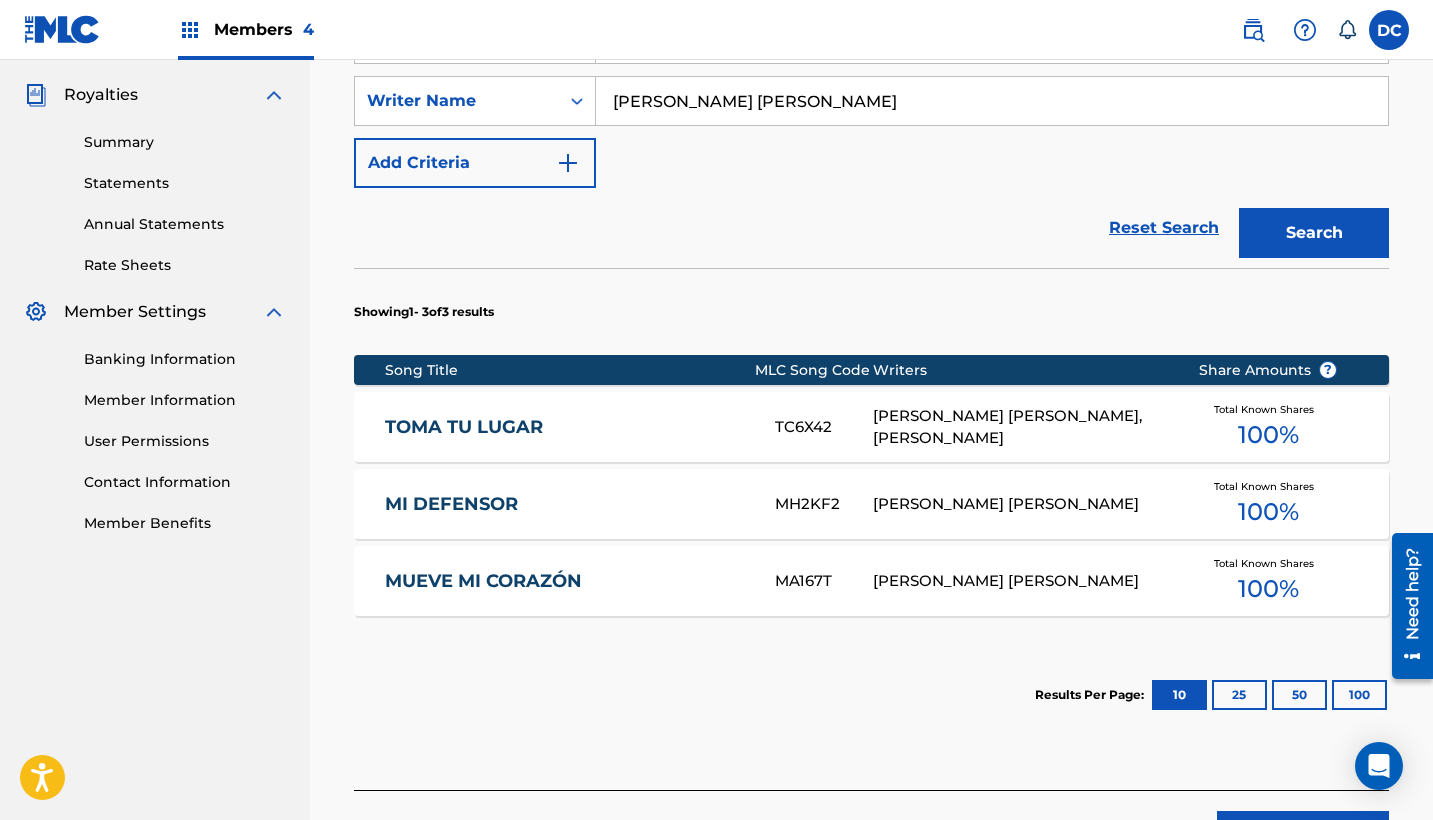 scroll, scrollTop: 719, scrollLeft: 0, axis: vertical 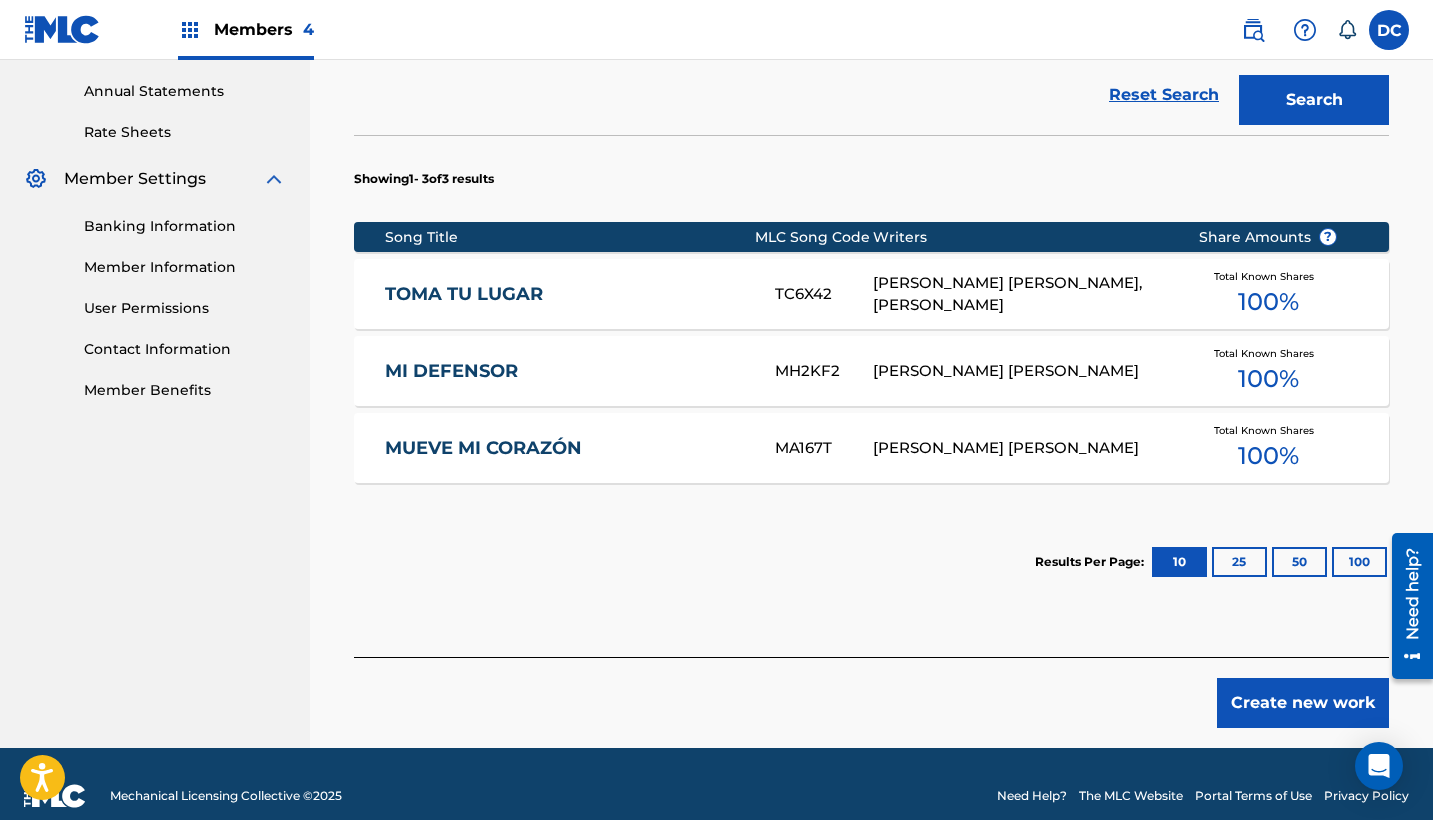 click on "Create new work" at bounding box center [1303, 703] 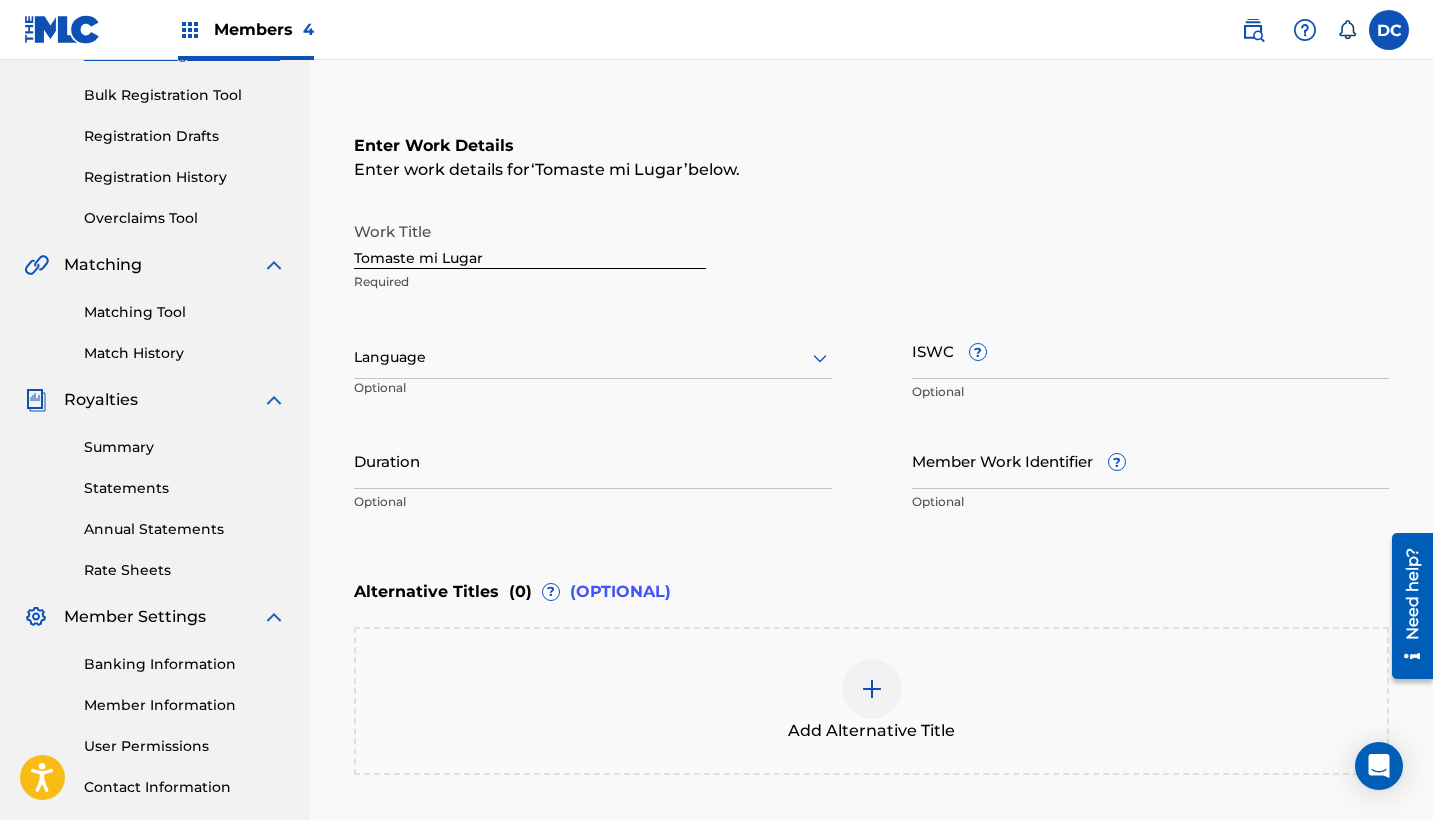 scroll, scrollTop: 247, scrollLeft: 0, axis: vertical 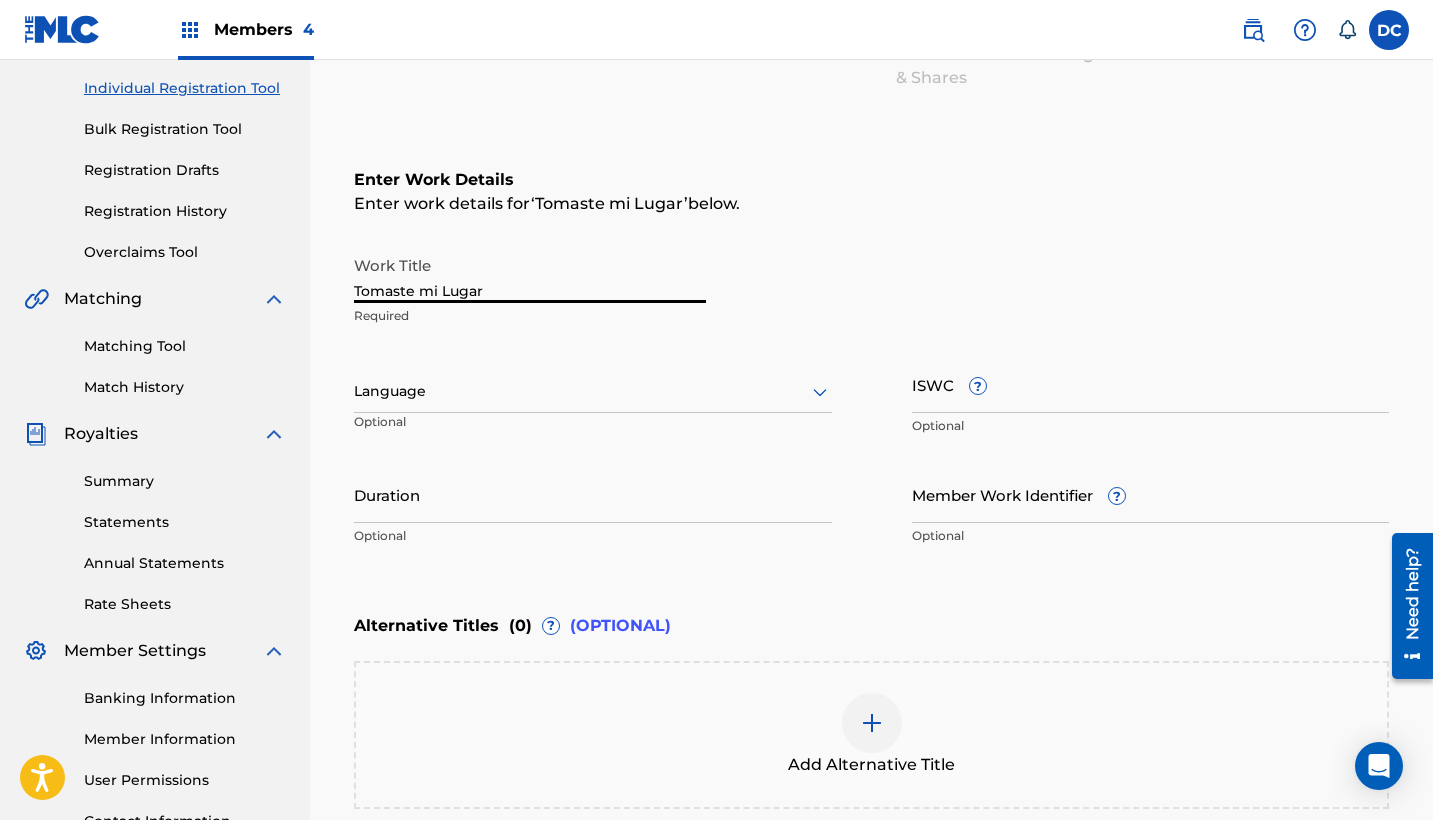 drag, startPoint x: 497, startPoint y: 288, endPoint x: 310, endPoint y: 282, distance: 187.09624 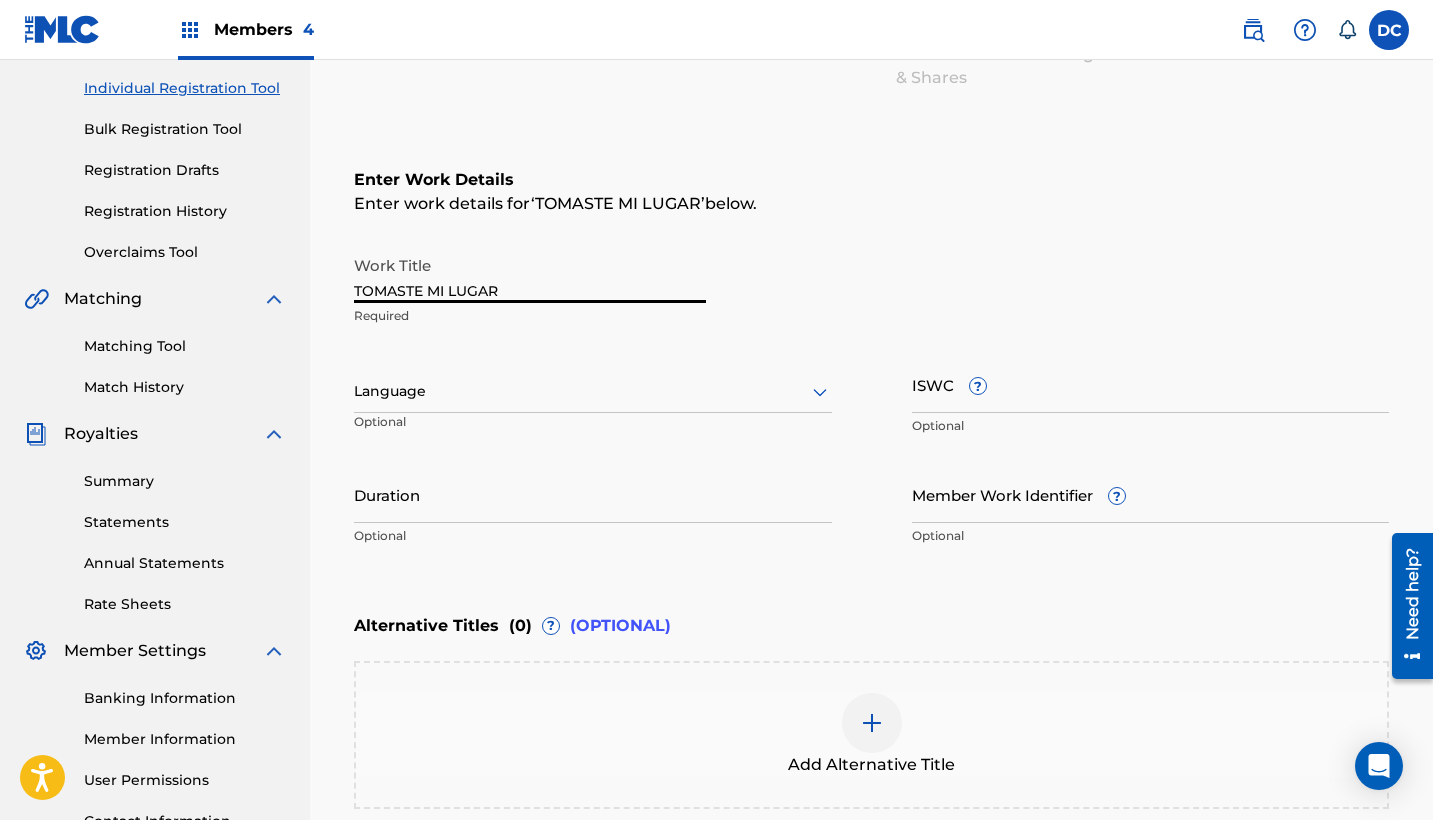 type on "TOMASTE MI LUGAR" 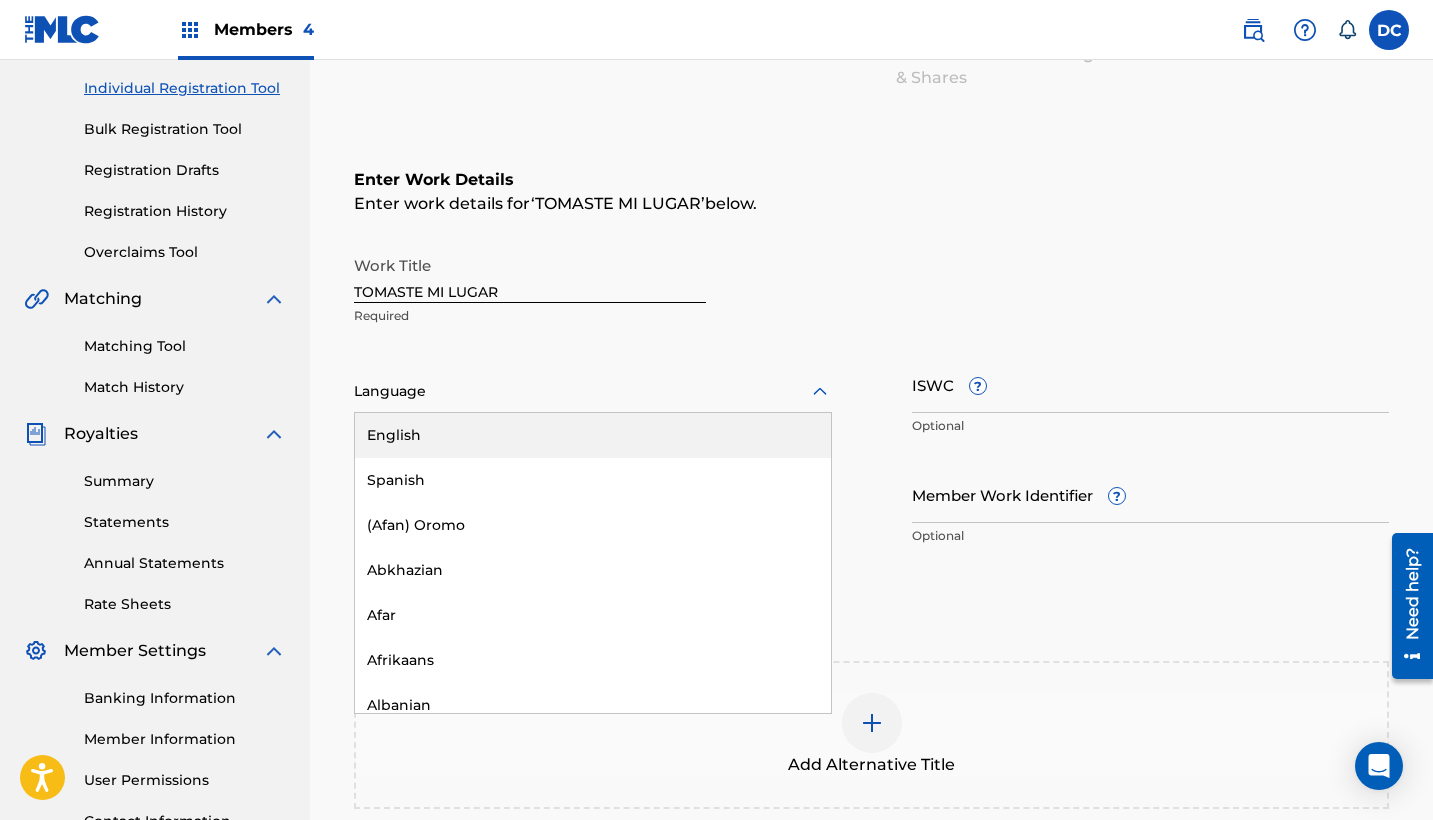 click on "Spanish" at bounding box center [593, 480] 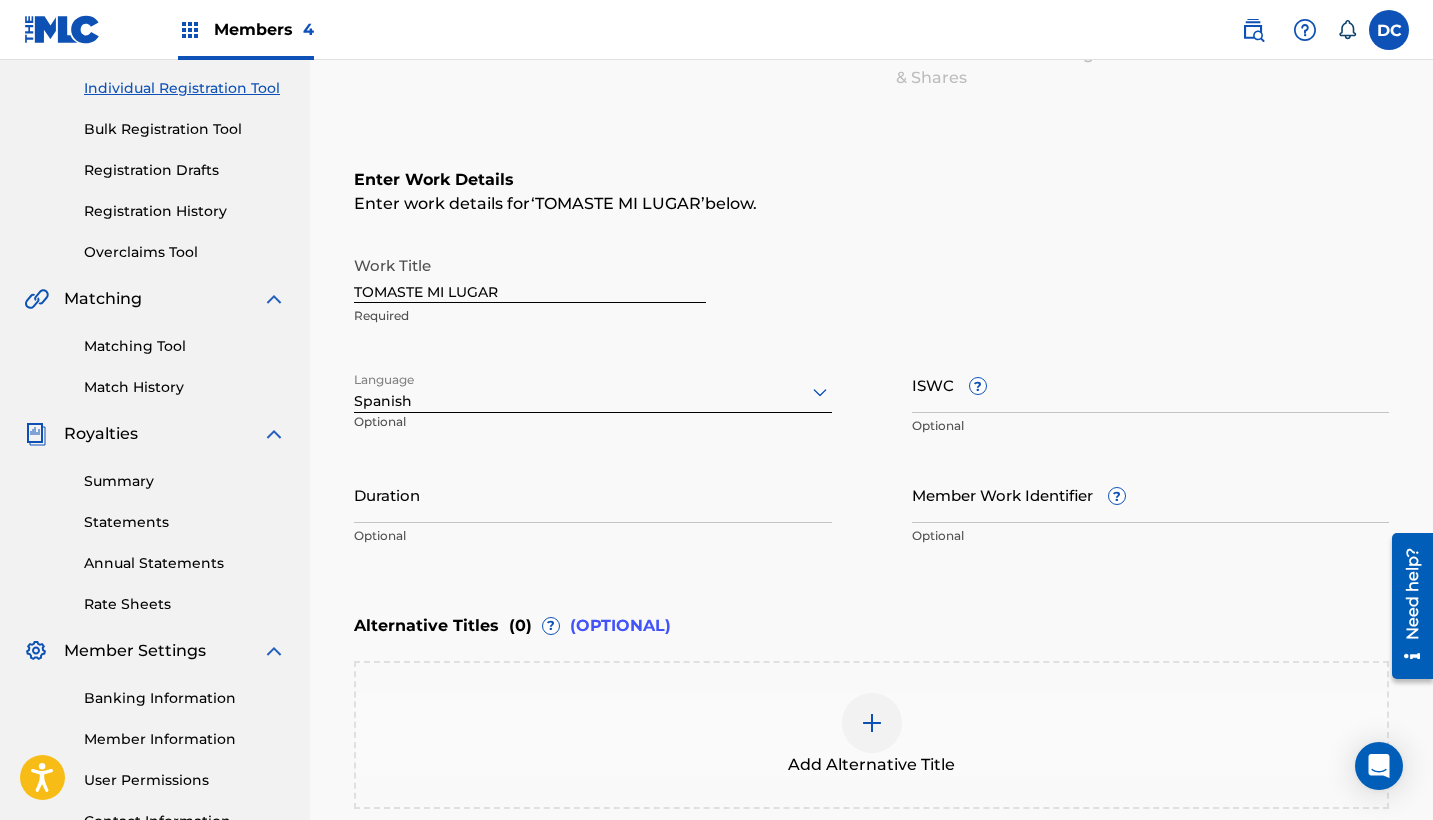 click on "Duration   Optional" at bounding box center (593, 511) 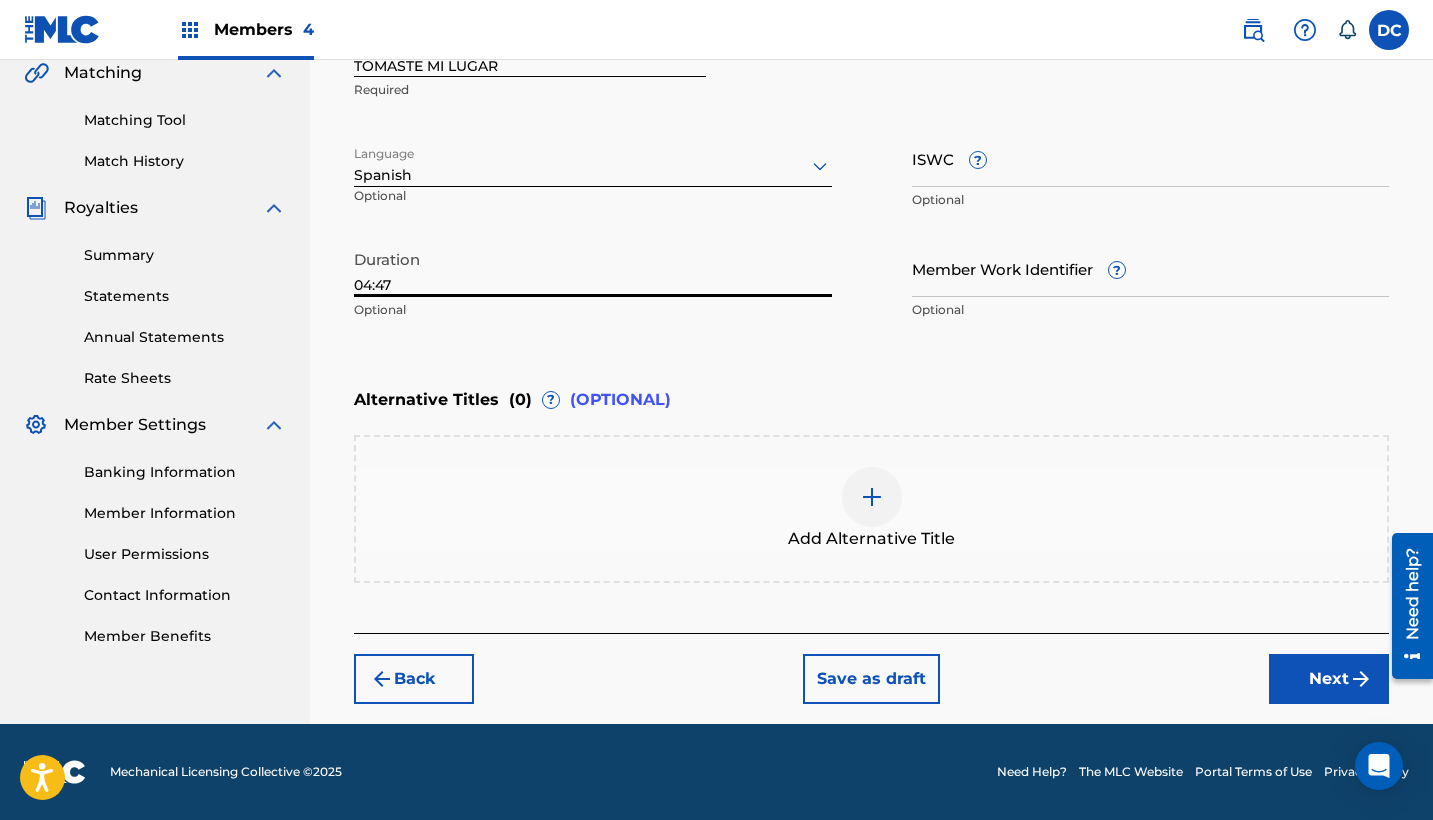 type on "04:47" 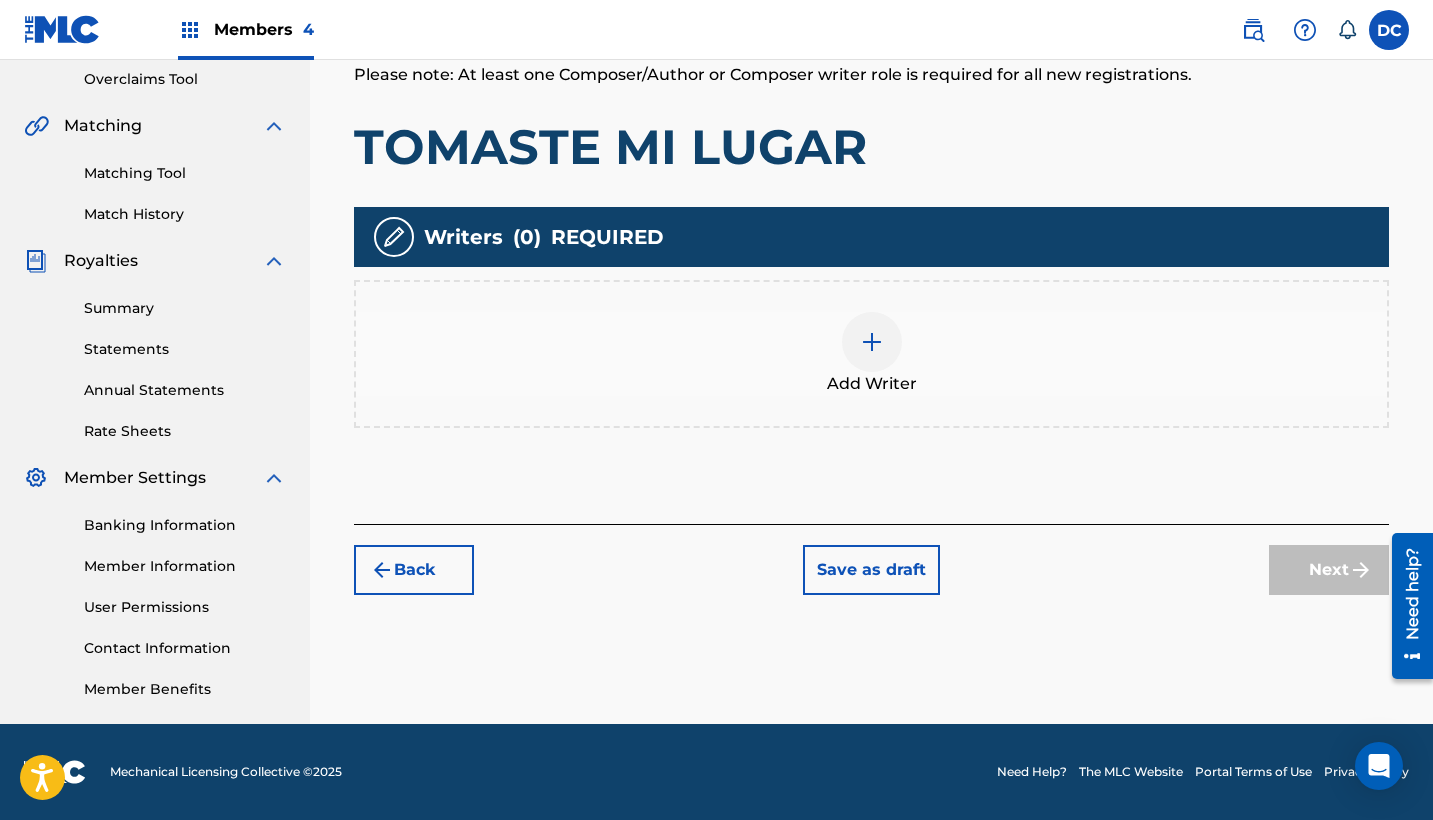 scroll, scrollTop: 420, scrollLeft: 0, axis: vertical 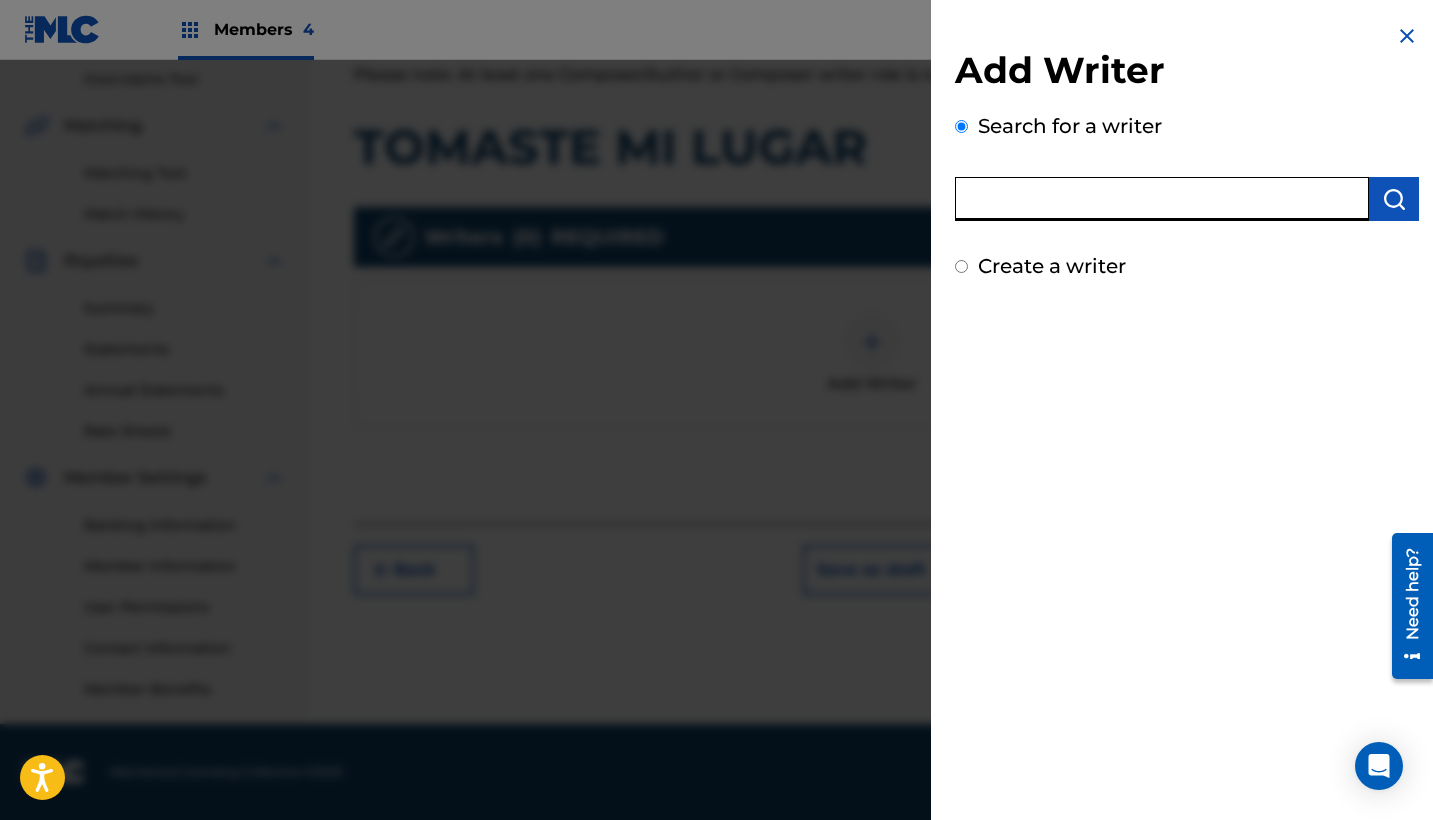 click at bounding box center [1162, 199] 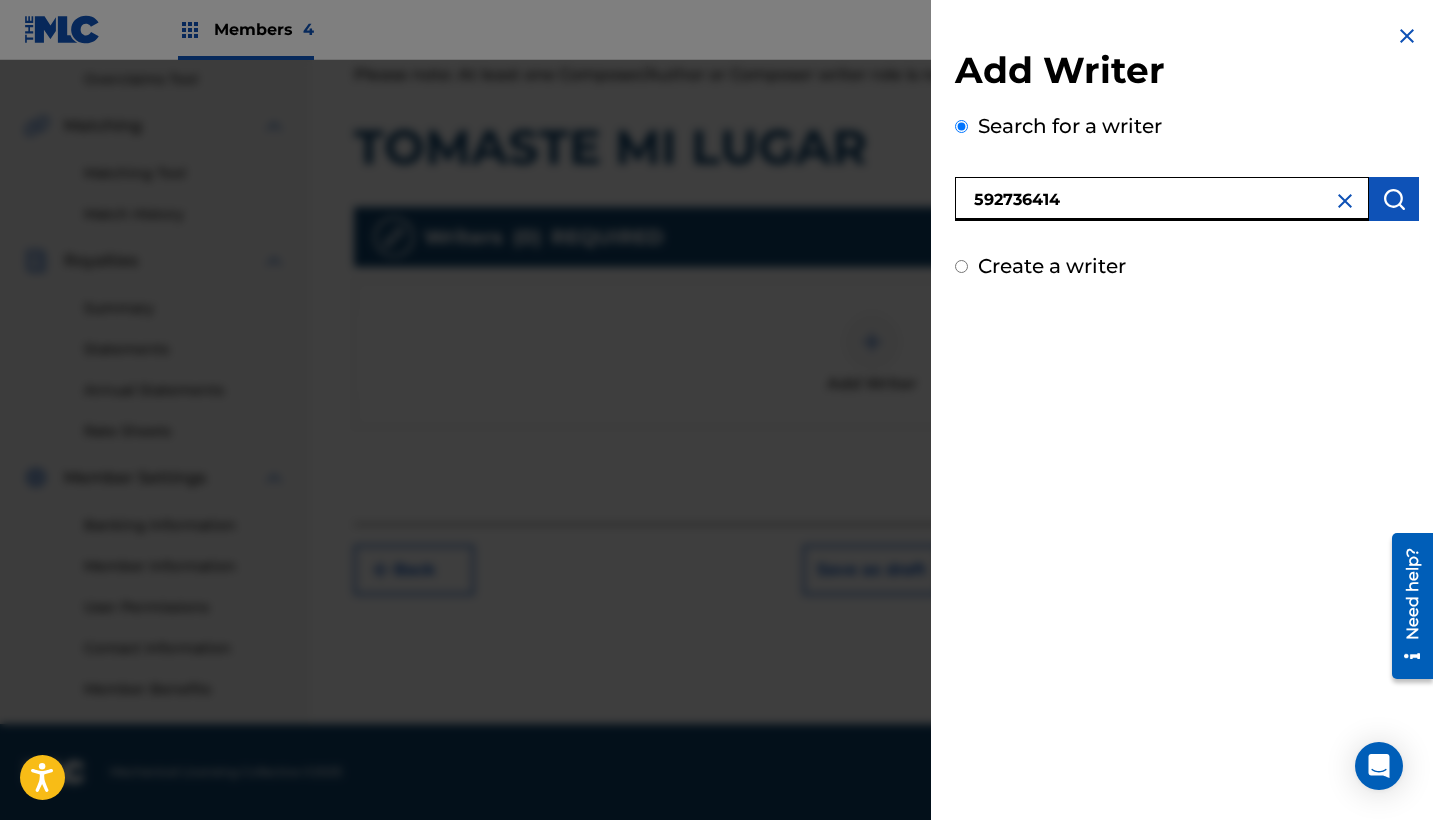 click on "592736414" at bounding box center [1162, 199] 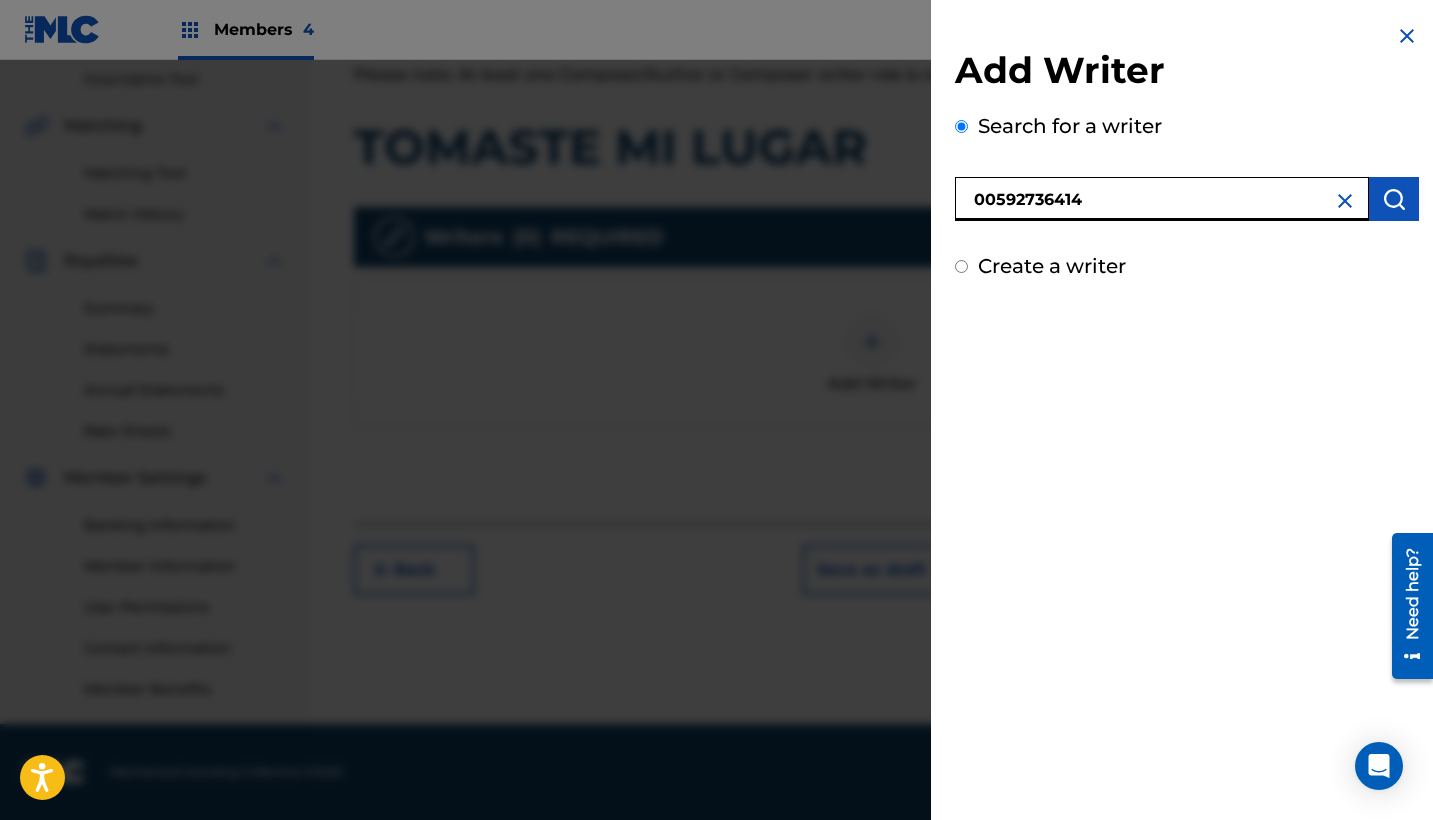 type on "00592736414" 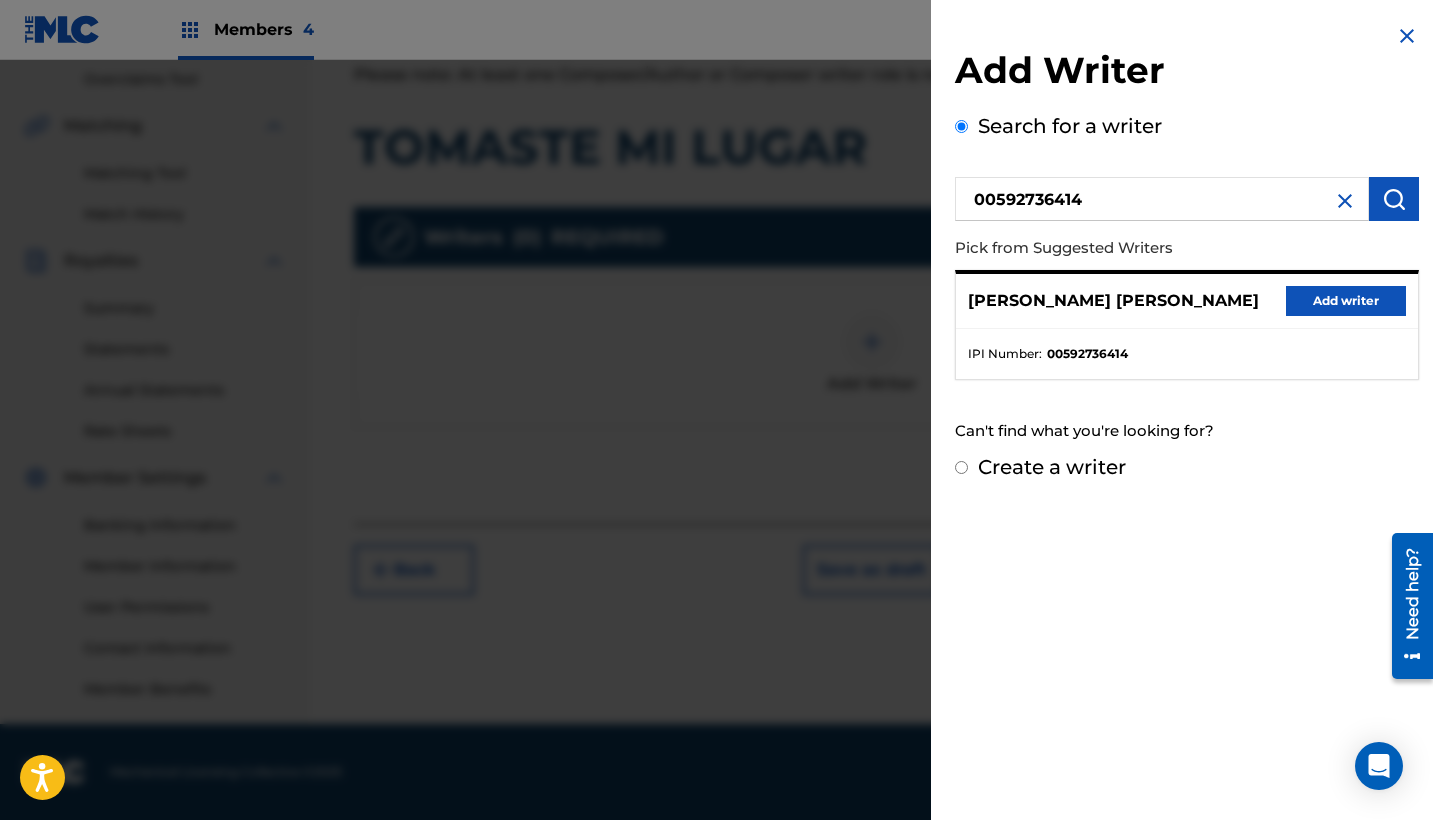 click on "Add writer" at bounding box center (1346, 301) 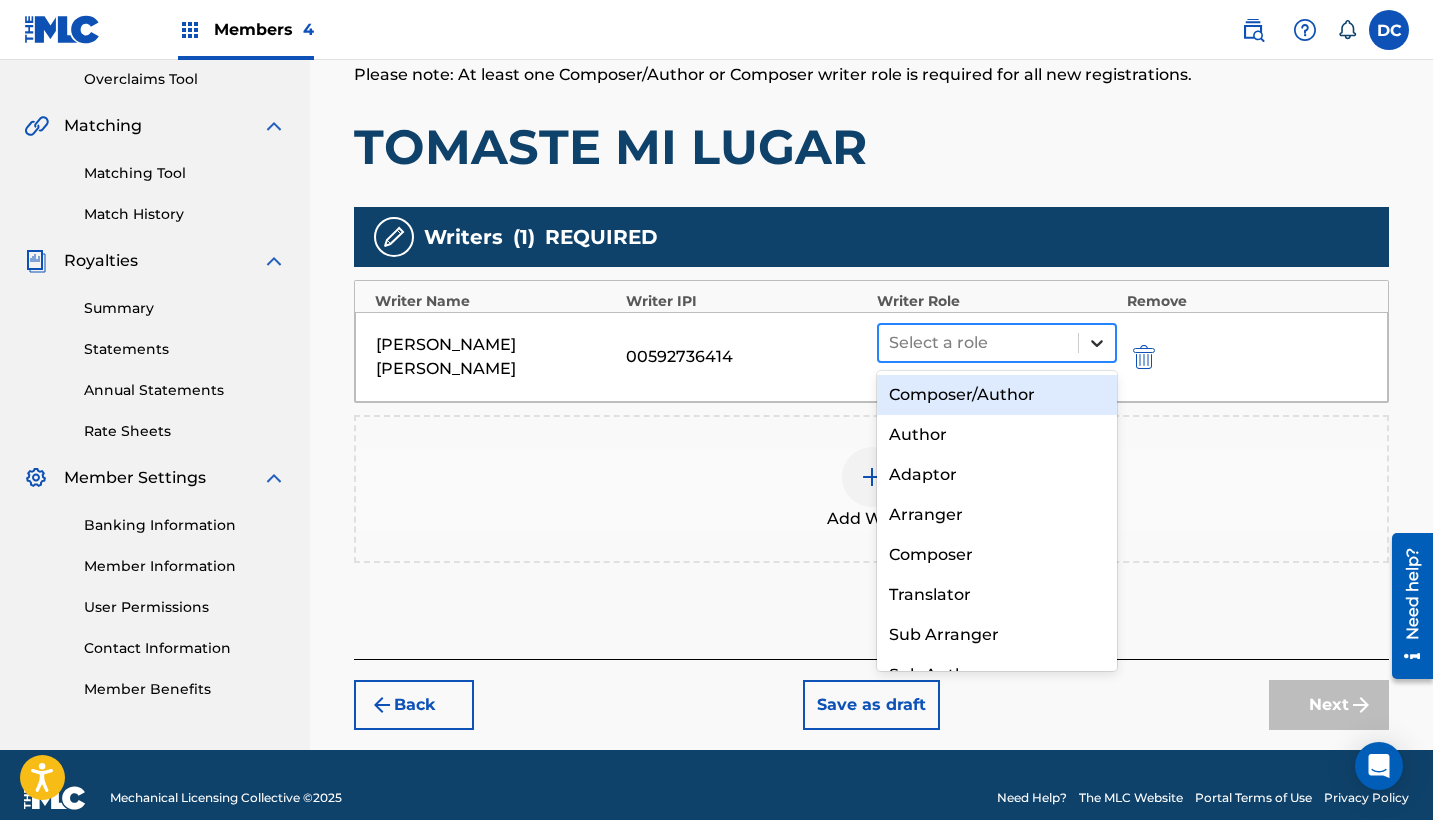 click at bounding box center [1097, 343] 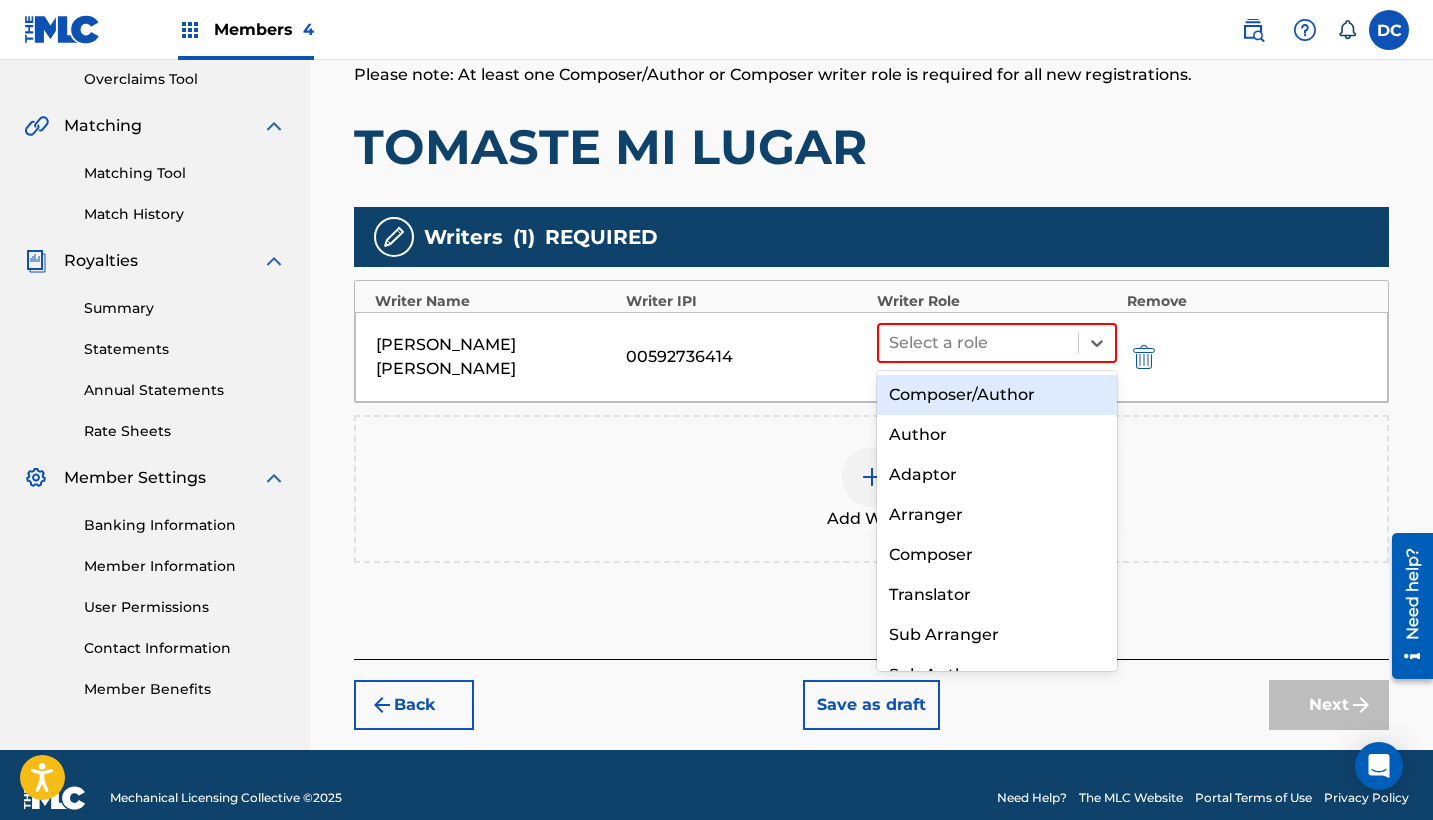 click on "Composer/Author" at bounding box center [997, 395] 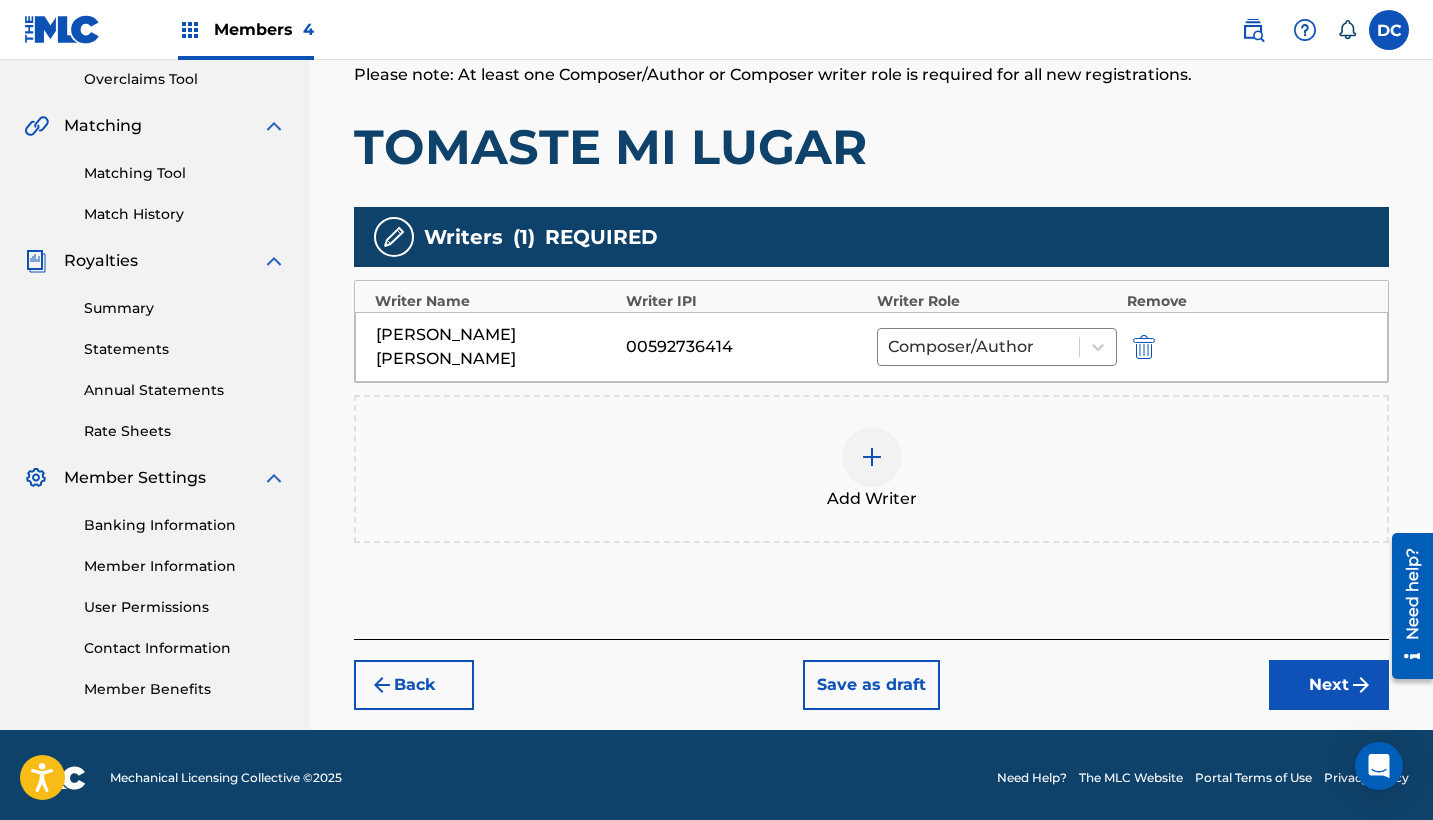 click on "Next" at bounding box center (1329, 685) 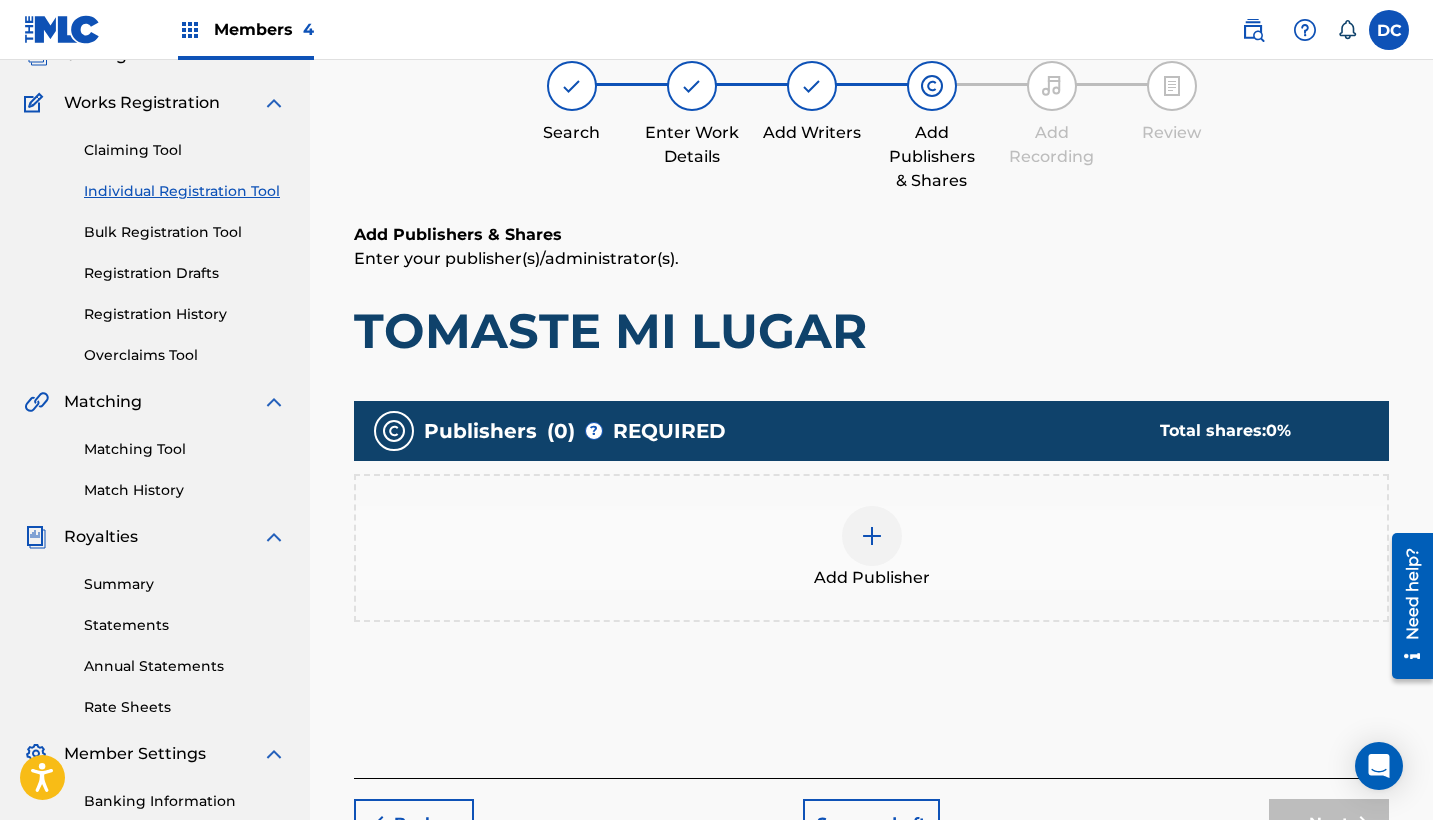 scroll, scrollTop: 90, scrollLeft: 0, axis: vertical 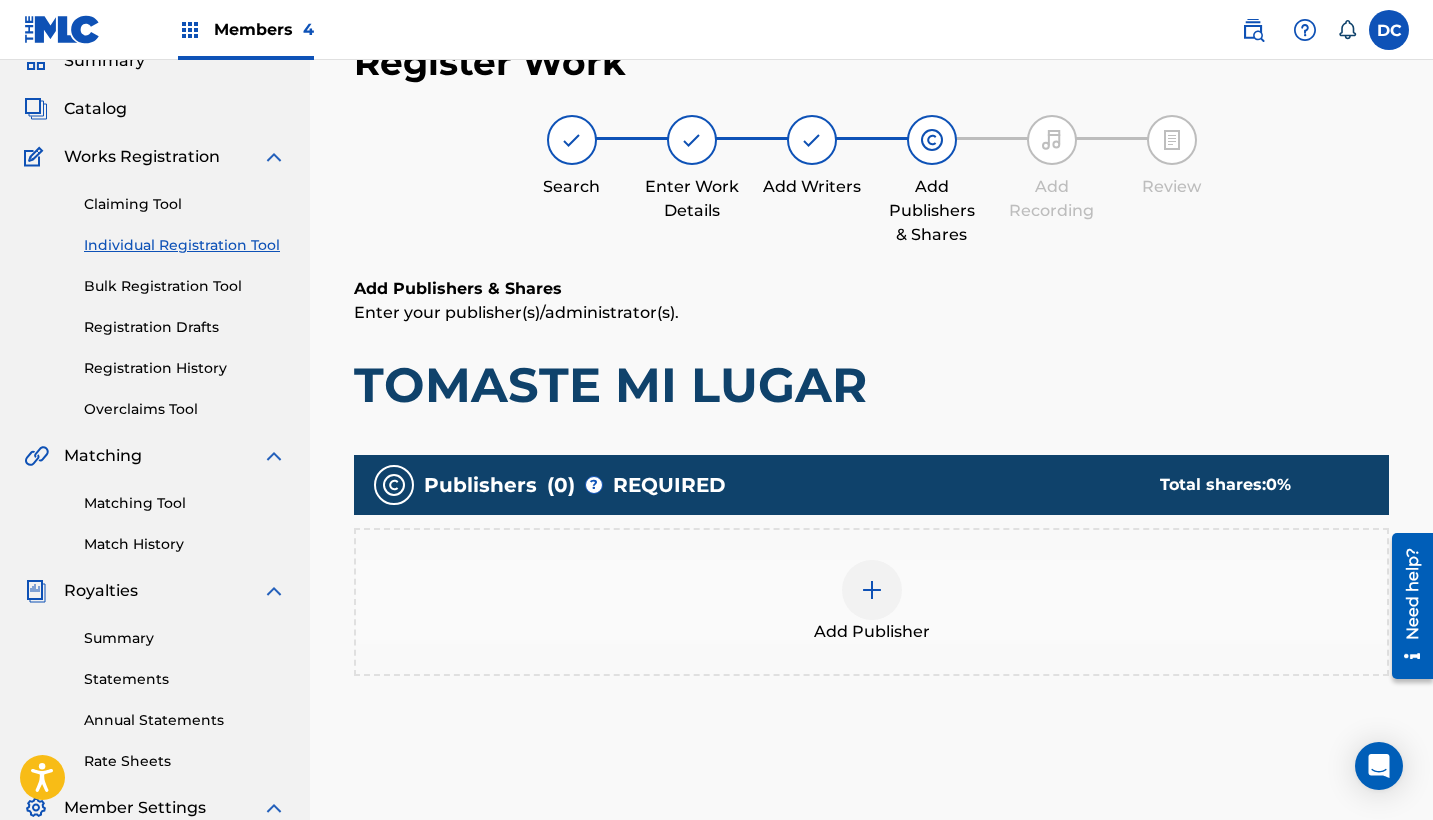click at bounding box center (872, 590) 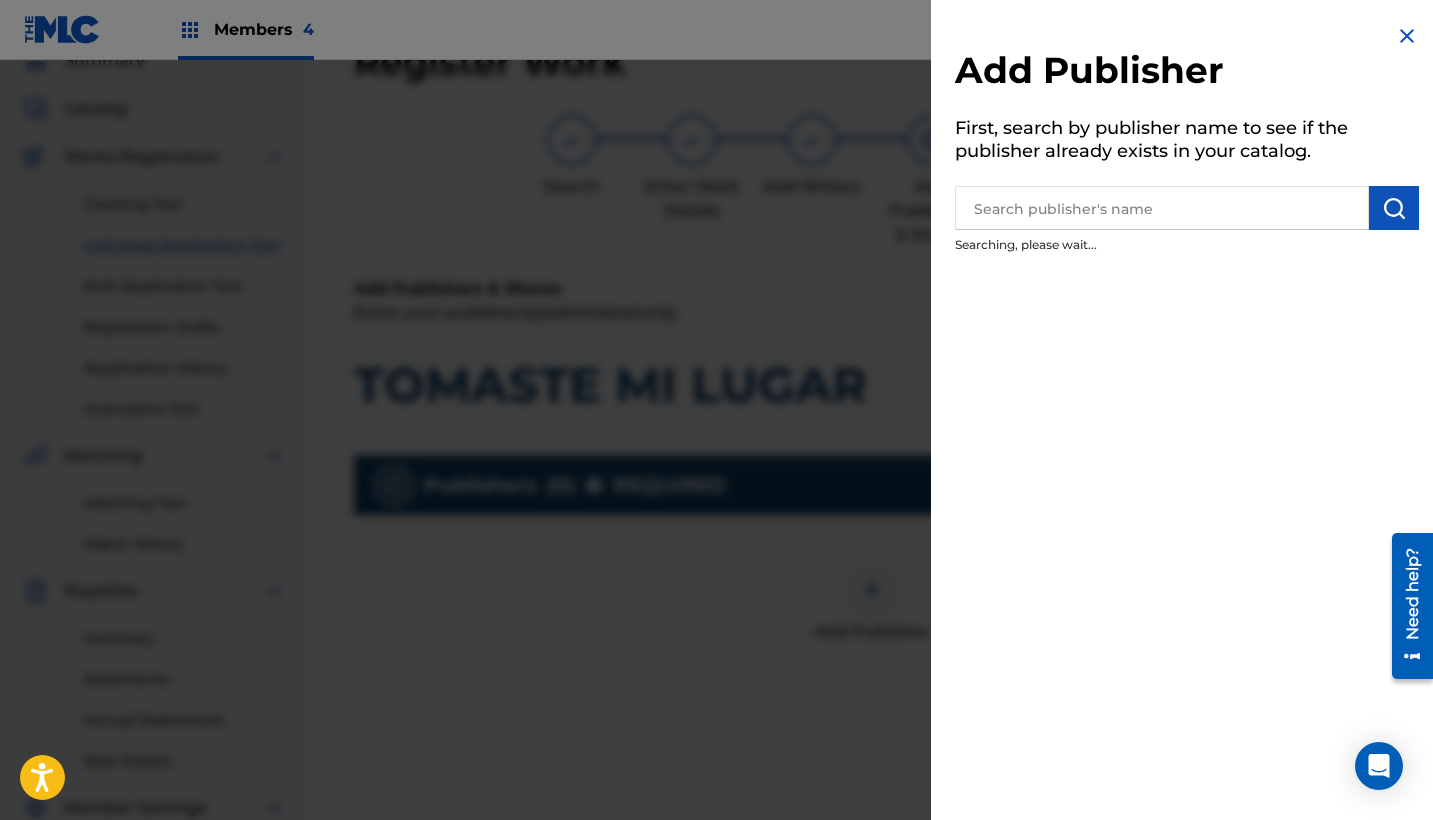 click at bounding box center [1162, 208] 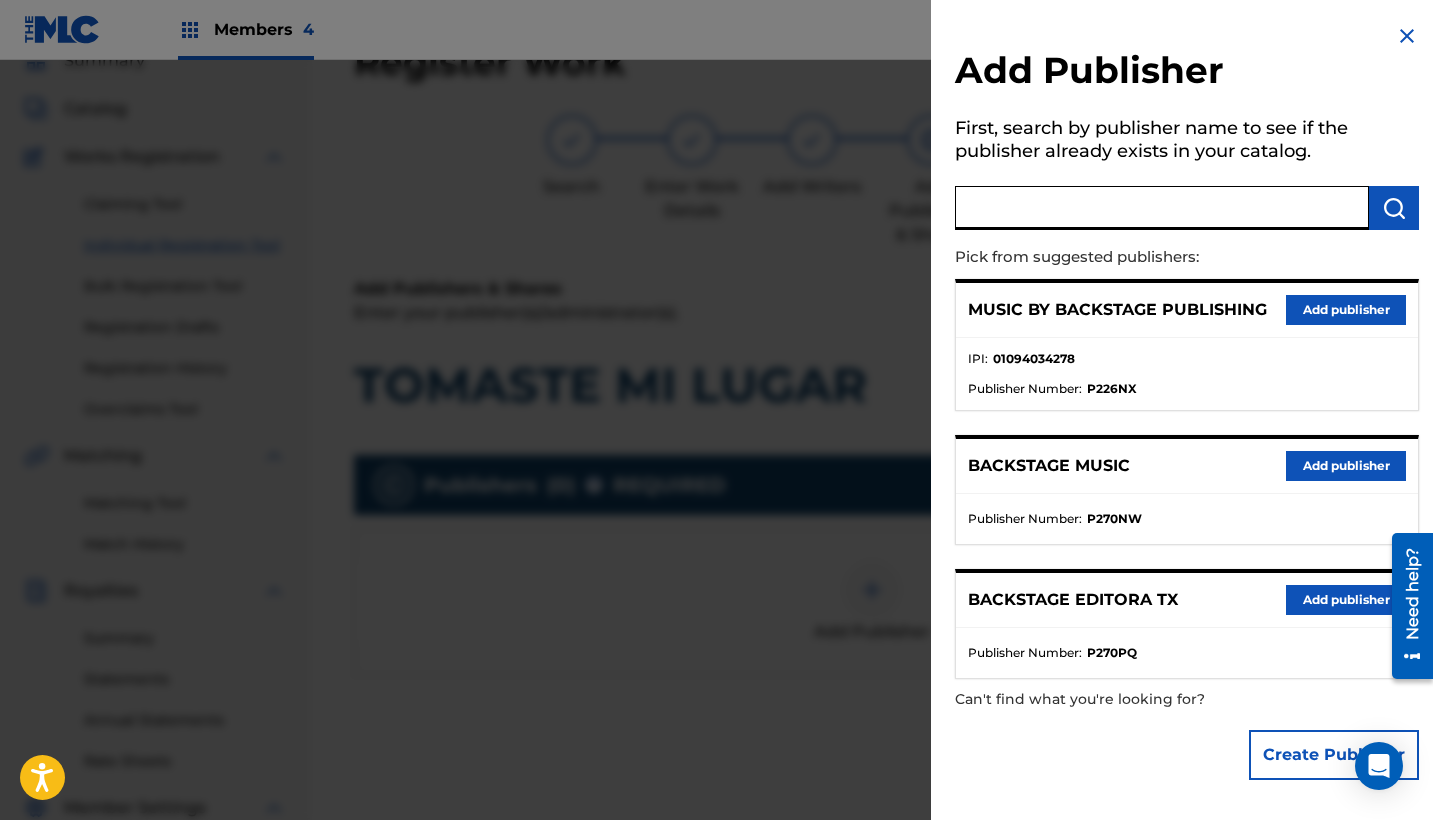click on "Add publisher" at bounding box center [1346, 310] 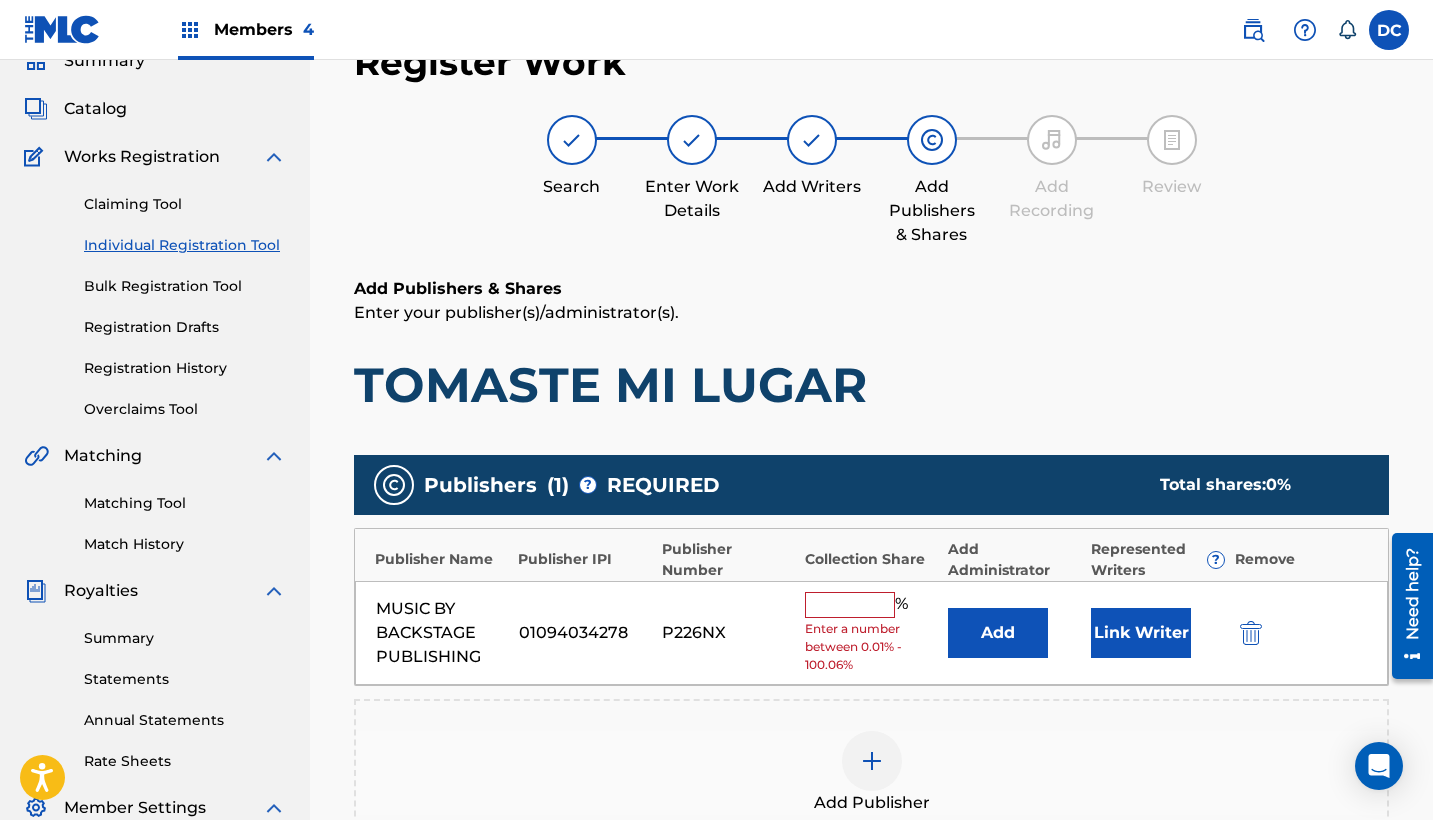 click at bounding box center (850, 605) 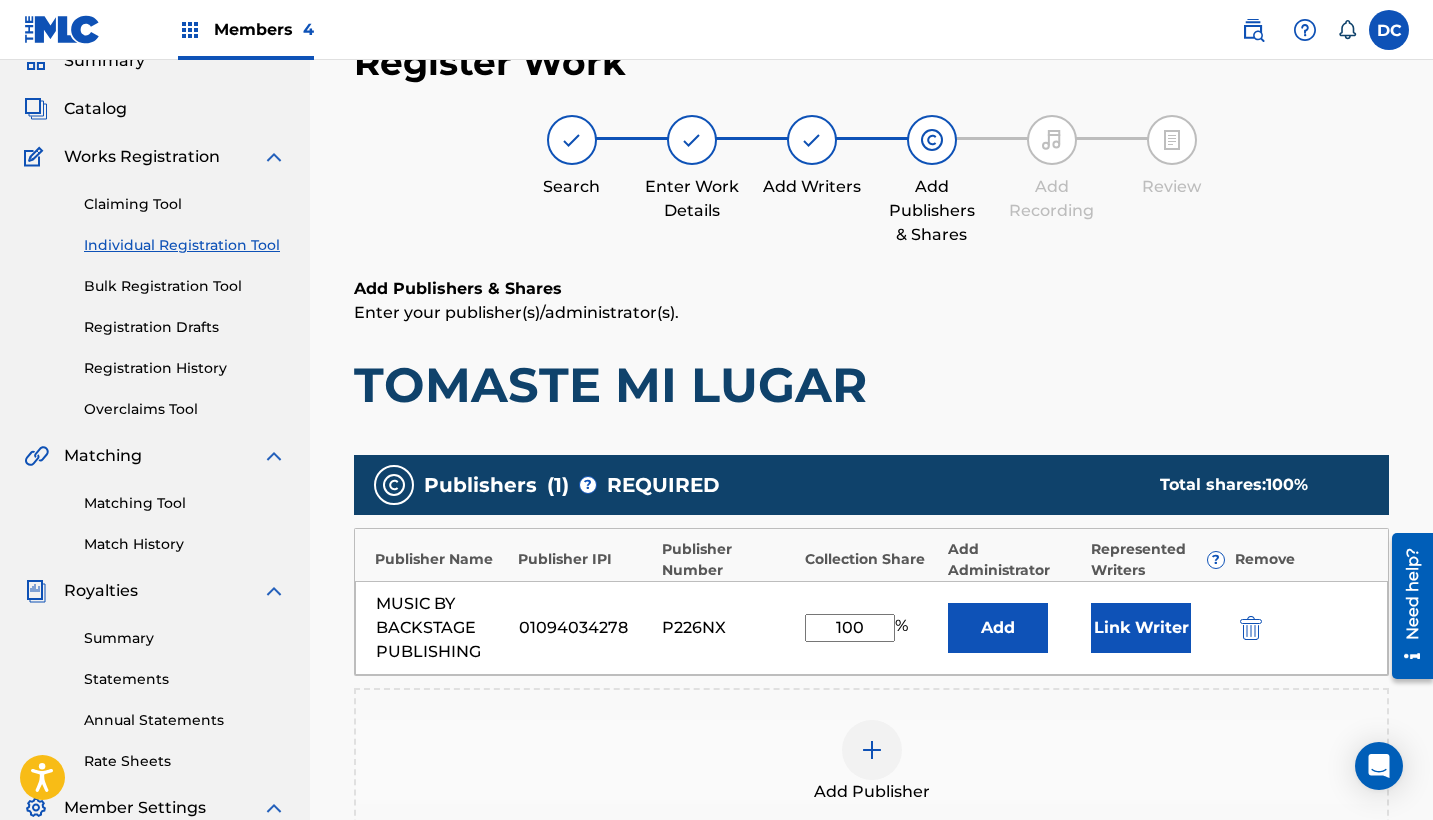 type on "100" 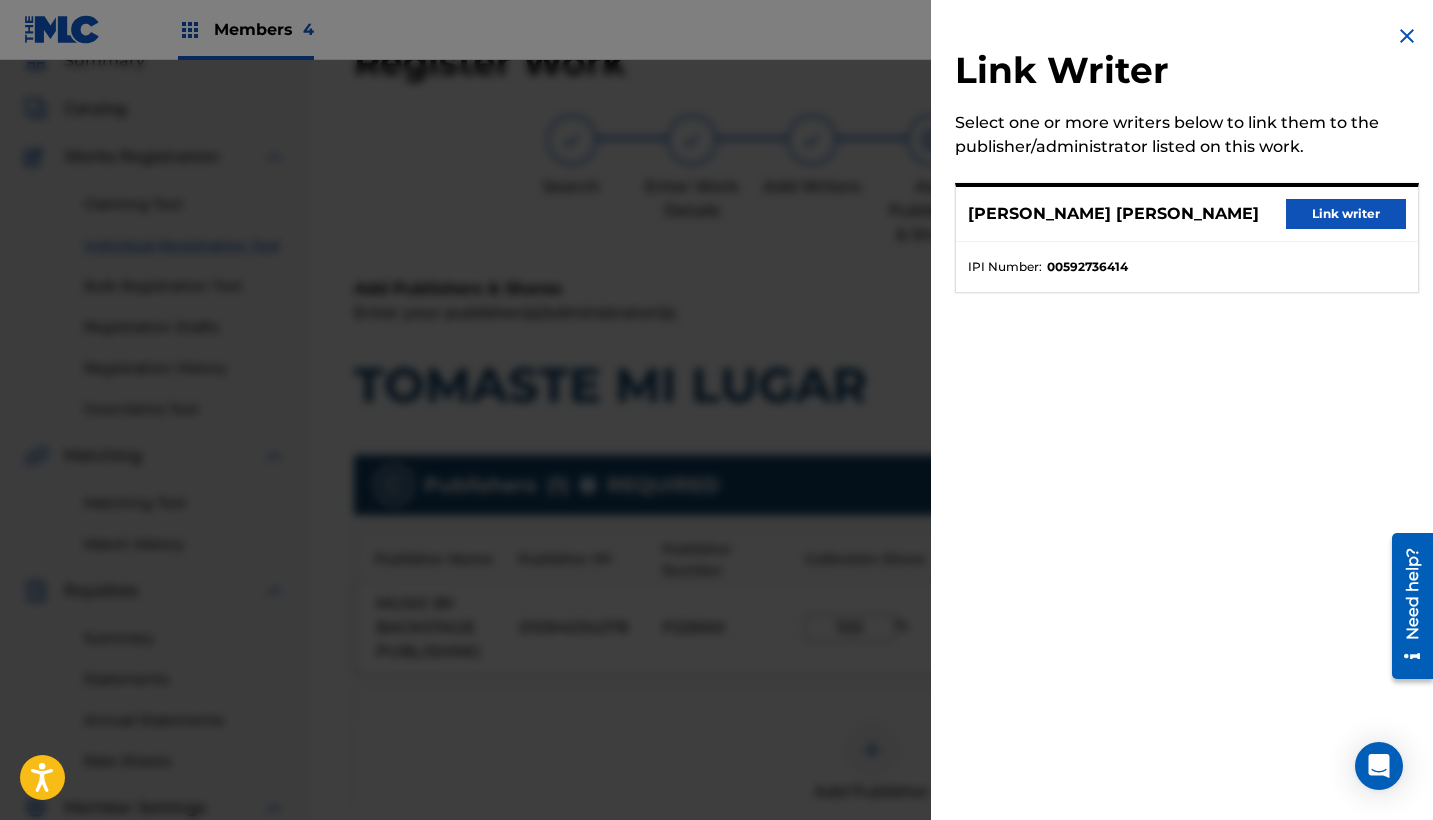 click on "Link writer" at bounding box center [1346, 214] 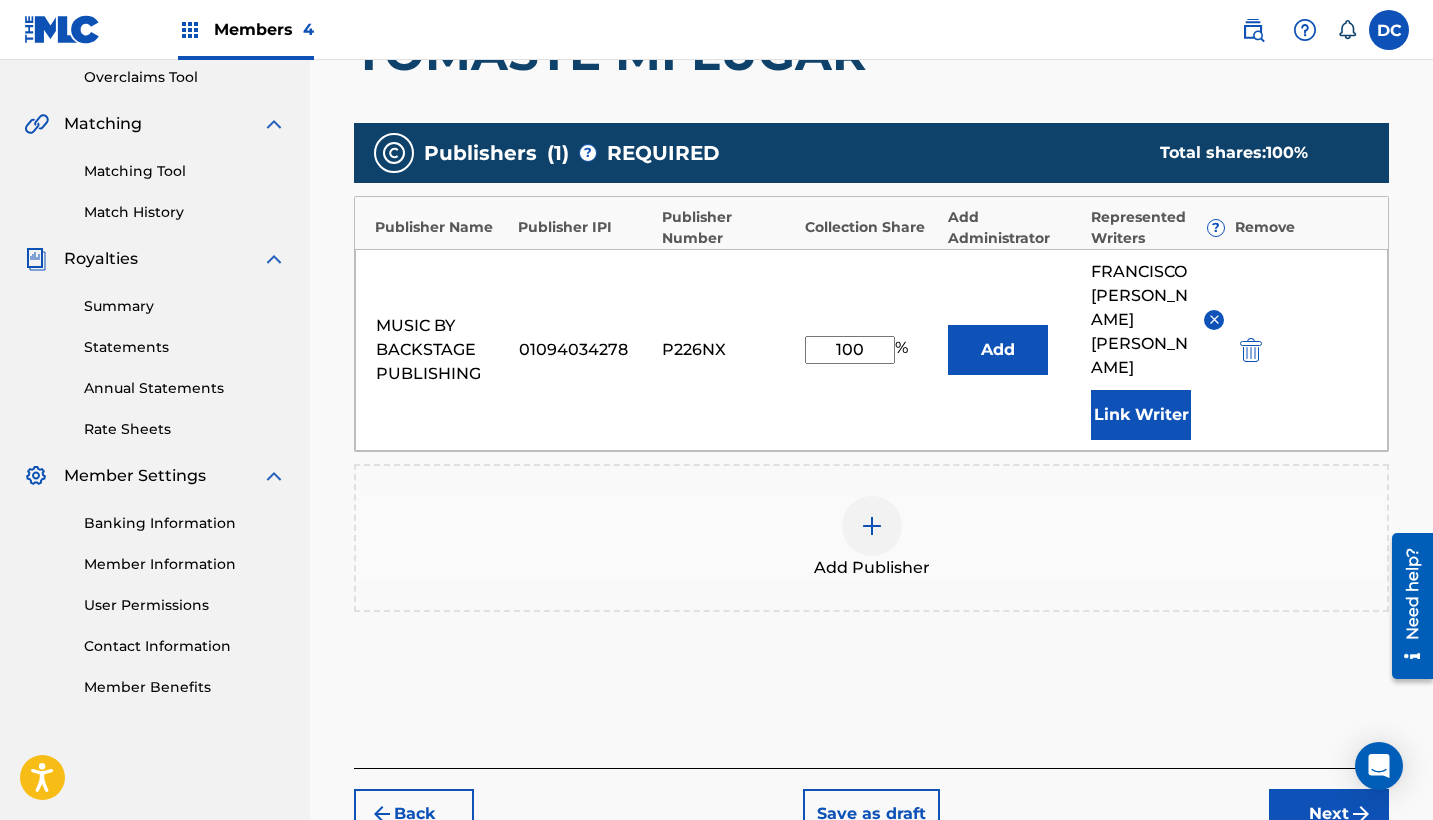 scroll, scrollTop: 430, scrollLeft: 0, axis: vertical 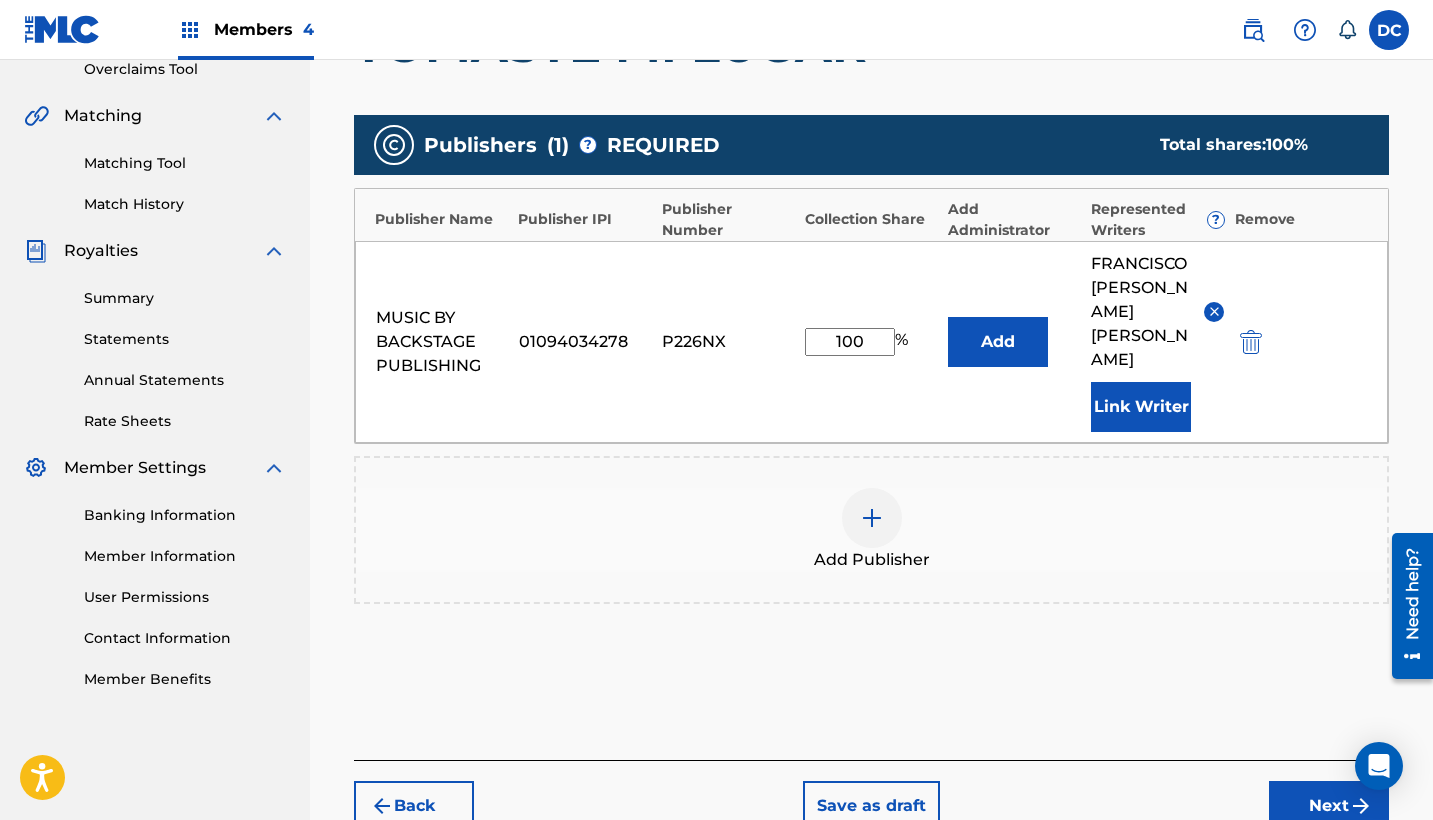 click on "Next" at bounding box center [1329, 806] 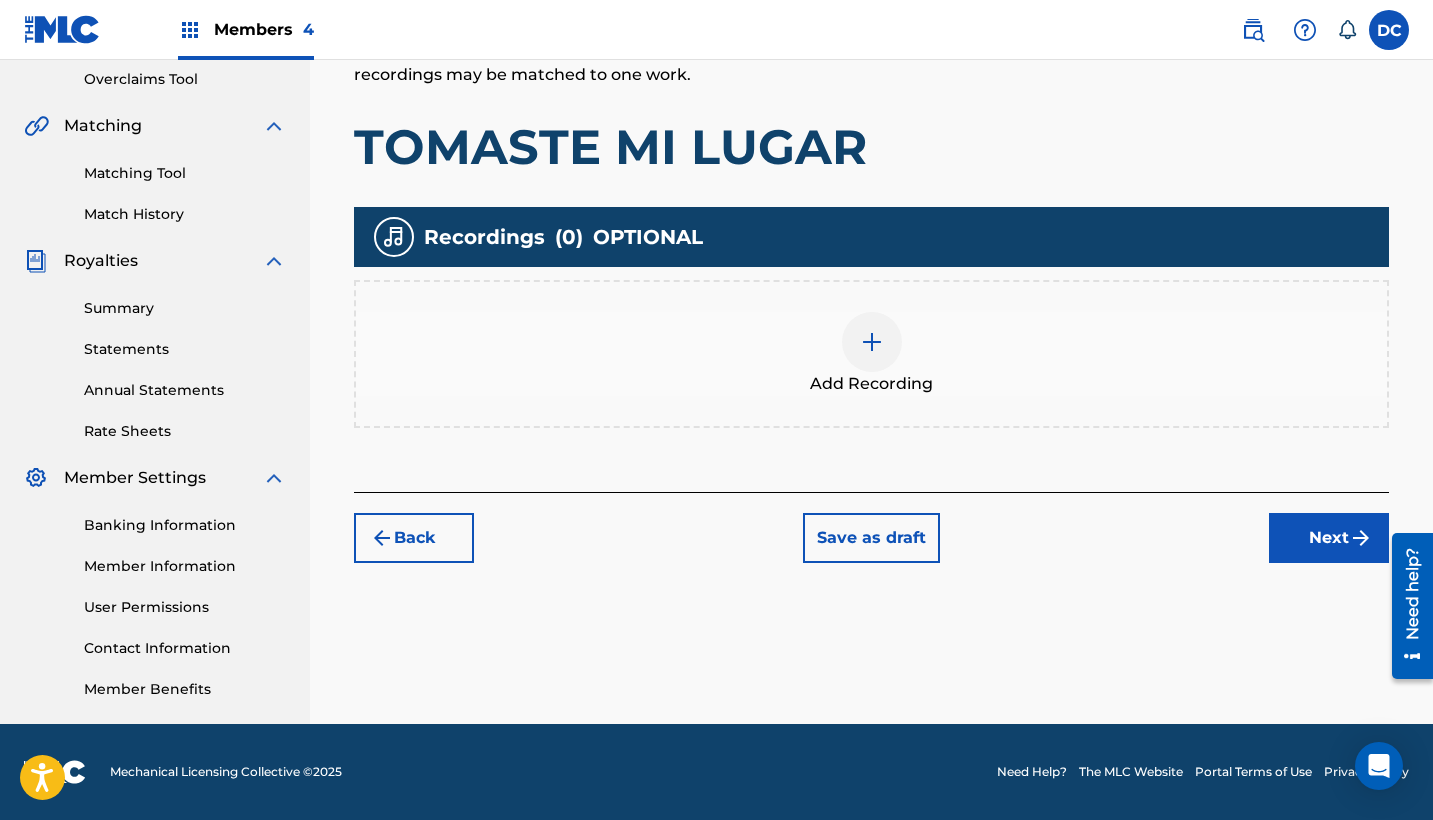 scroll, scrollTop: 420, scrollLeft: 0, axis: vertical 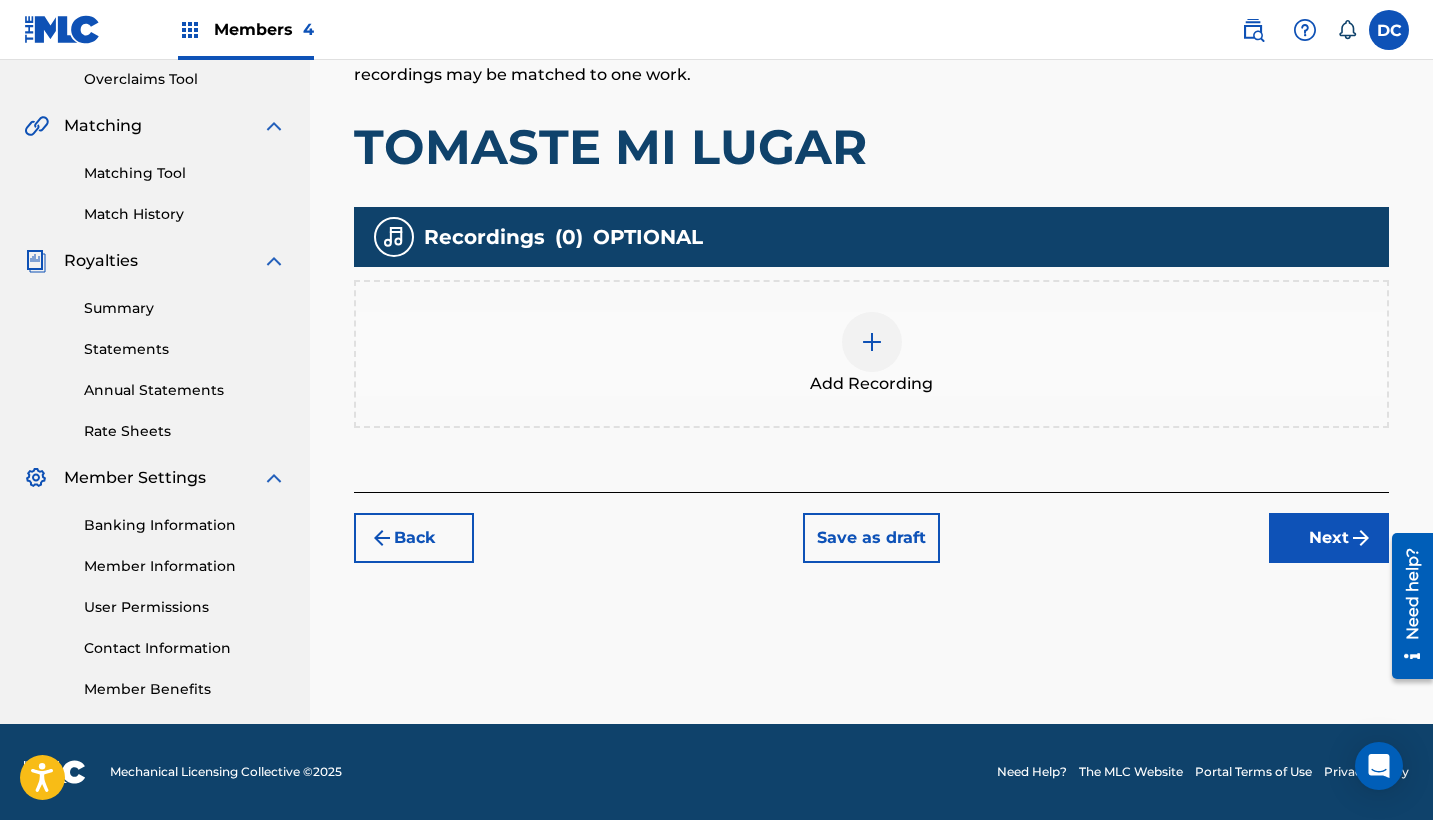 click at bounding box center [872, 342] 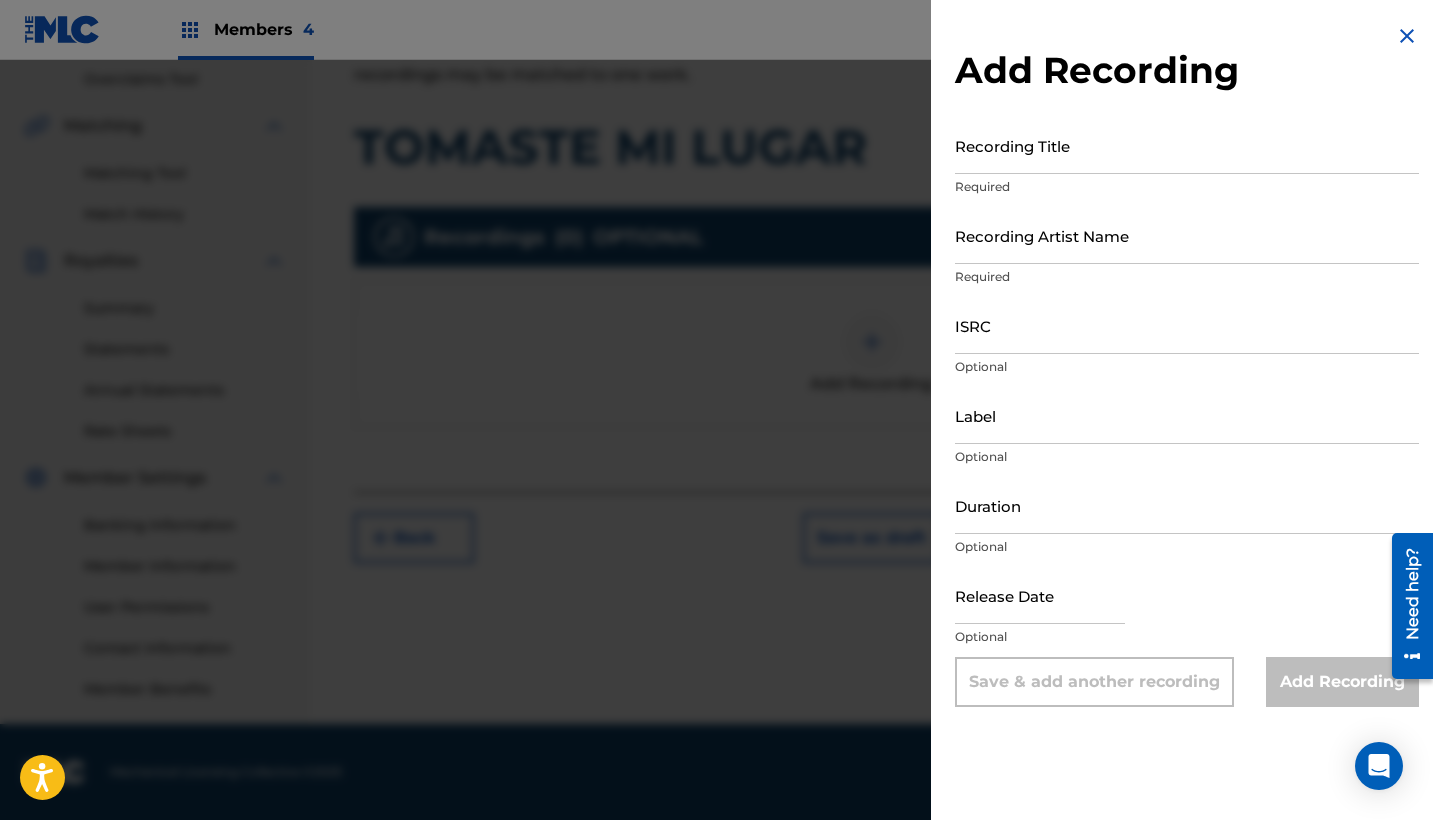 click on "Recording Title" at bounding box center [1187, 145] 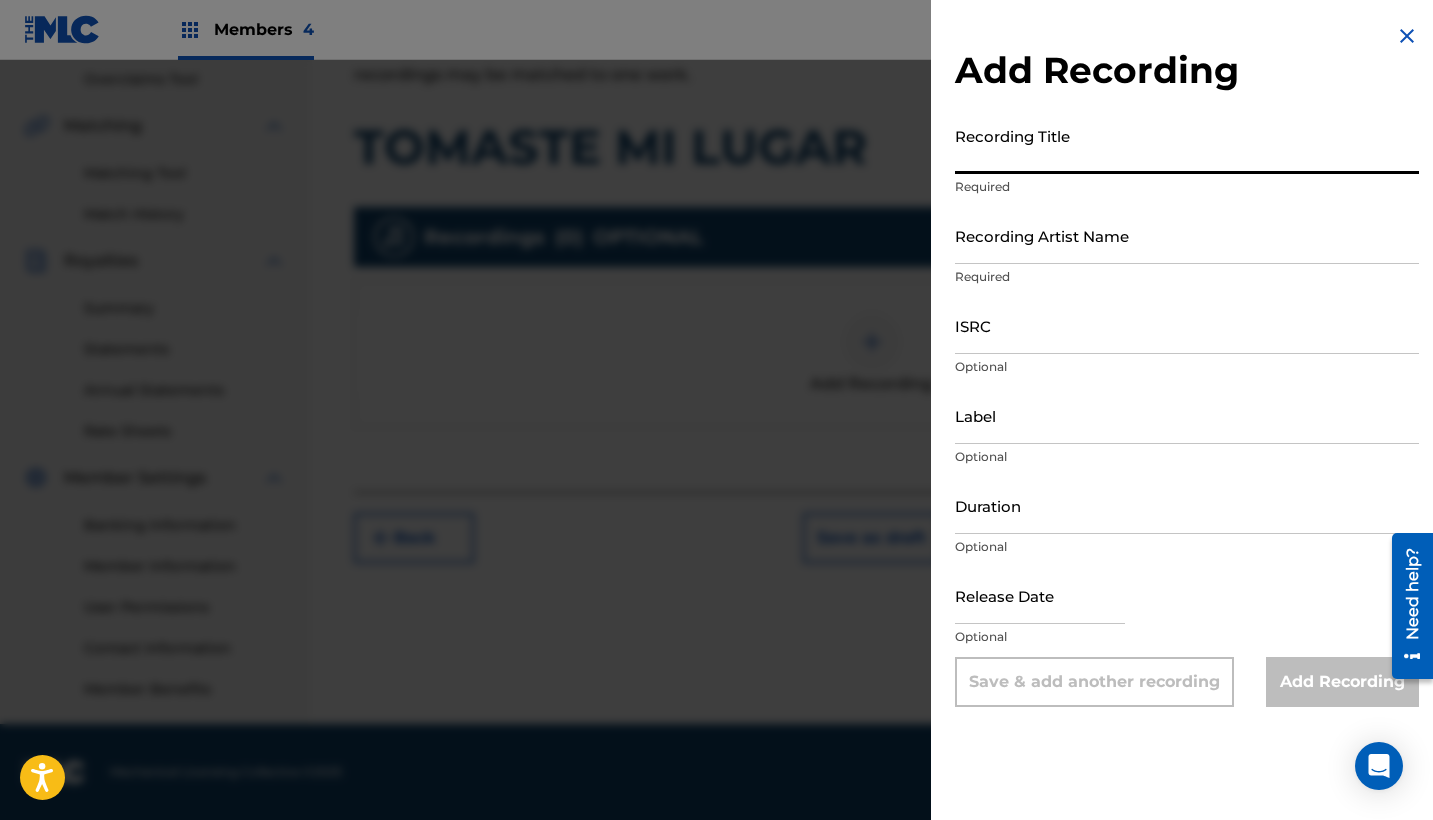 paste on "Tomaste mi Lugar" 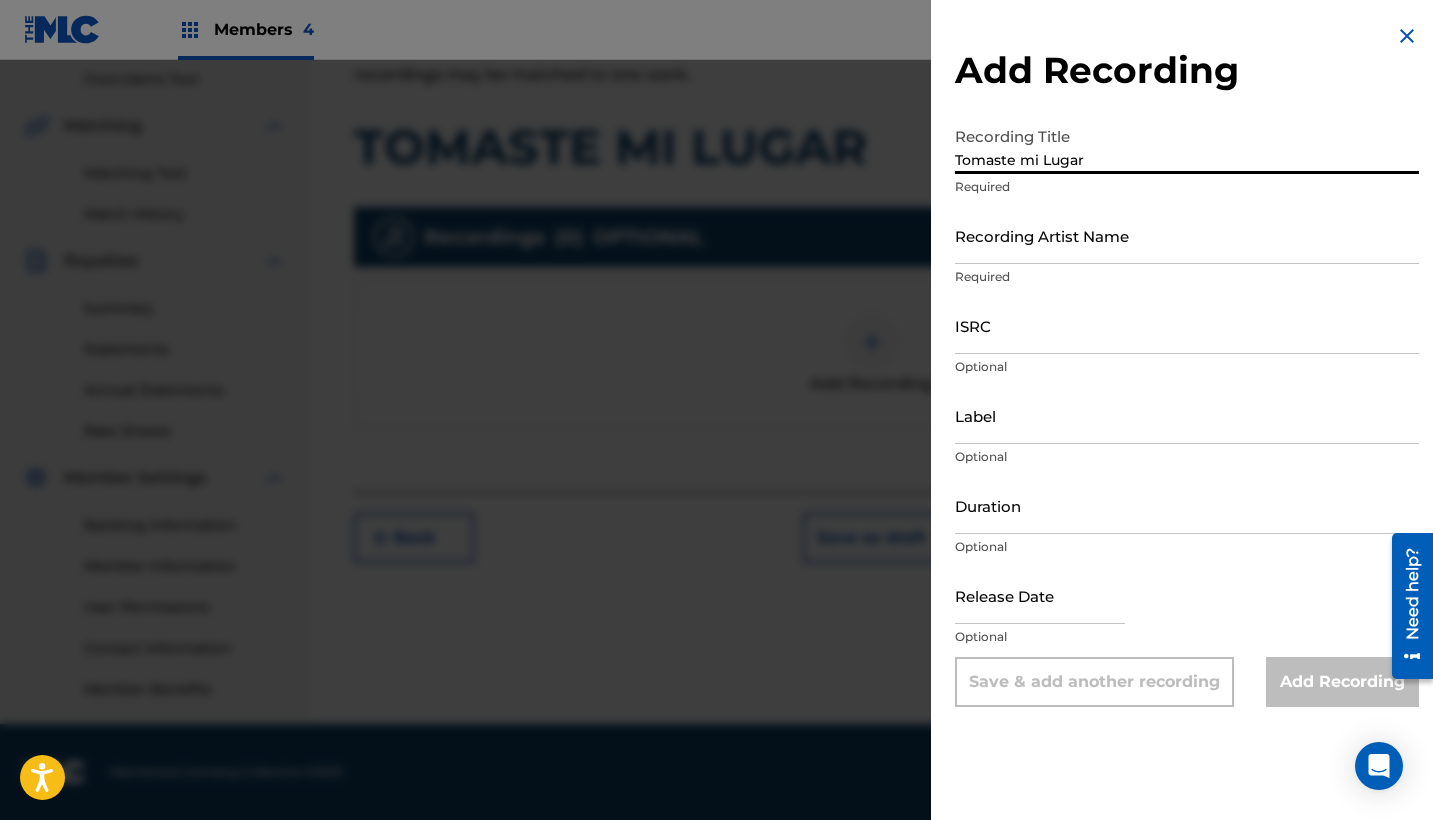 type on "Tomaste mi Lugar" 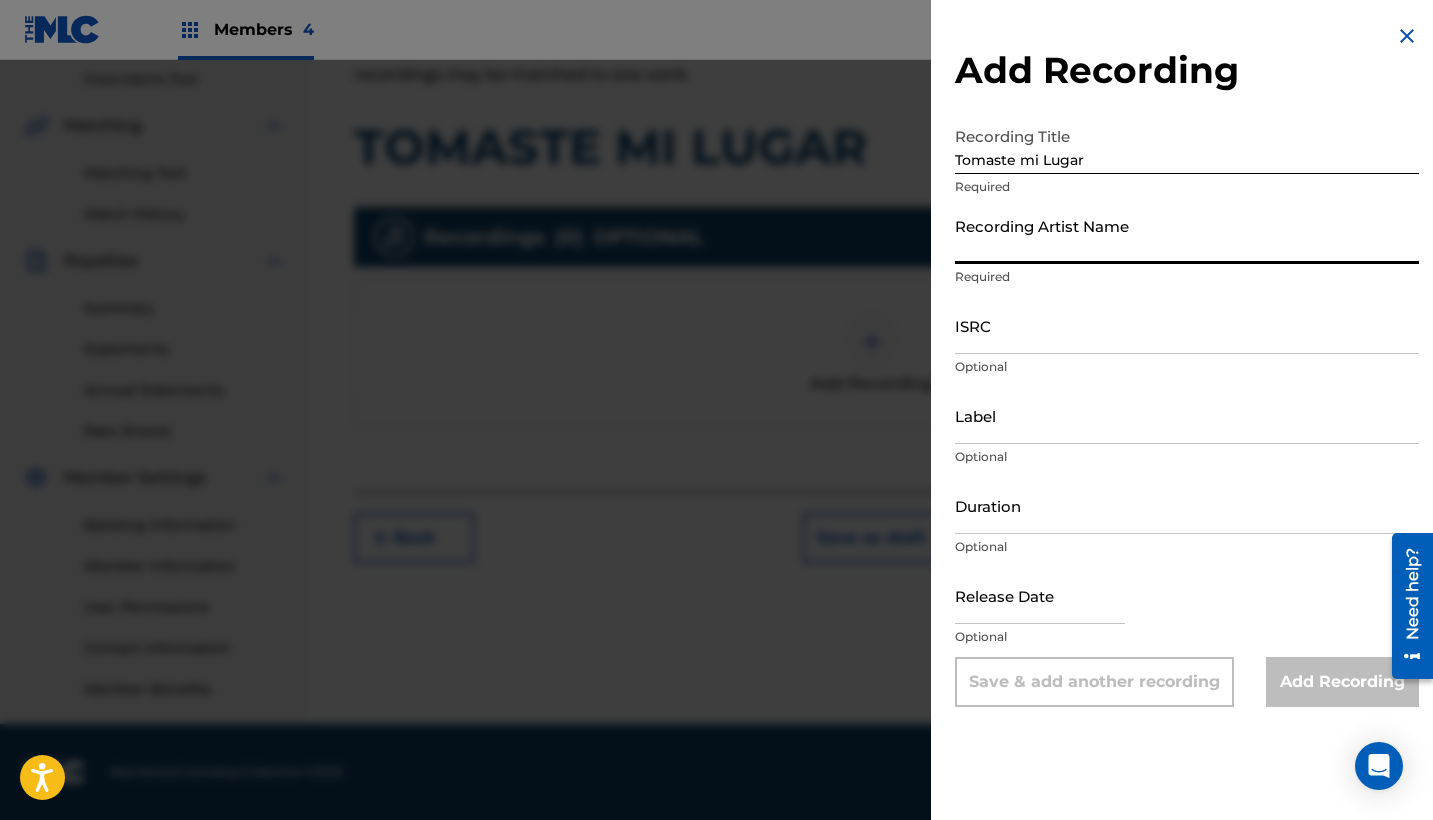 click on "Recording Artist Name" at bounding box center (1187, 235) 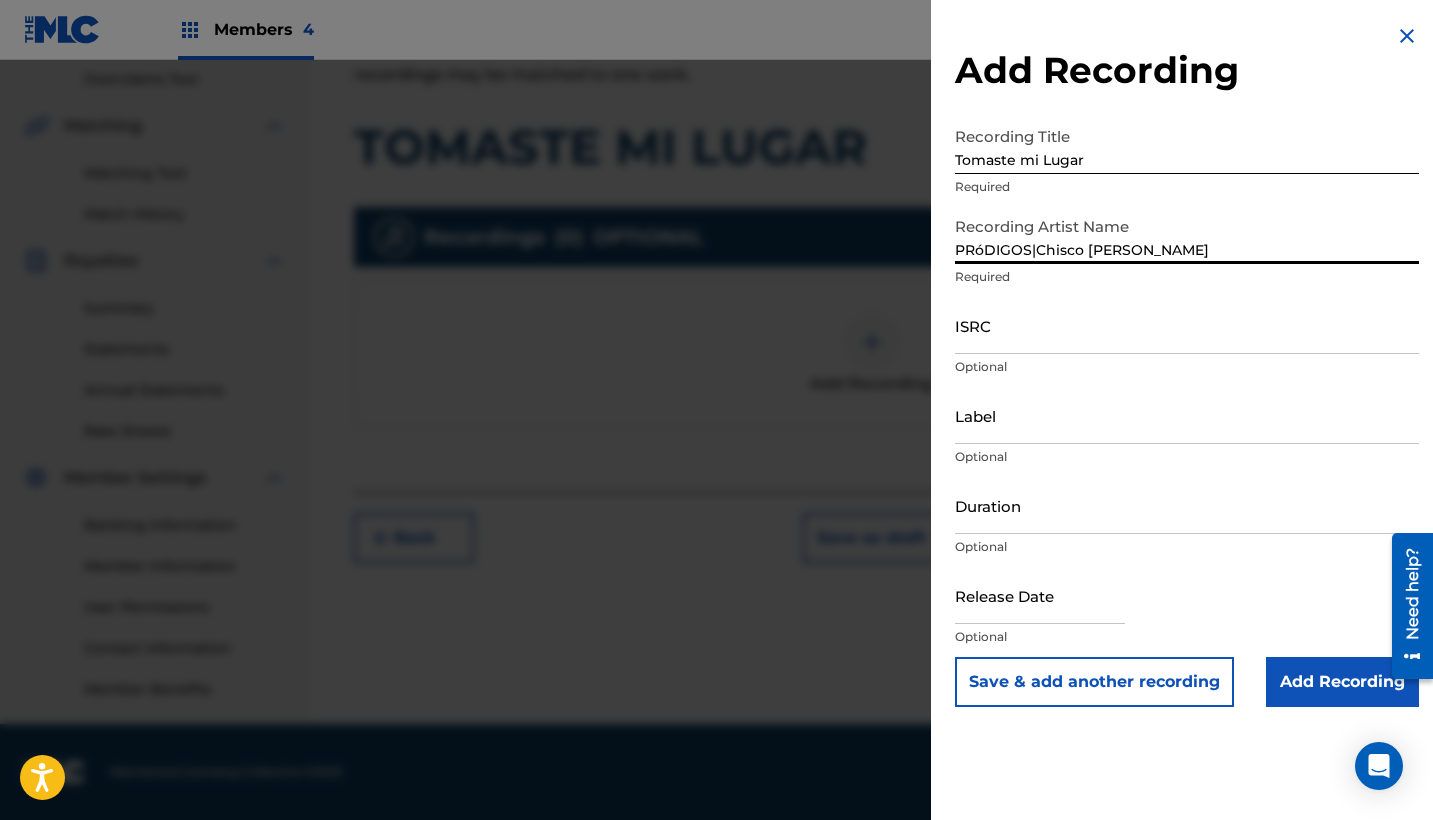 type on "PRóDIGOS|Chisco [PERSON_NAME]" 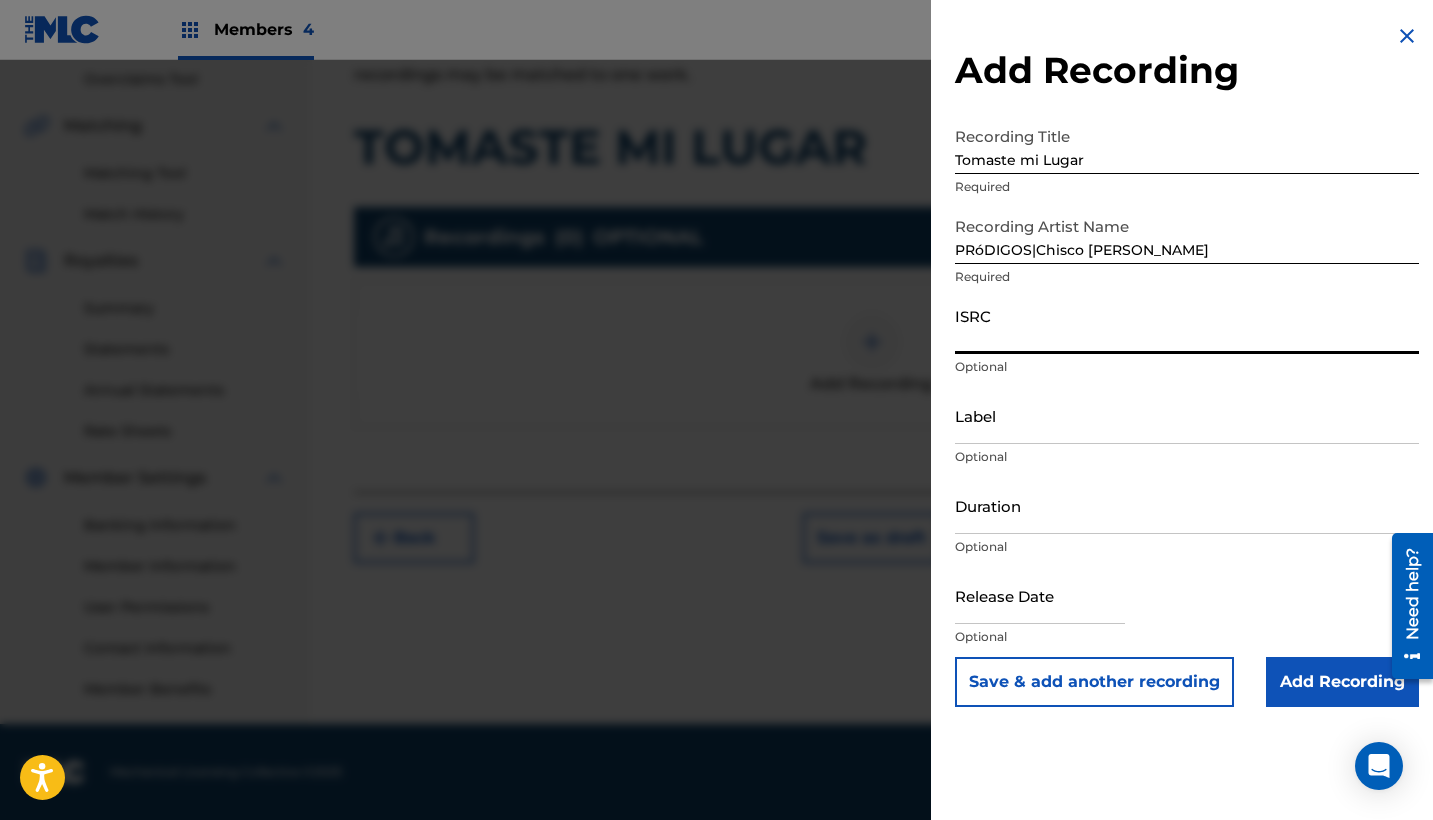 click on "ISRC" at bounding box center [1187, 325] 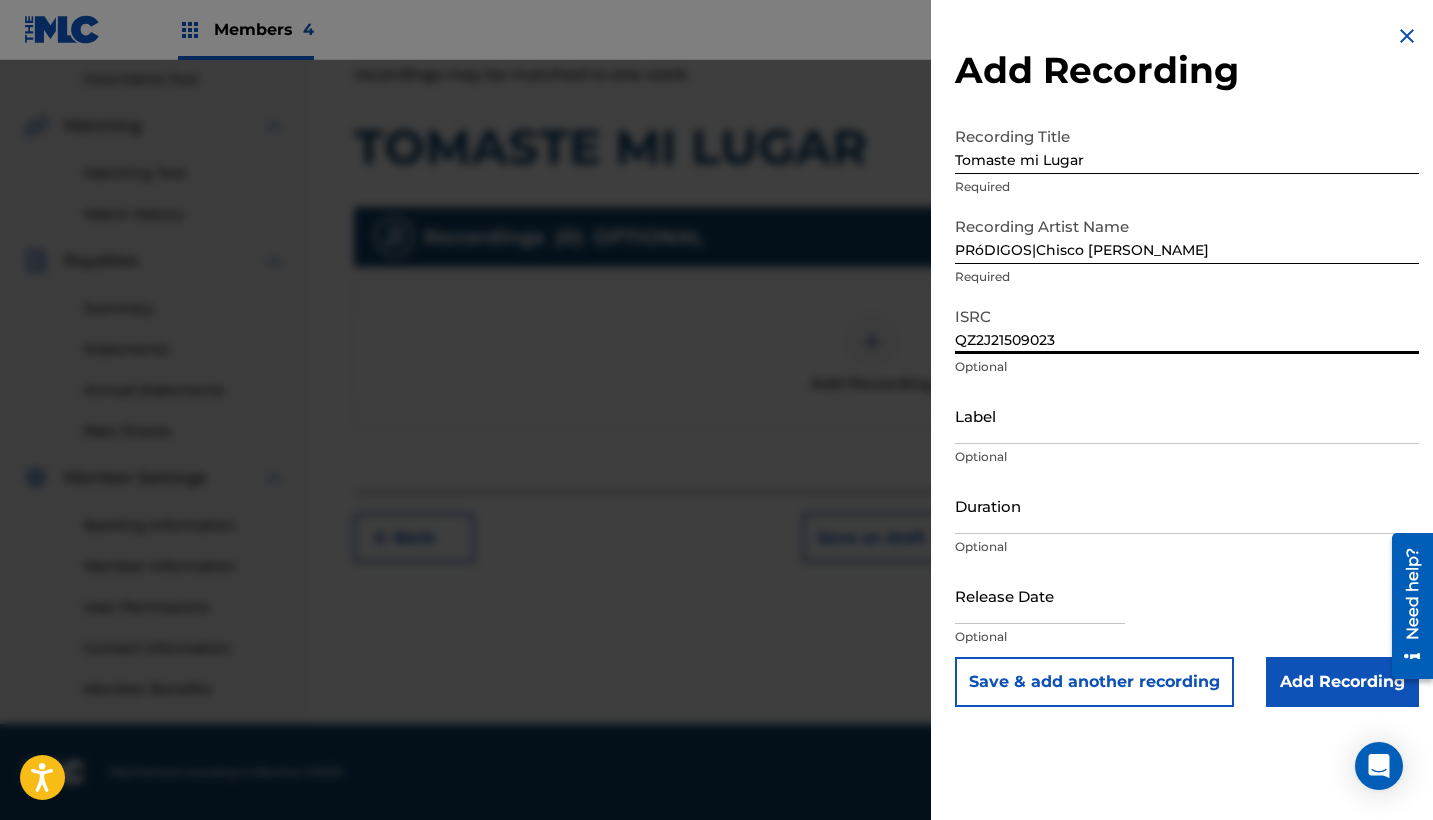 type on "QZ2J21509023" 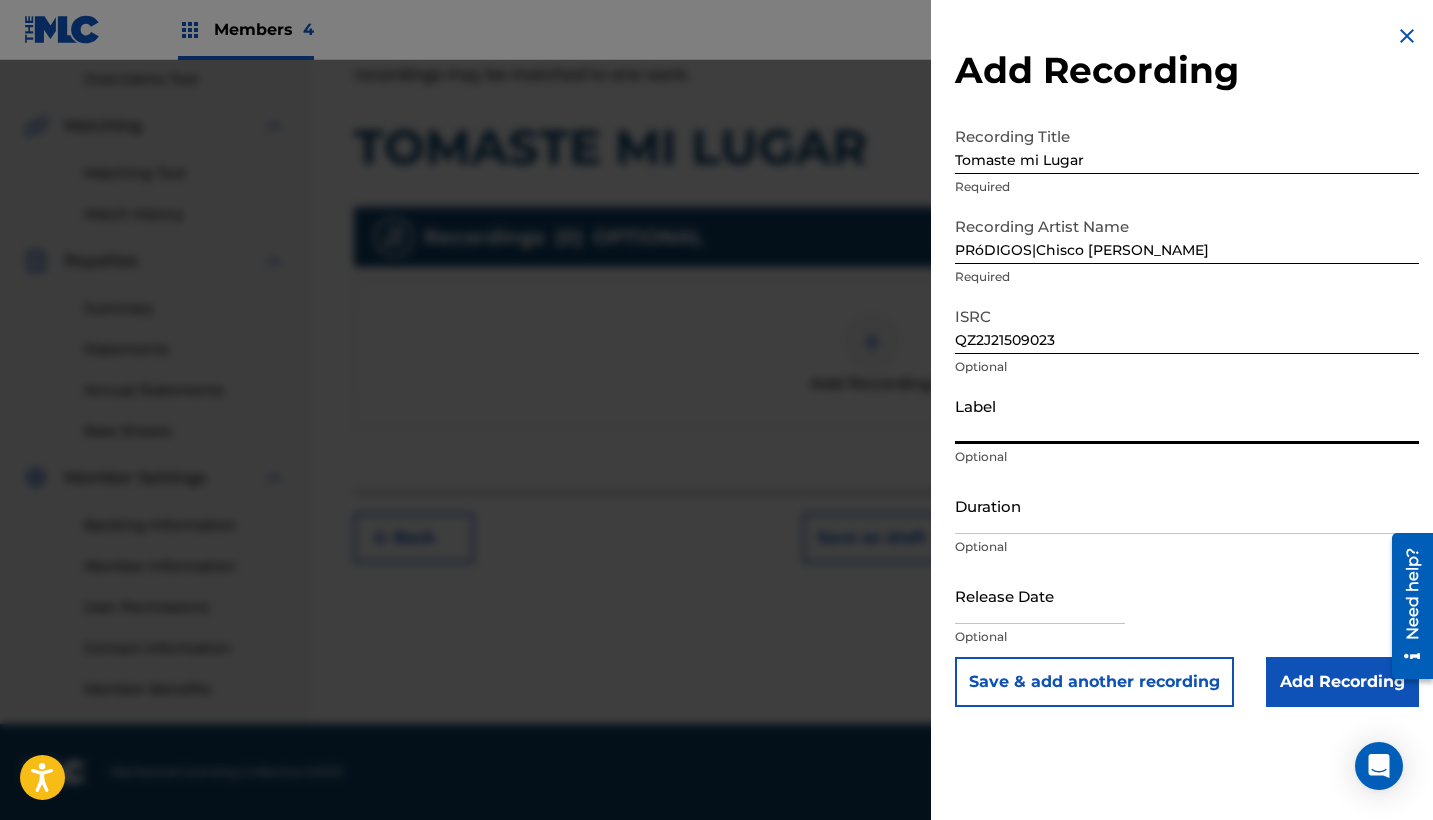 click on "Label" at bounding box center (1187, 415) 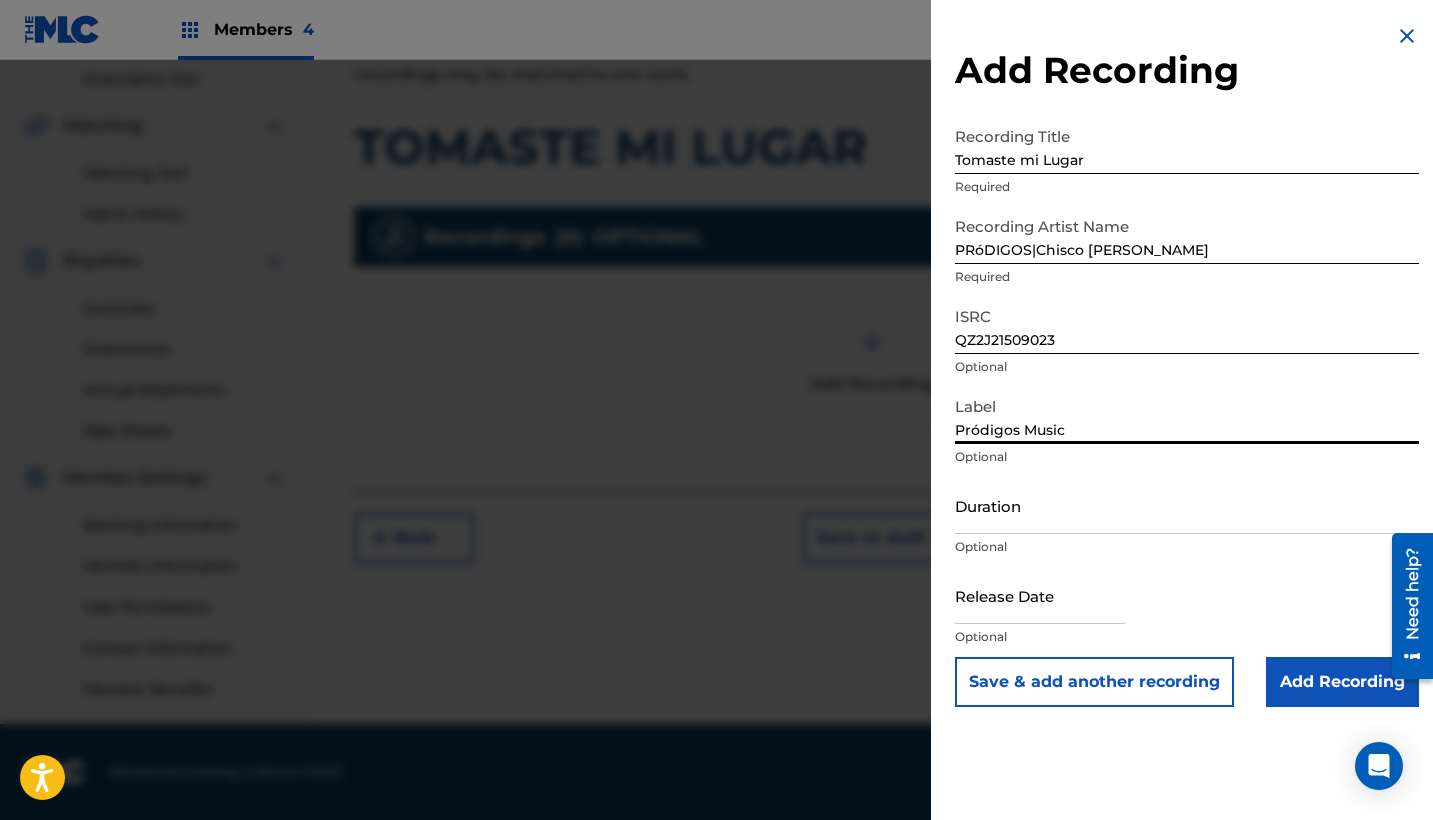 type on "Pródigos Music" 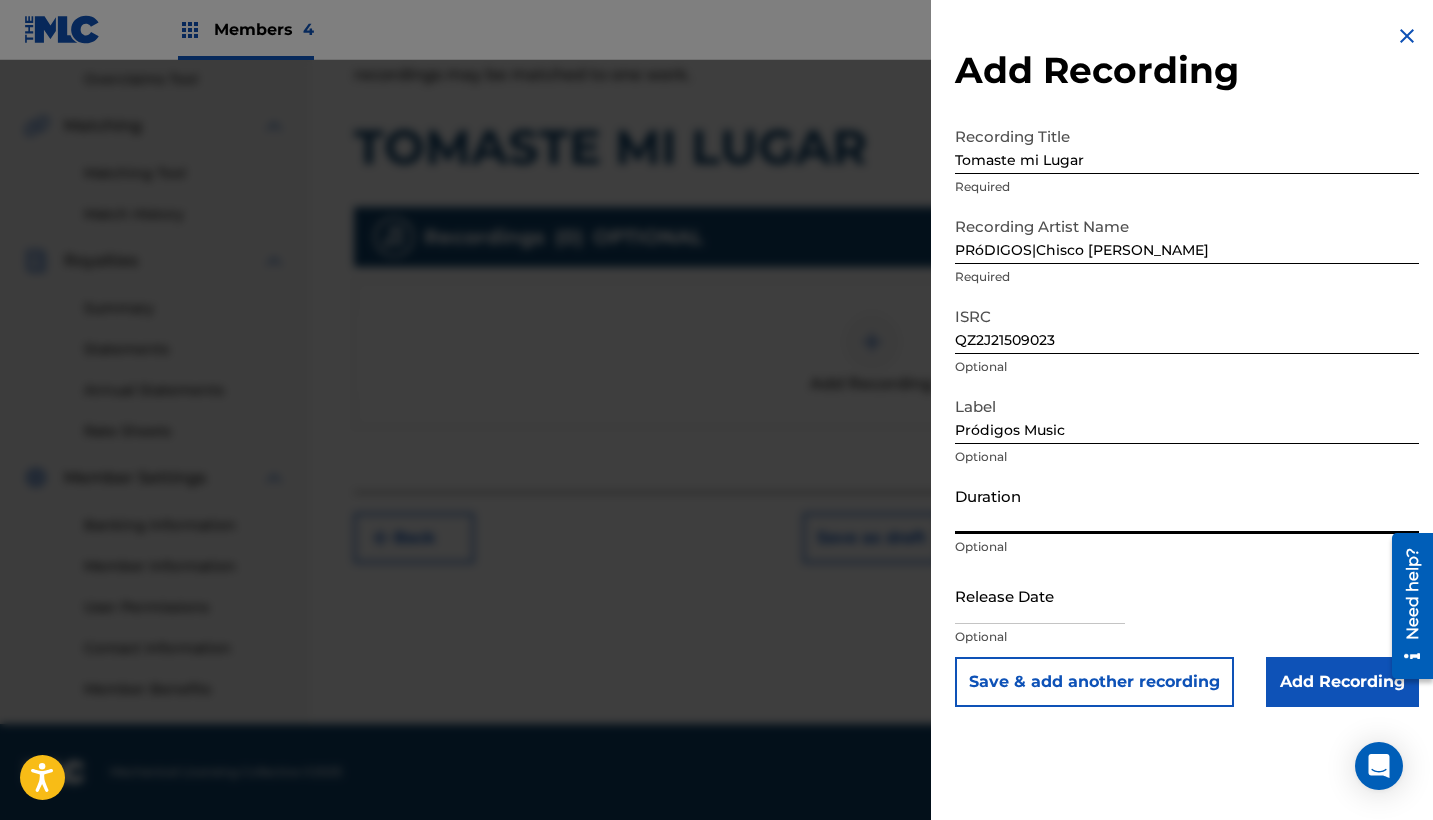 click on "Duration" at bounding box center [1187, 505] 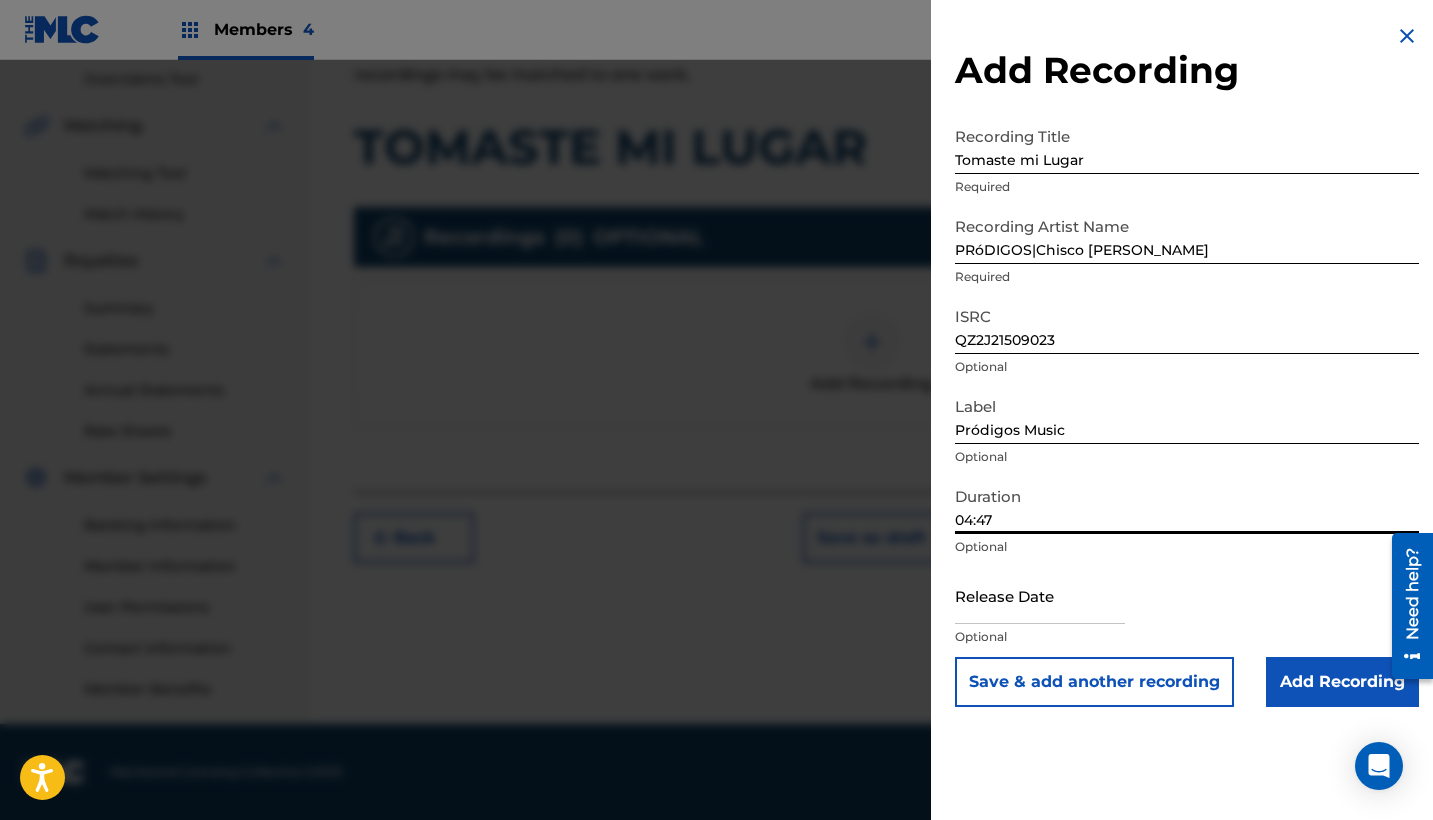 type on "04:47" 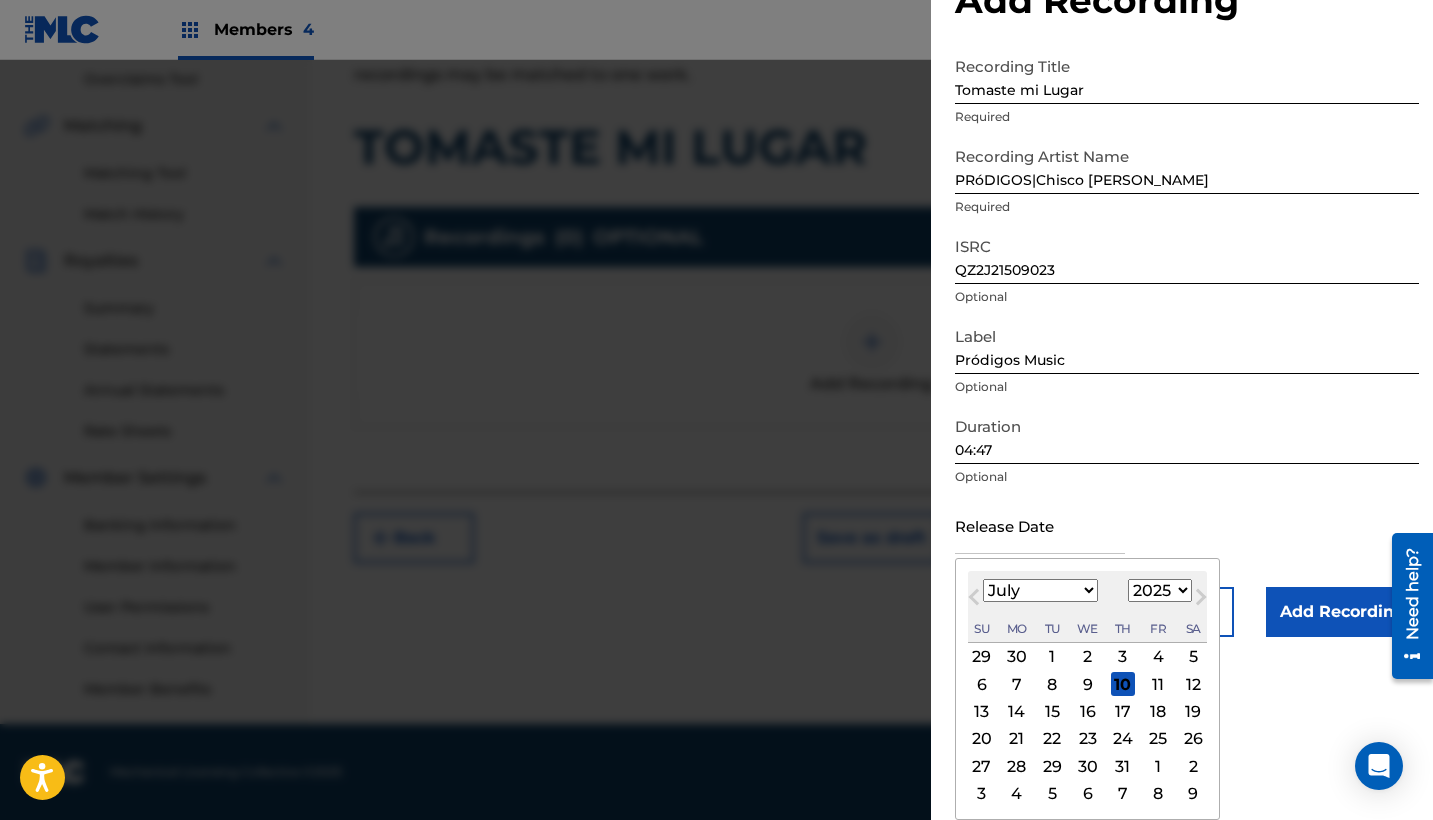 scroll, scrollTop: 70, scrollLeft: 0, axis: vertical 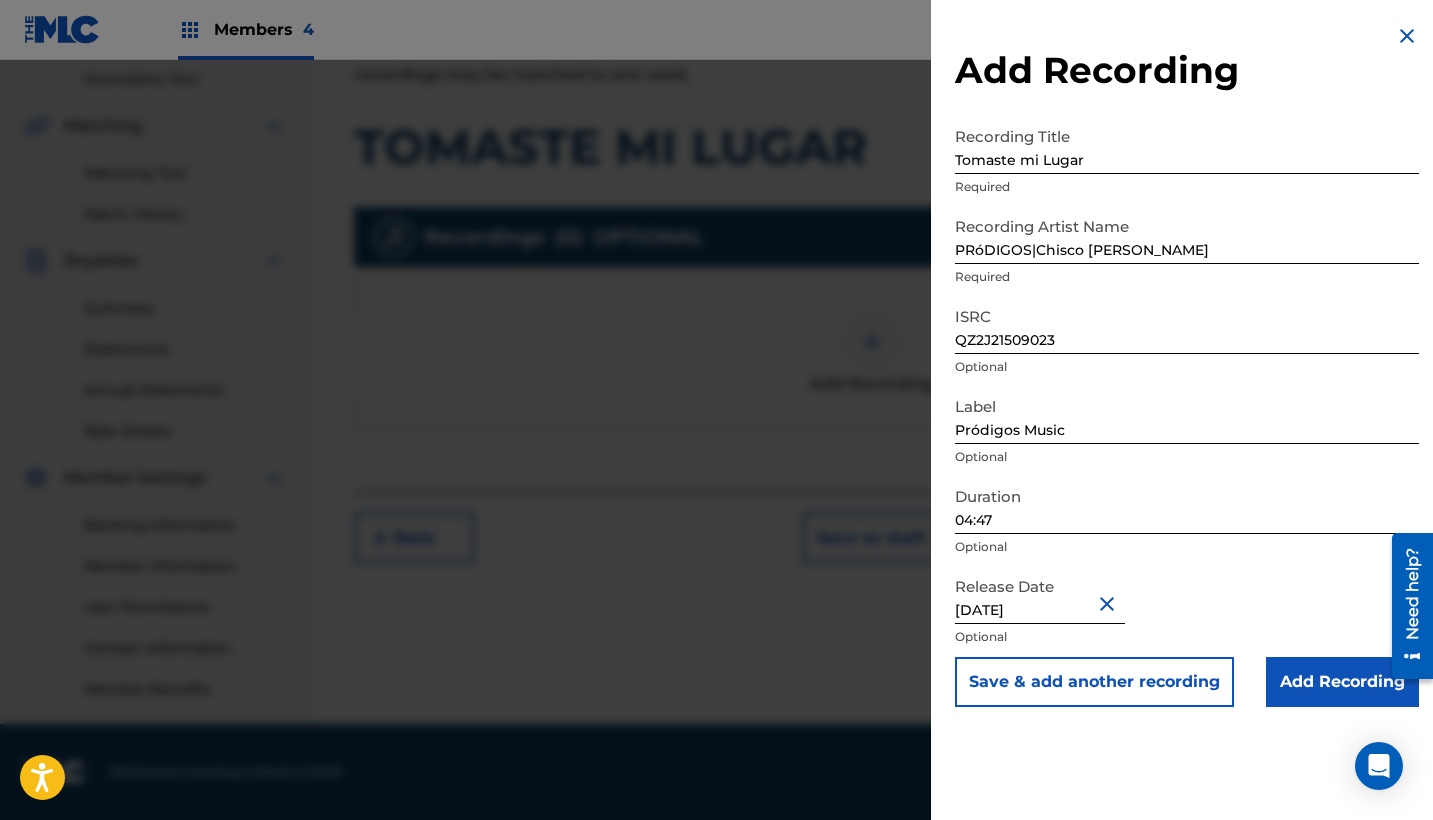 click on "Add Recording" at bounding box center (1342, 682) 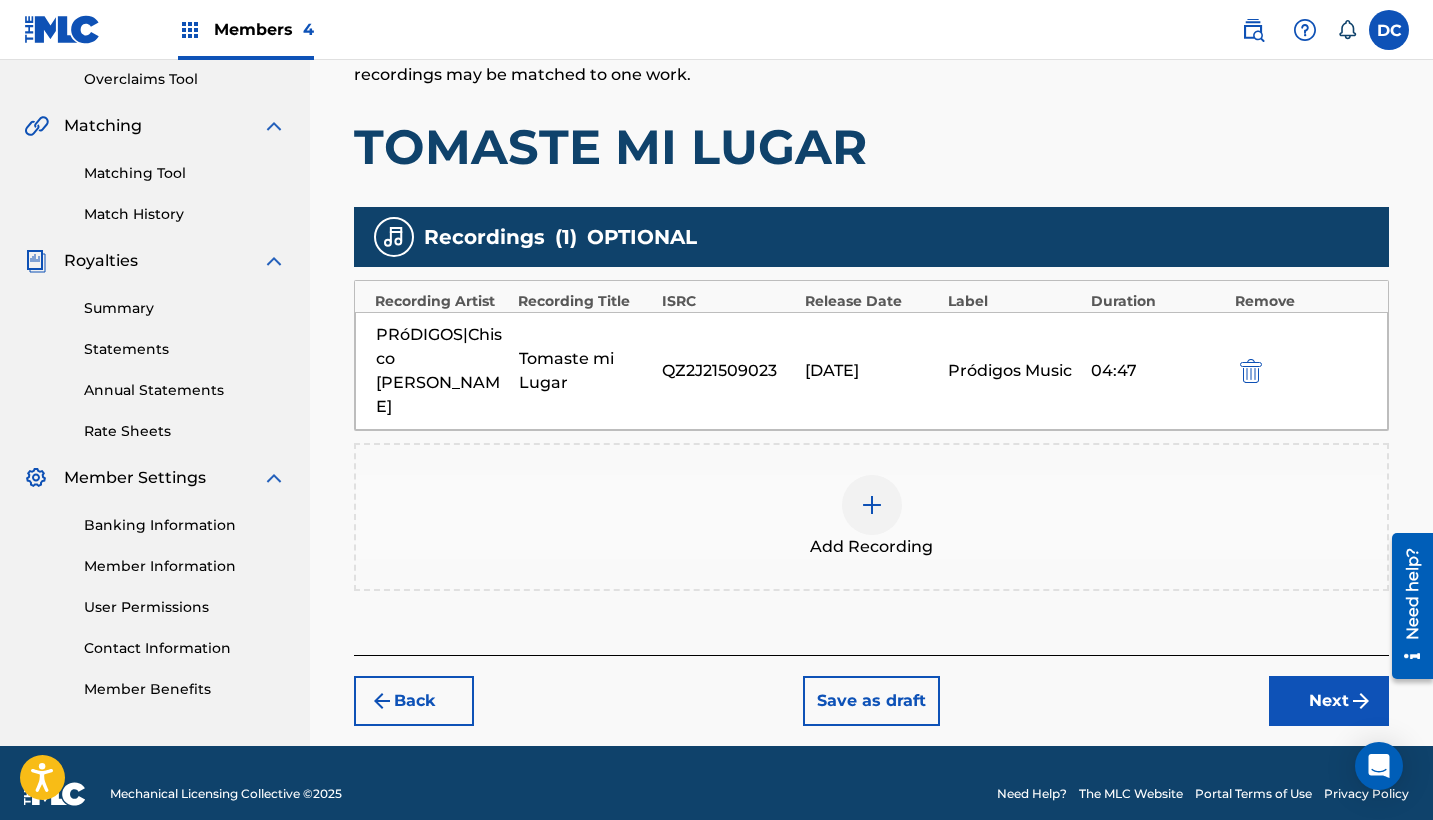click on "Next" at bounding box center [1329, 701] 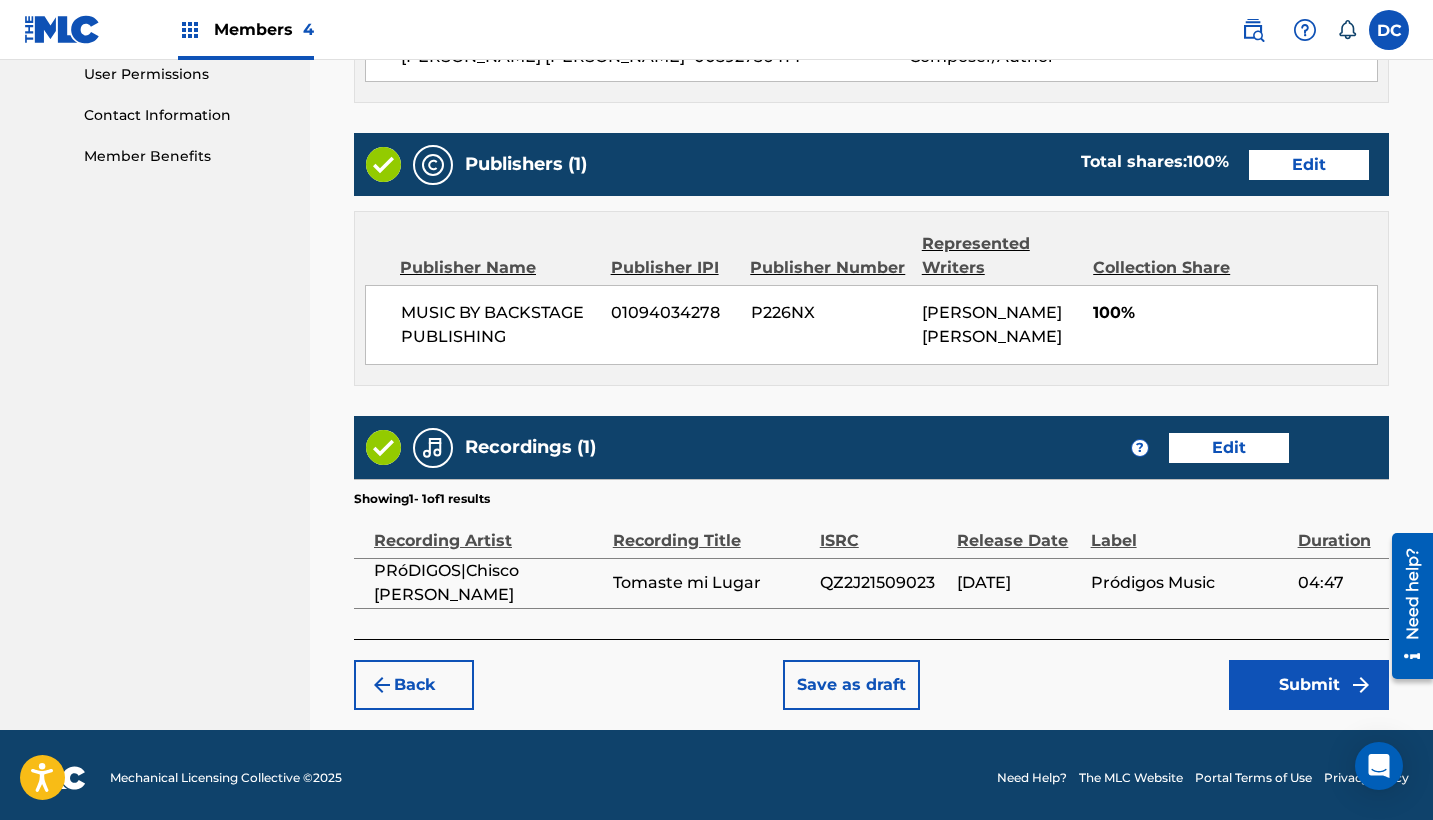 scroll, scrollTop: 958, scrollLeft: 0, axis: vertical 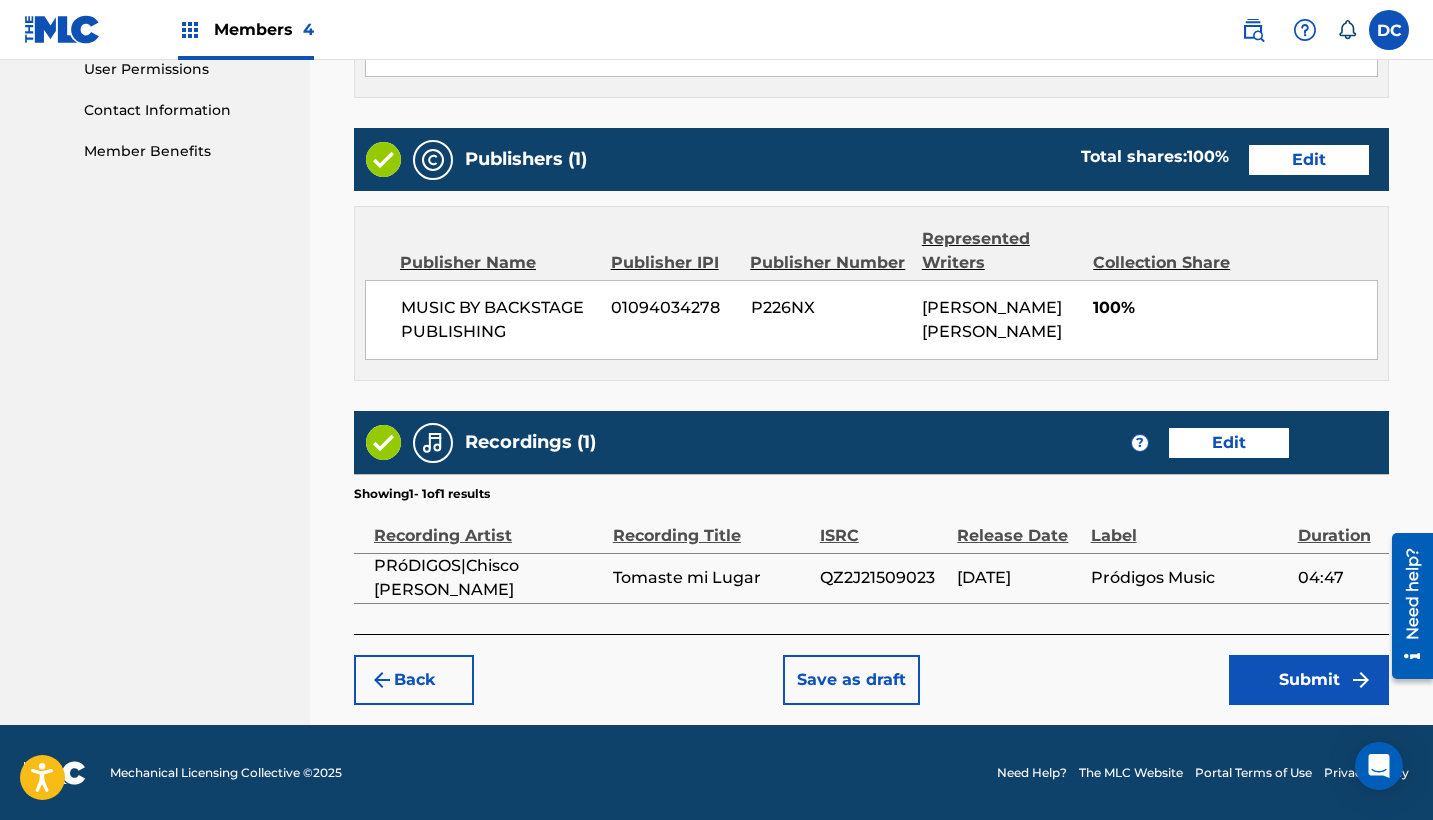 click on "Submit" at bounding box center (1309, 680) 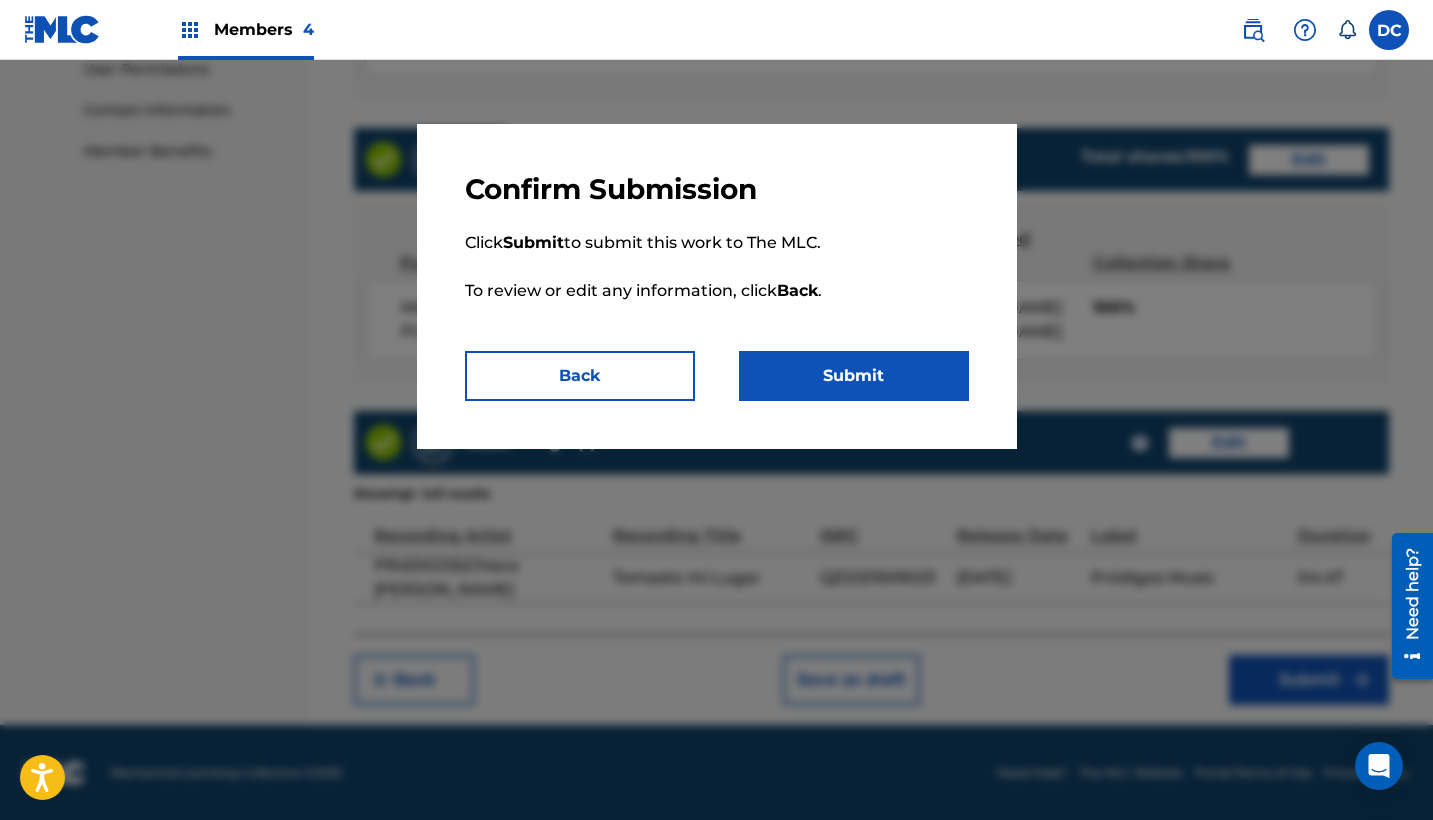 click on "Submit" at bounding box center [854, 376] 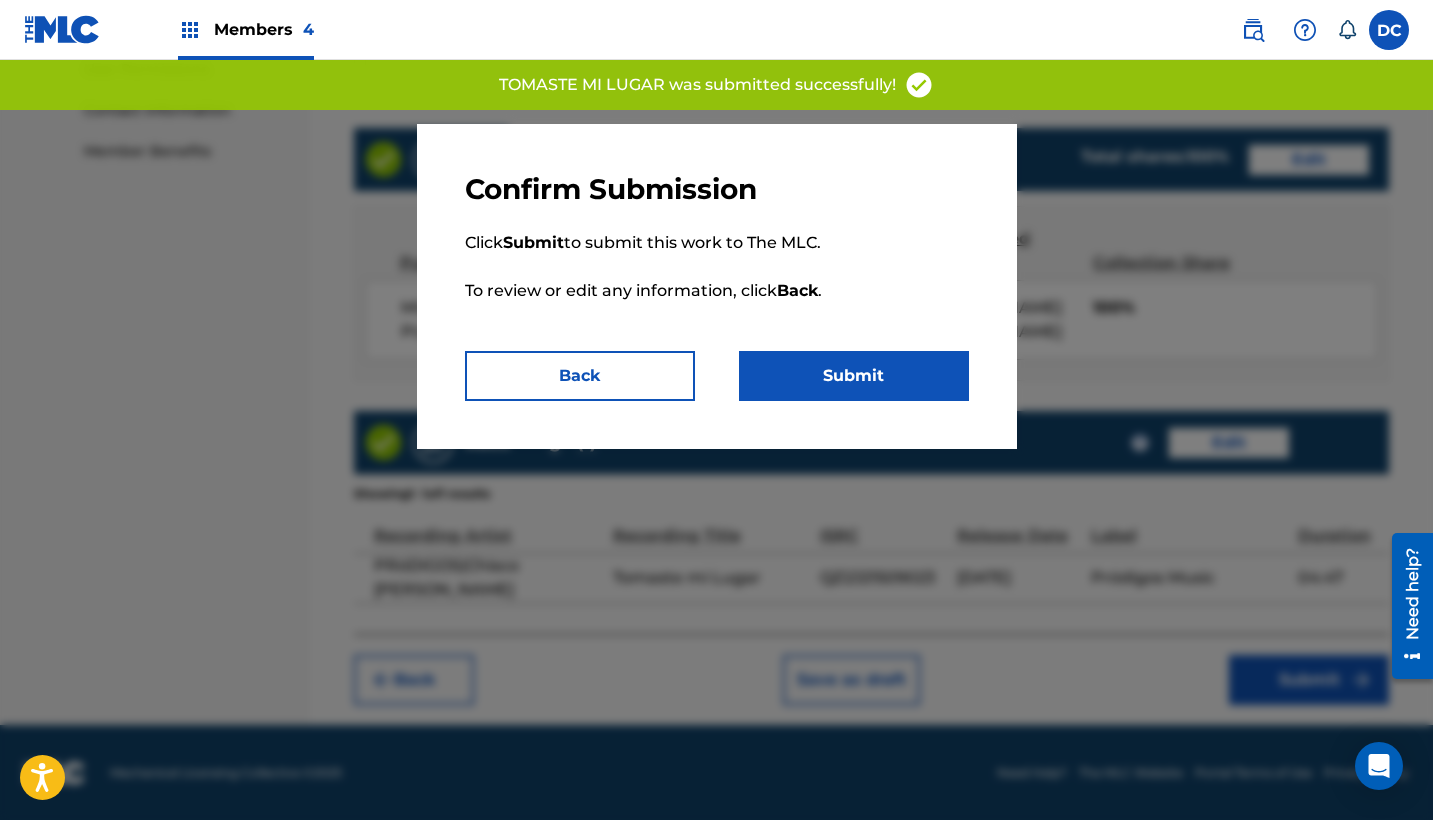 scroll, scrollTop: 0, scrollLeft: 0, axis: both 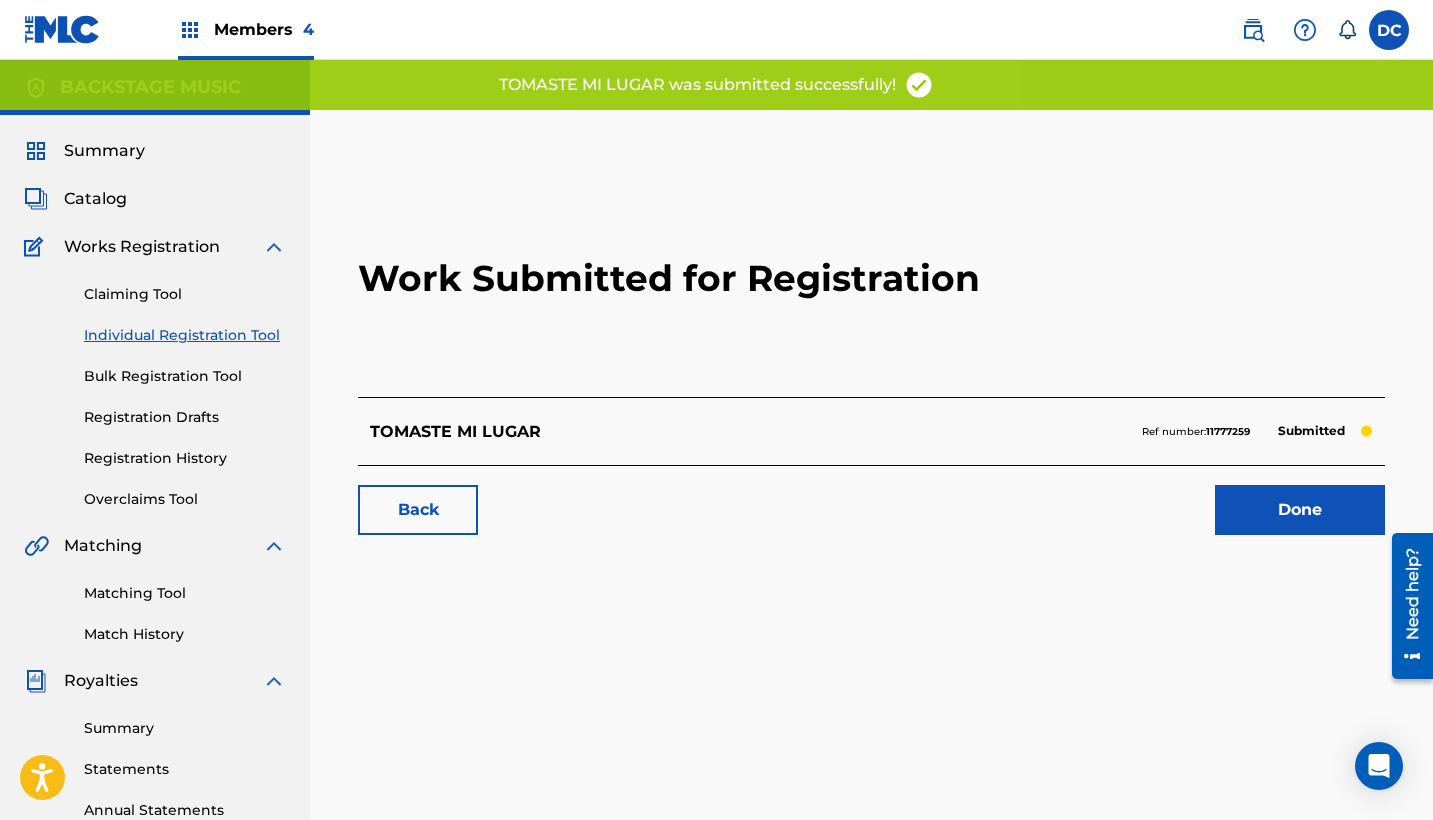 click on "Ref number:  11777259" at bounding box center [1196, 432] 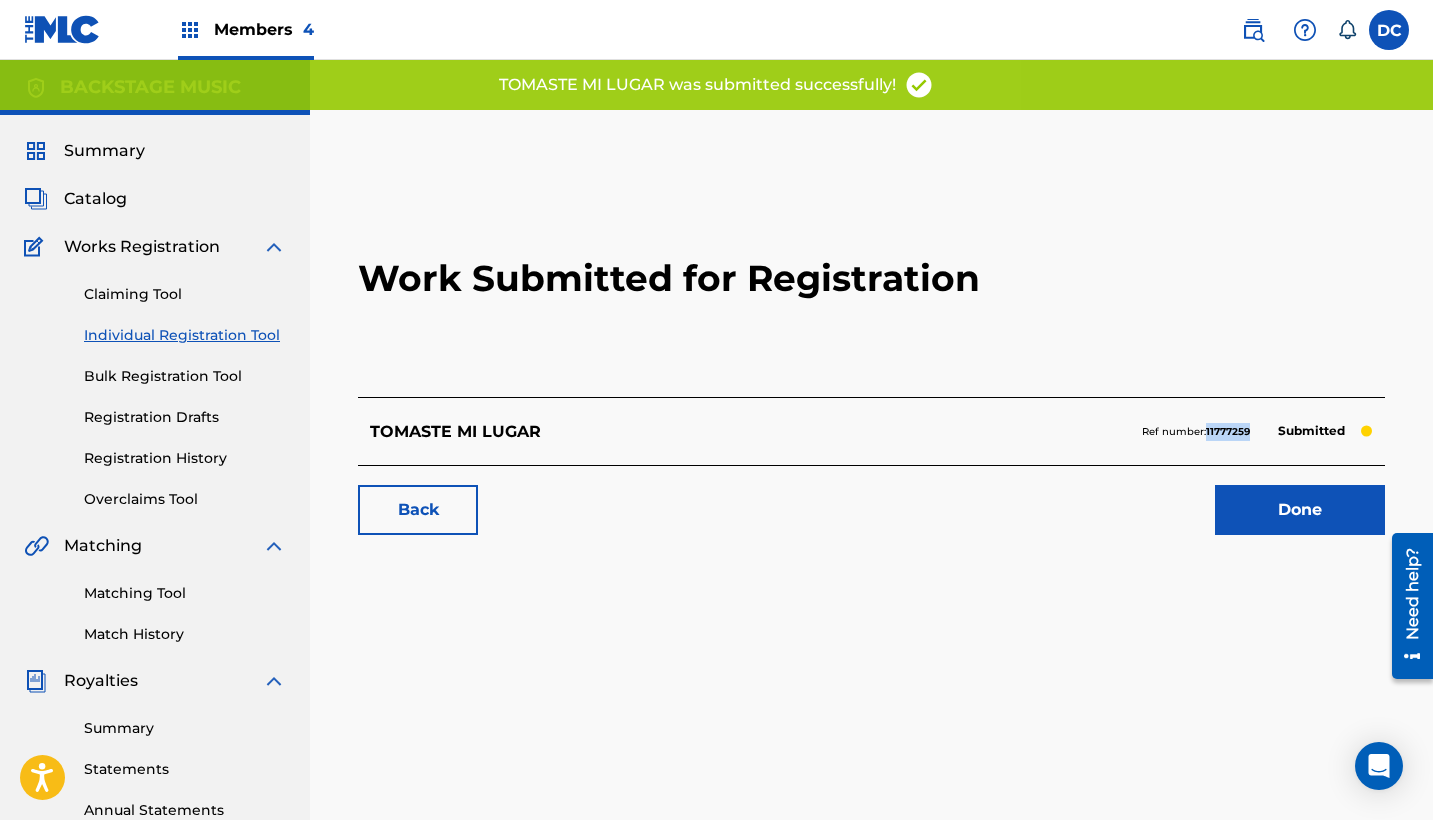 click on "Ref number:  11777259" at bounding box center (1196, 432) 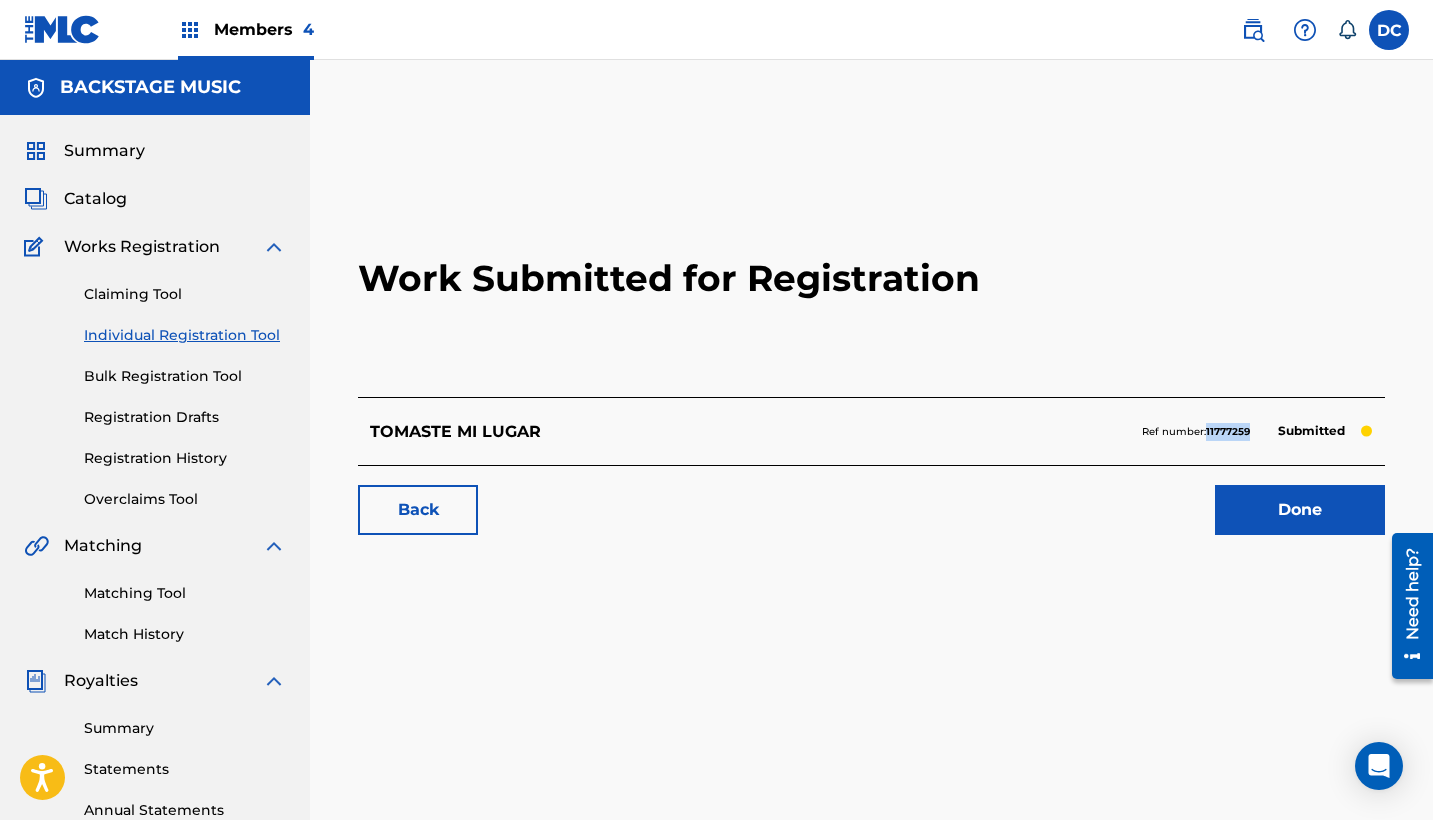 click on "Done" at bounding box center [1300, 510] 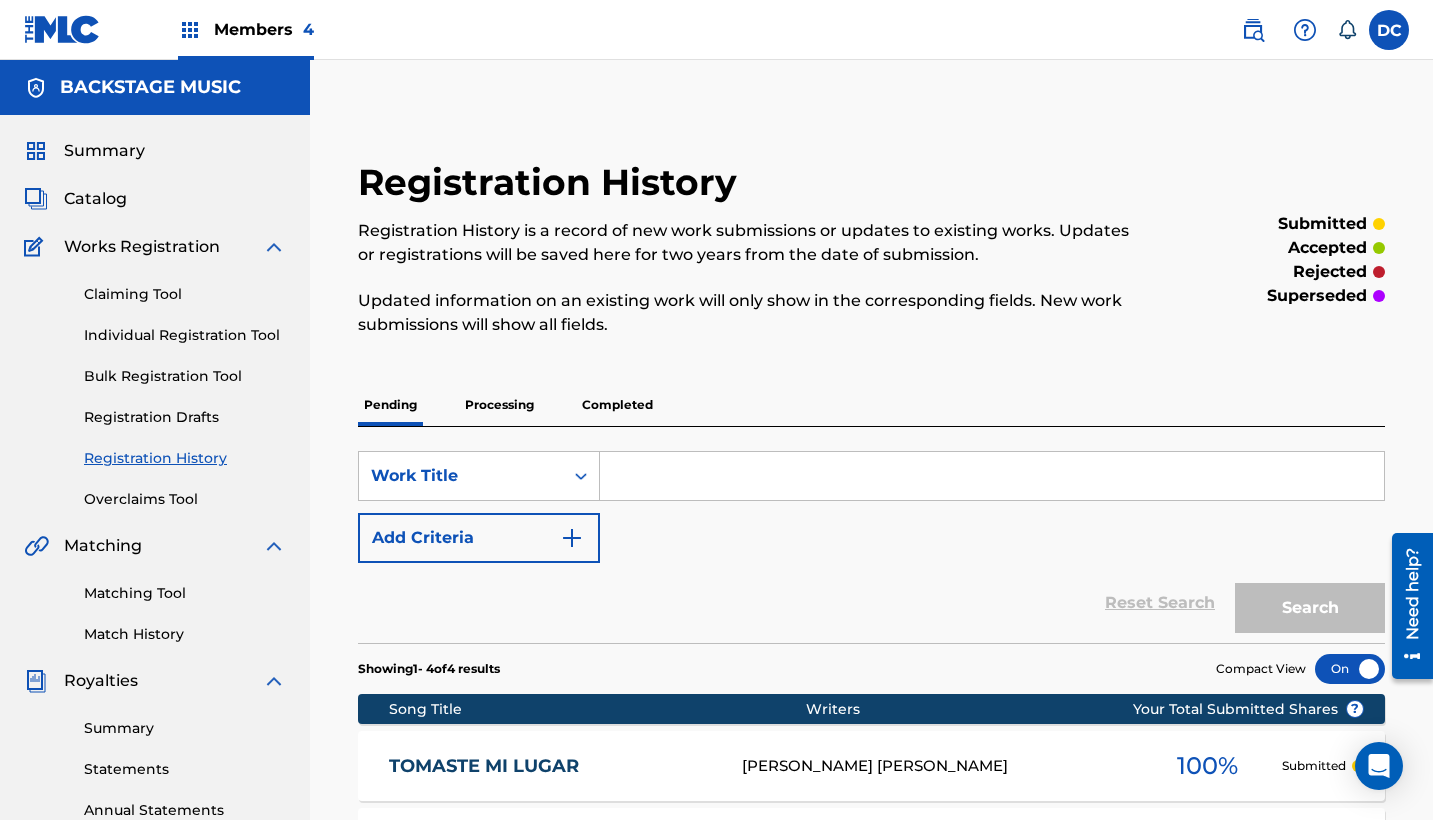 click on "Claiming Tool Individual Registration Tool Bulk Registration Tool Registration Drafts Registration History Overclaims Tool" at bounding box center (155, 384) 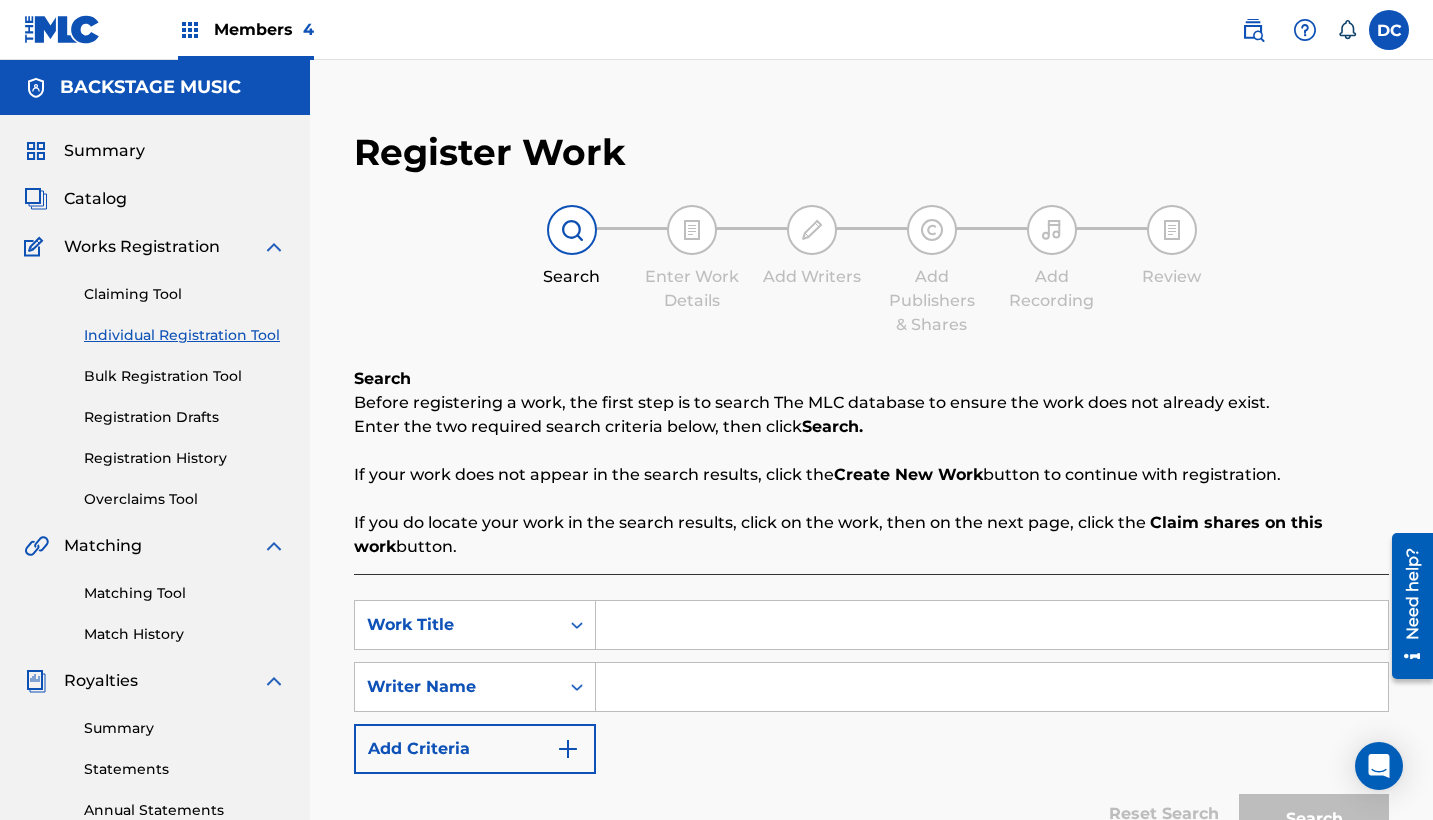 click at bounding box center (992, 625) 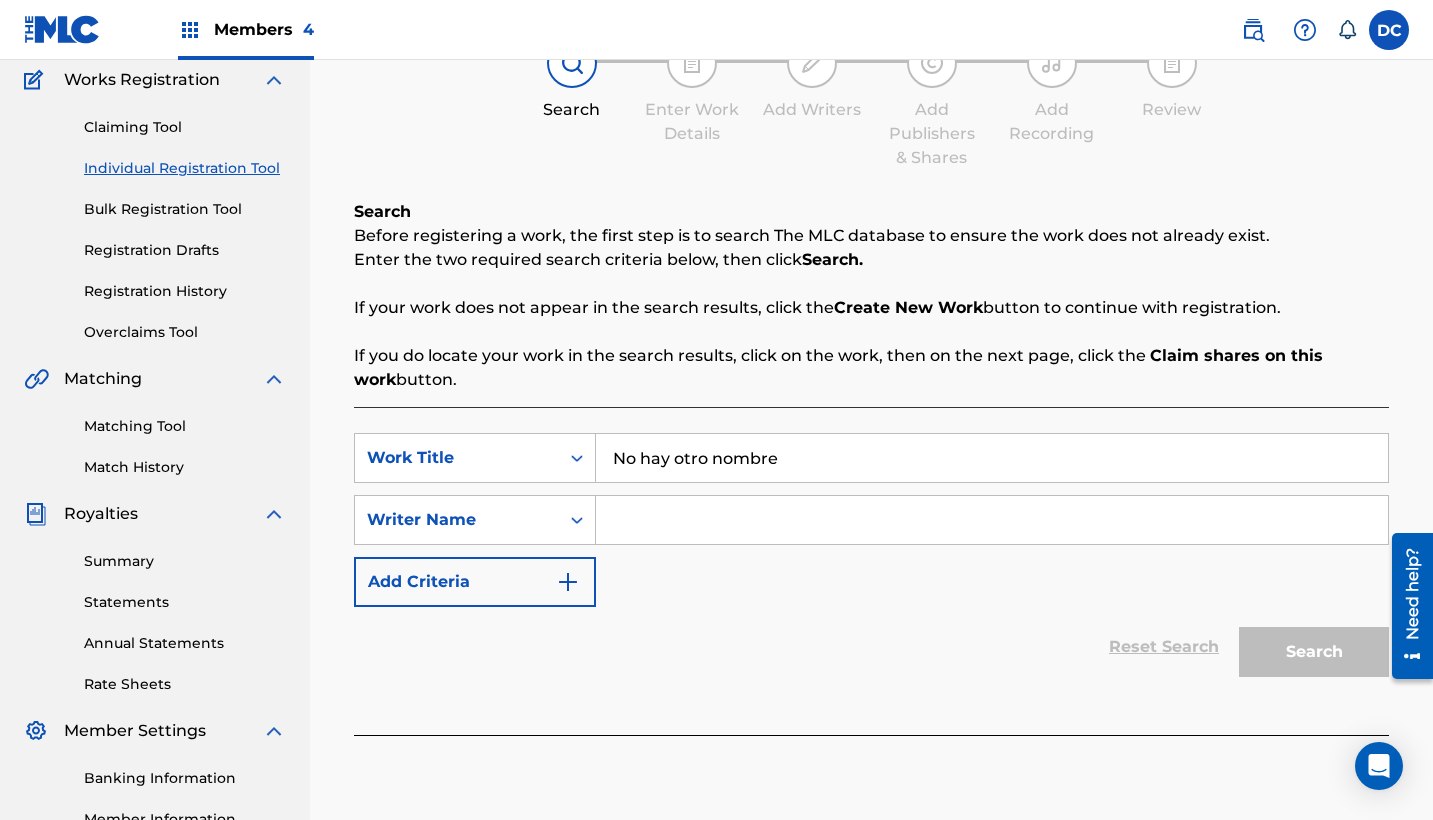 scroll, scrollTop: 193, scrollLeft: 0, axis: vertical 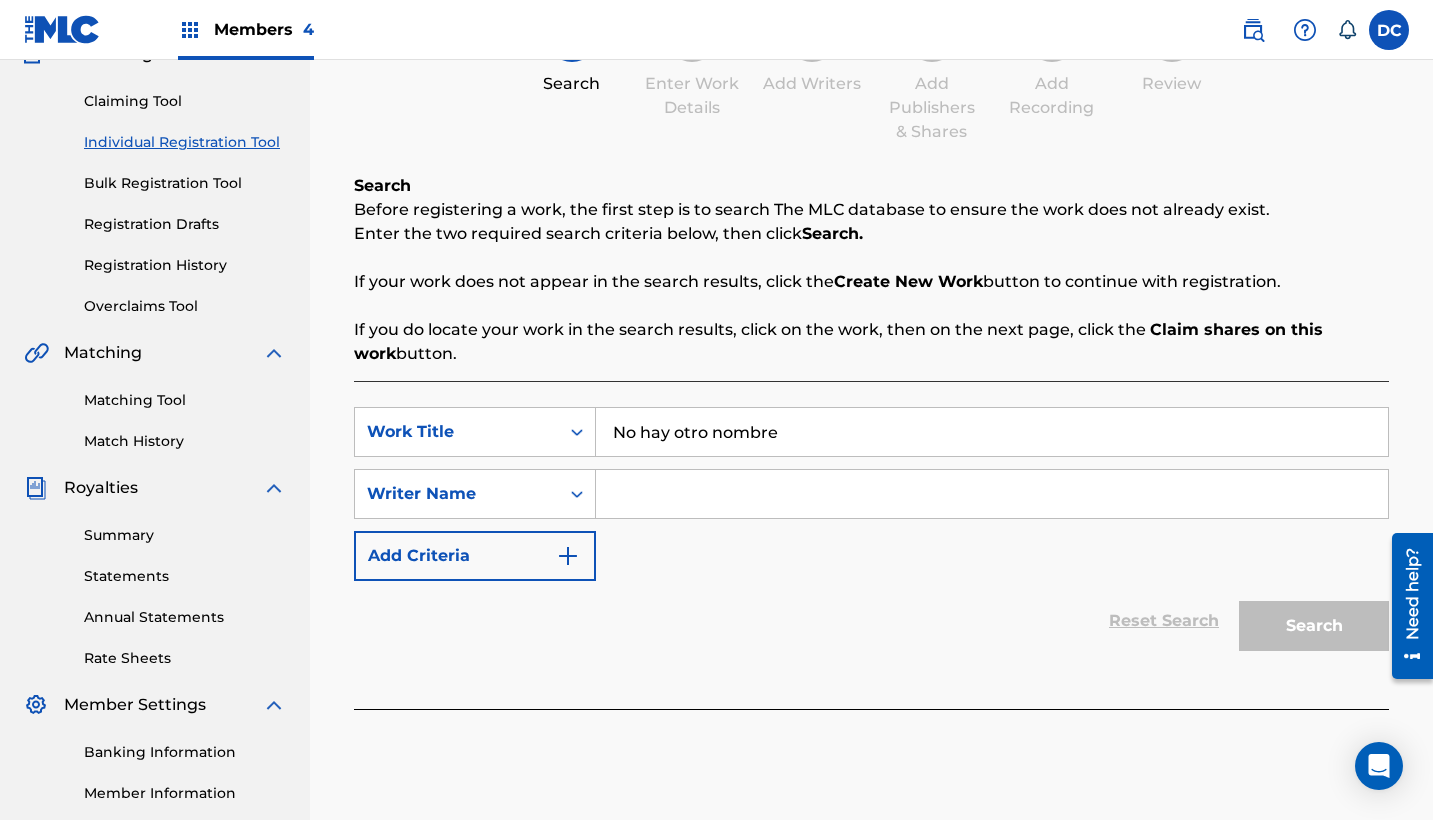 type on "No hay otro nombre" 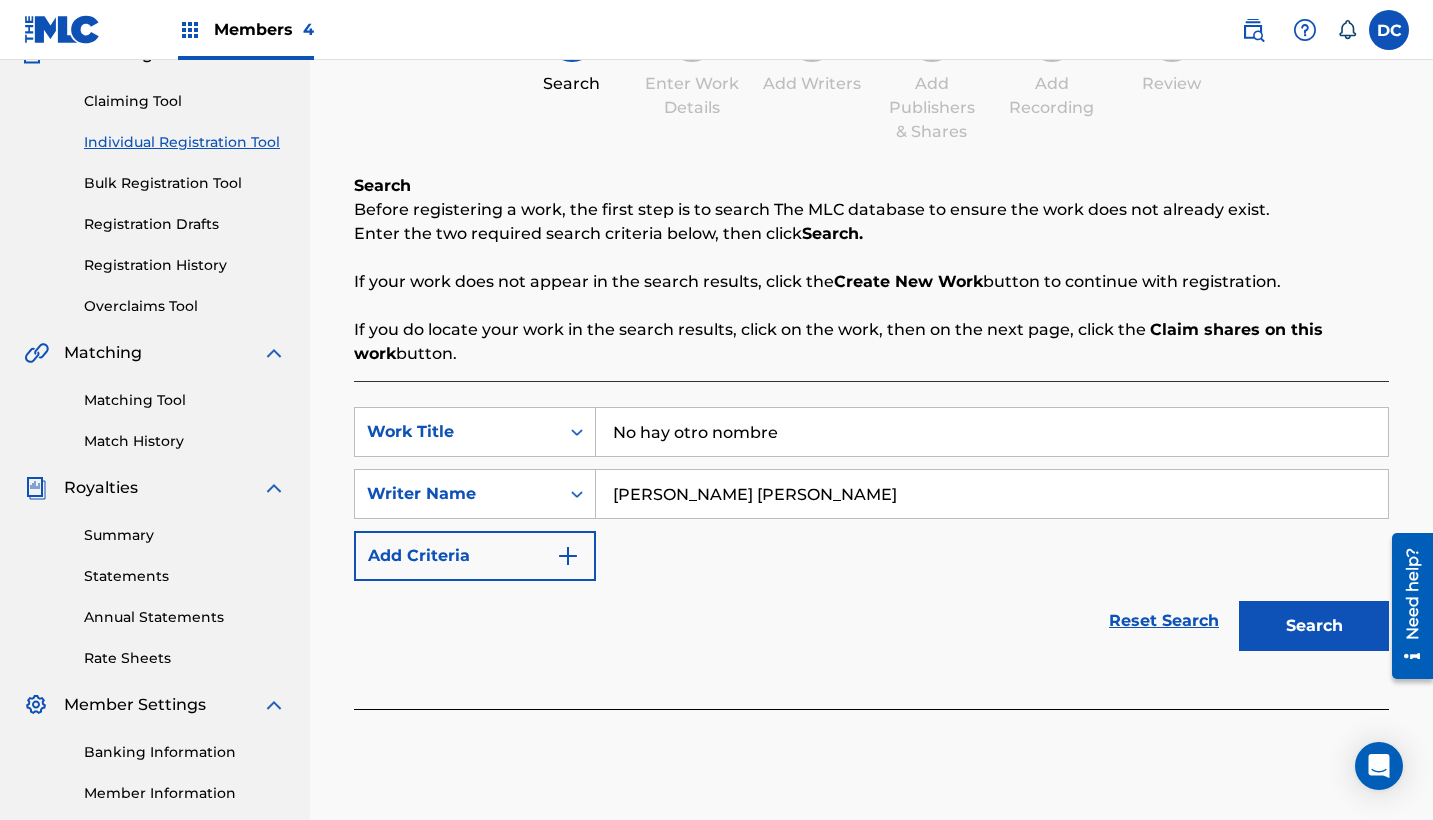 type on "[PERSON_NAME] [PERSON_NAME]" 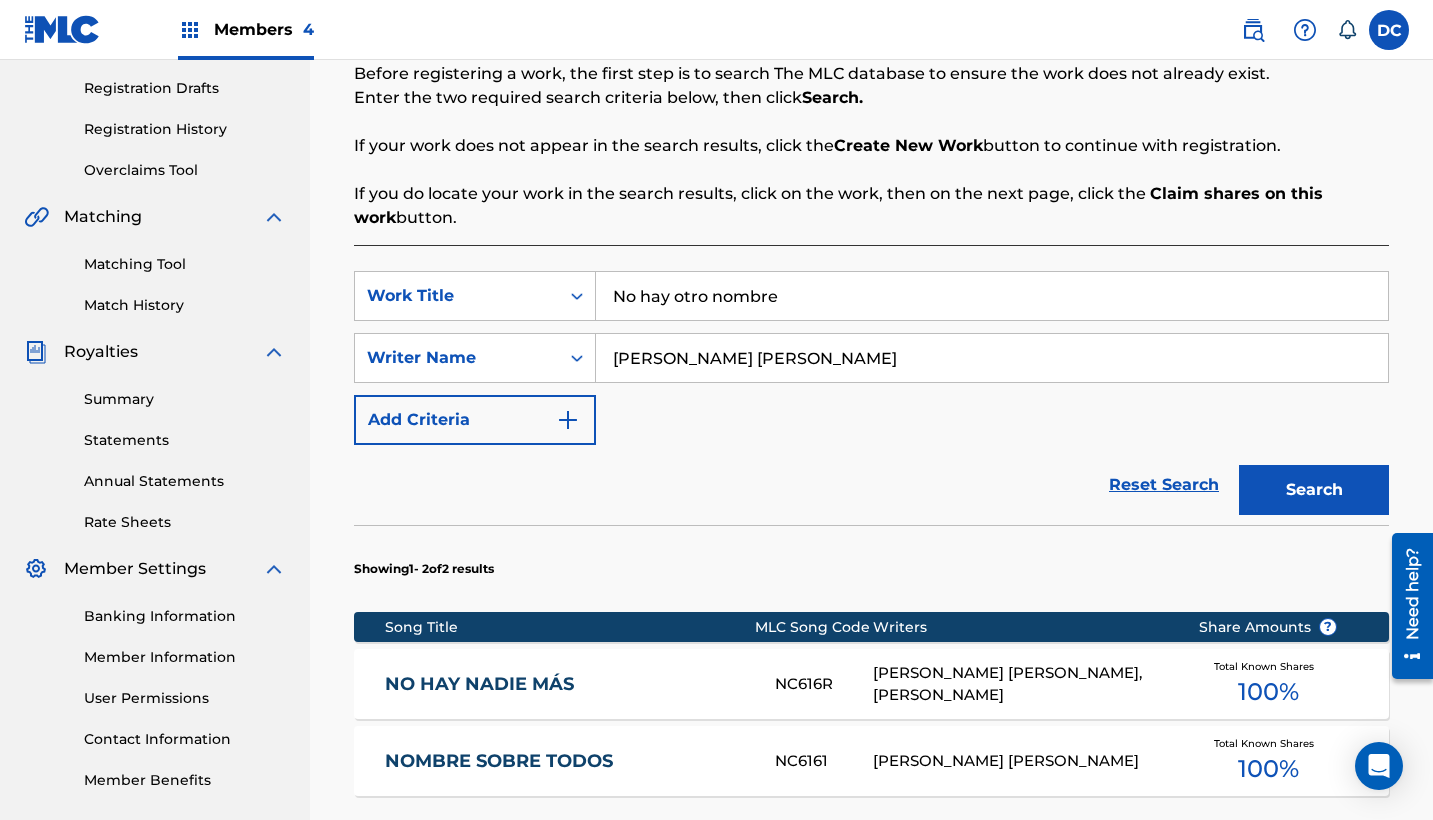 scroll, scrollTop: 365, scrollLeft: 0, axis: vertical 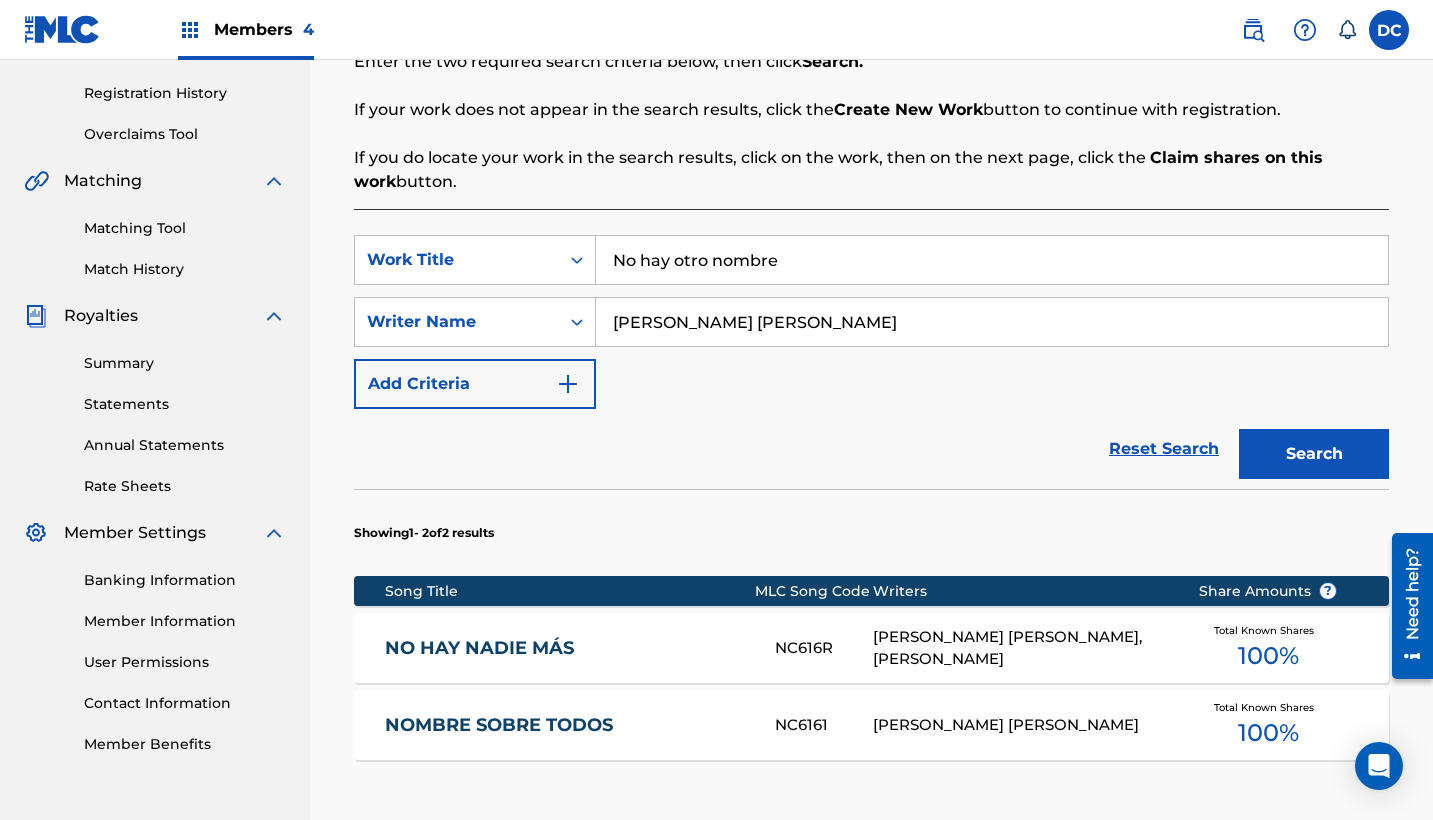 click on "Search" at bounding box center [1314, 454] 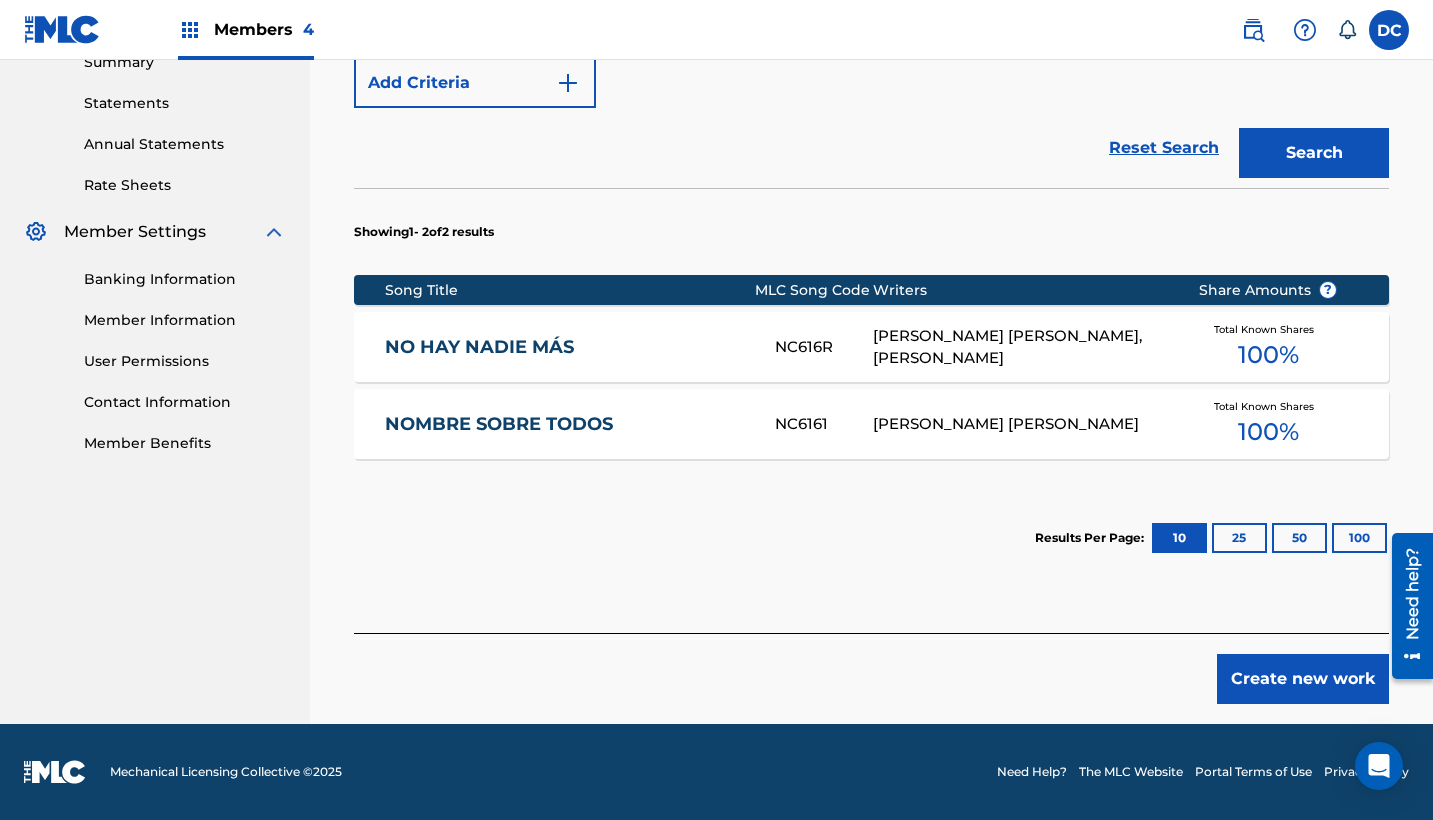 click on "Create new work" at bounding box center (1303, 679) 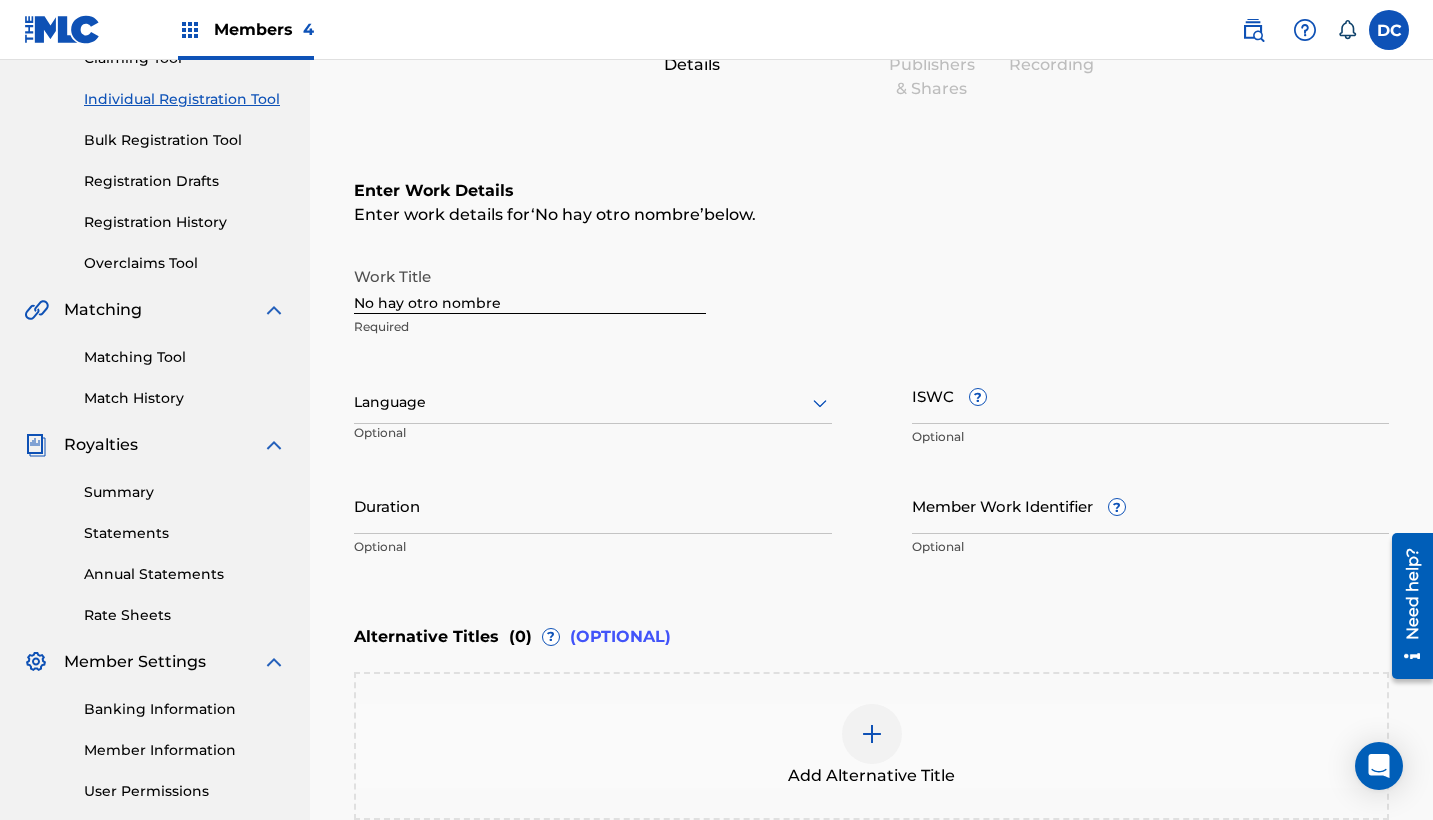 scroll, scrollTop: 229, scrollLeft: 0, axis: vertical 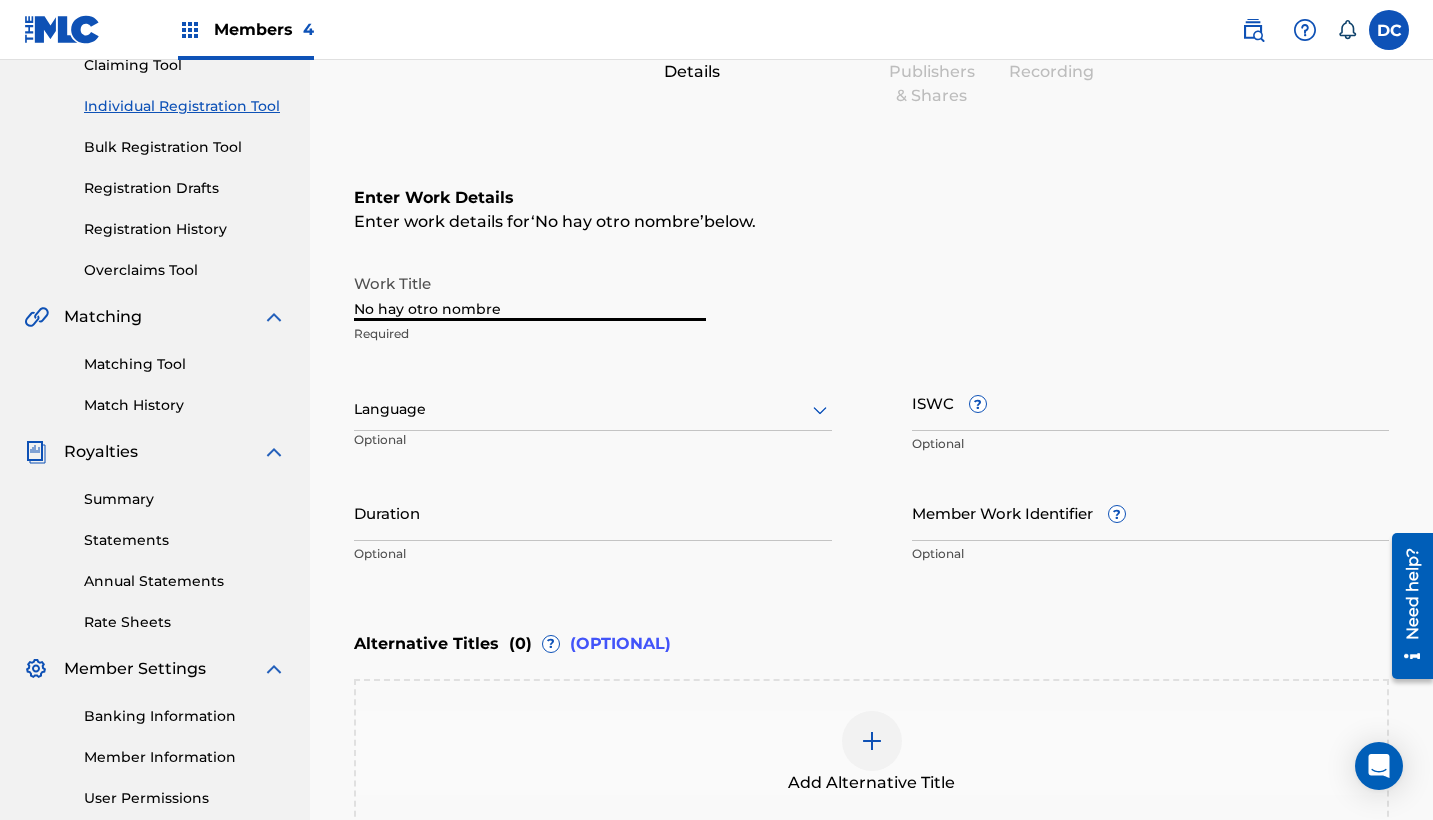 drag, startPoint x: 526, startPoint y: 305, endPoint x: 318, endPoint y: 286, distance: 208.86598 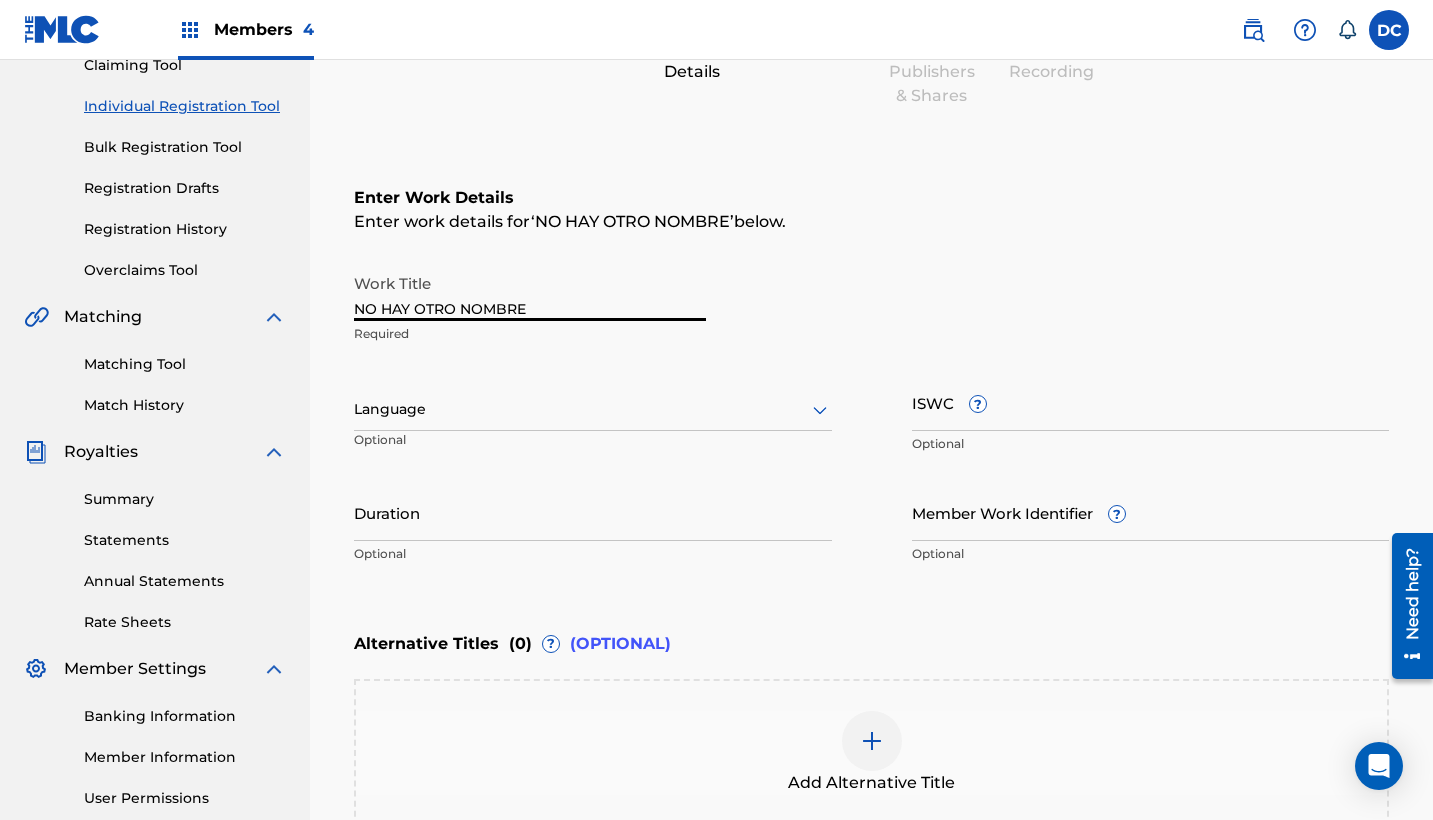 type on "NO HAY OTRO NOMBRE" 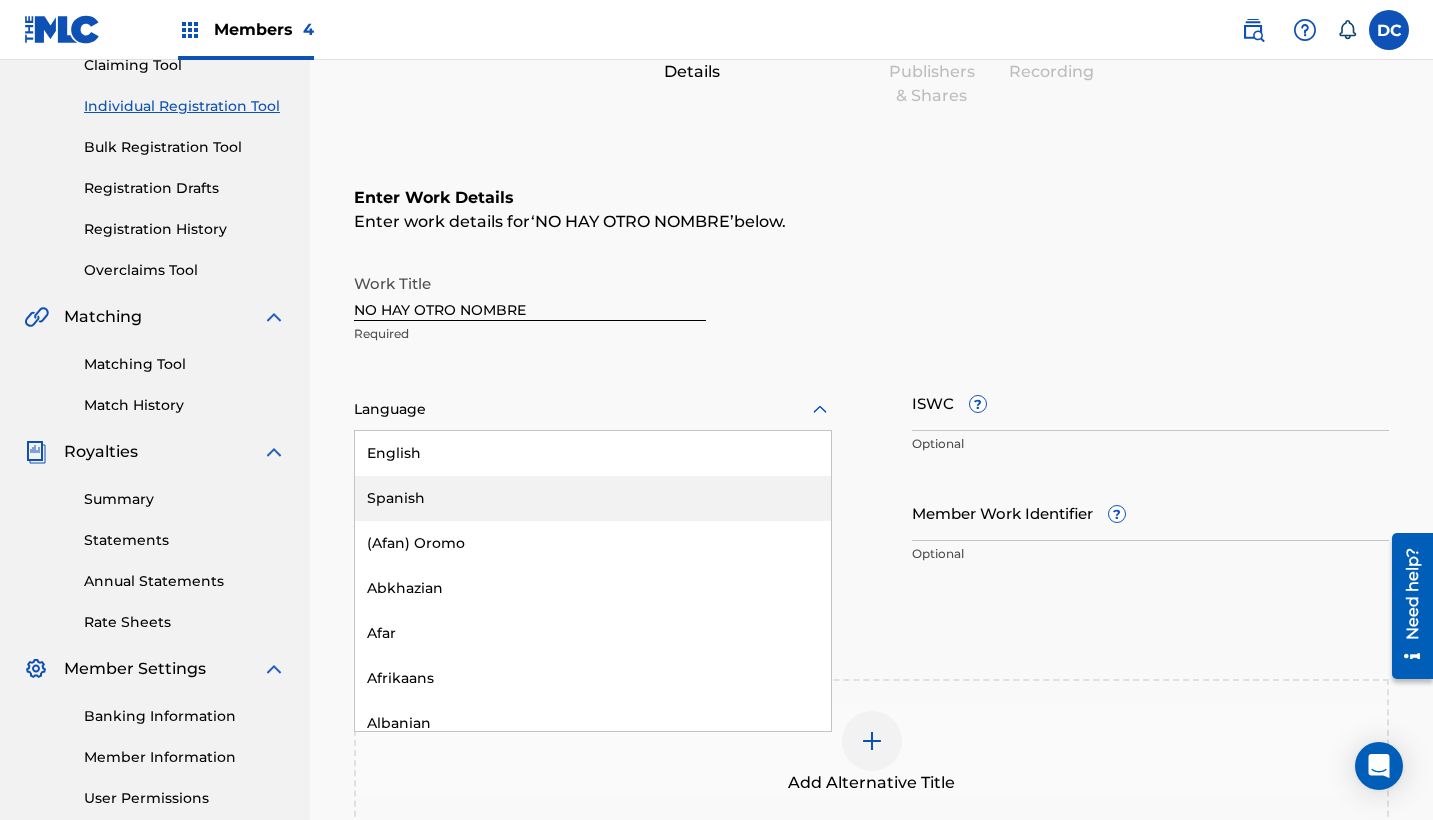 click on "Spanish" at bounding box center [593, 498] 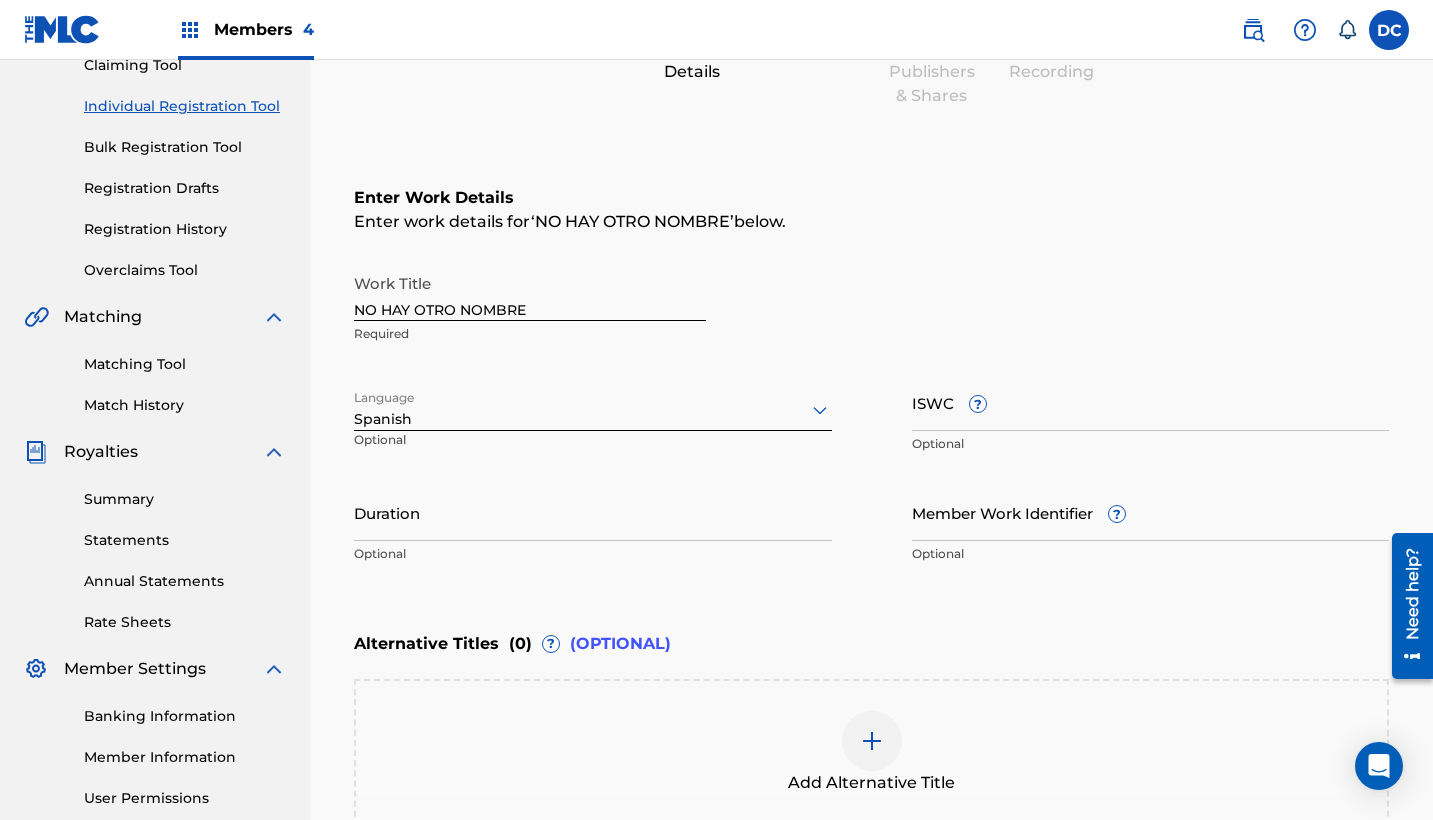 click on "Duration" at bounding box center (593, 512) 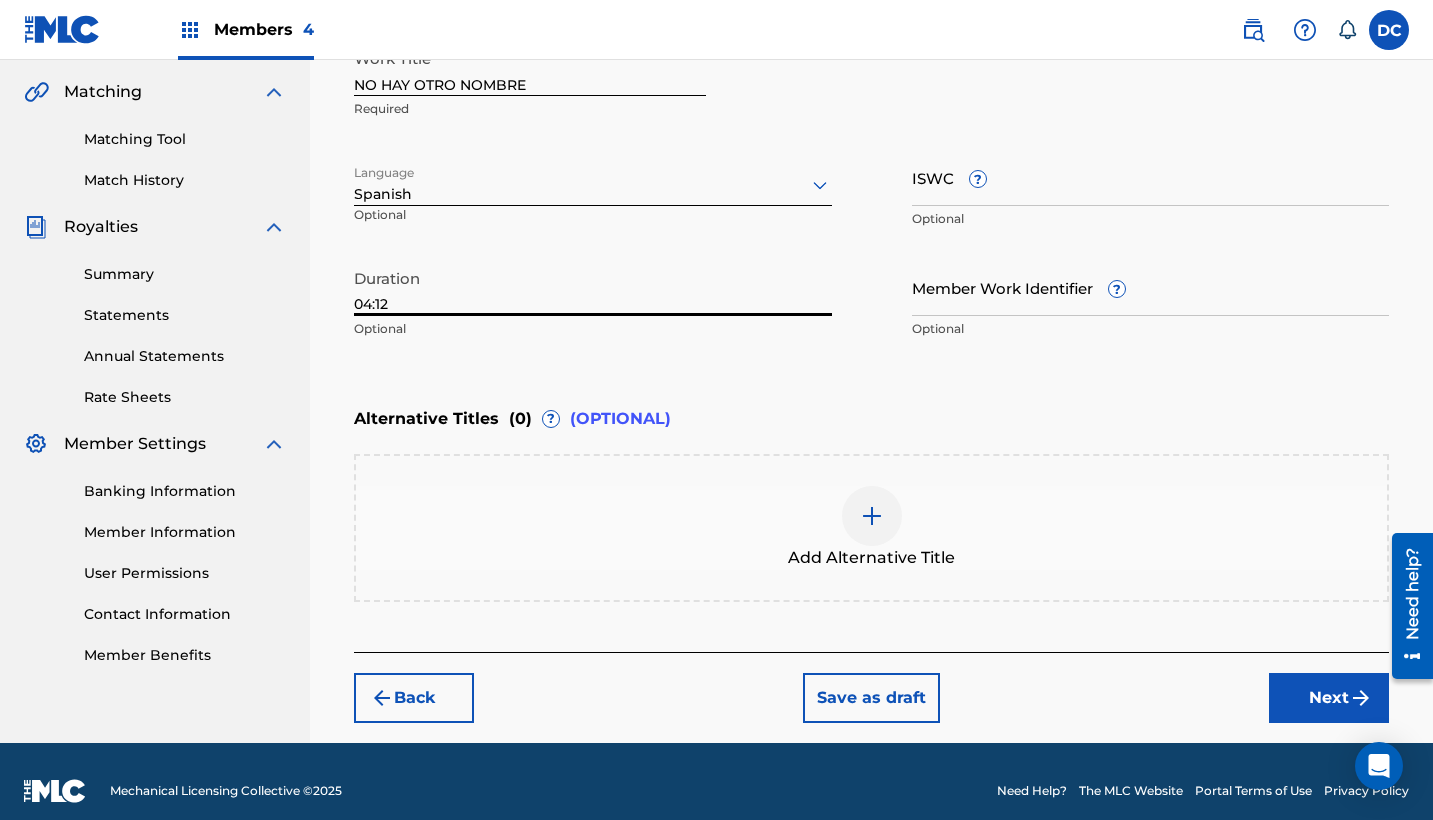 type on "04:12" 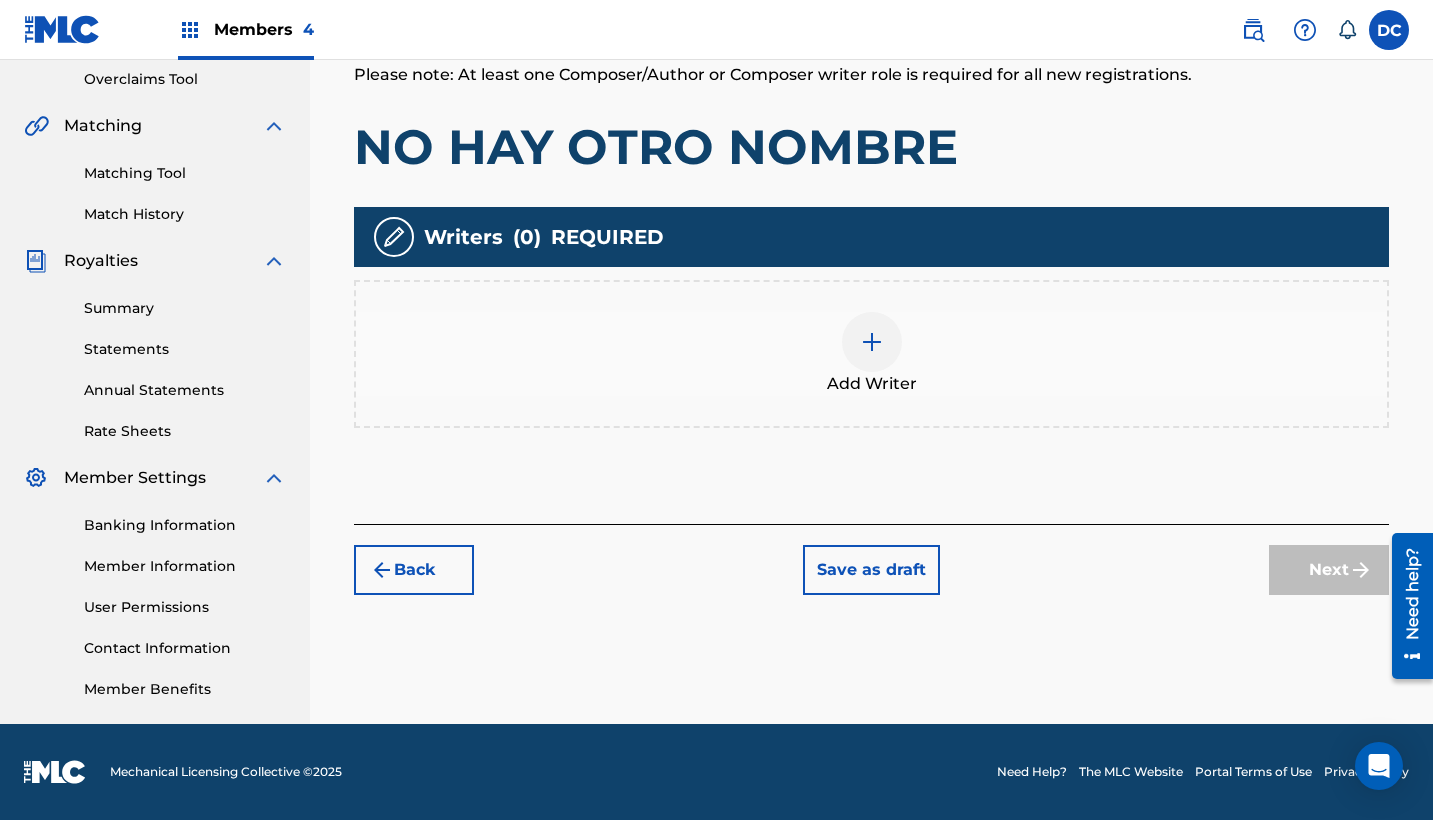 scroll, scrollTop: 420, scrollLeft: 0, axis: vertical 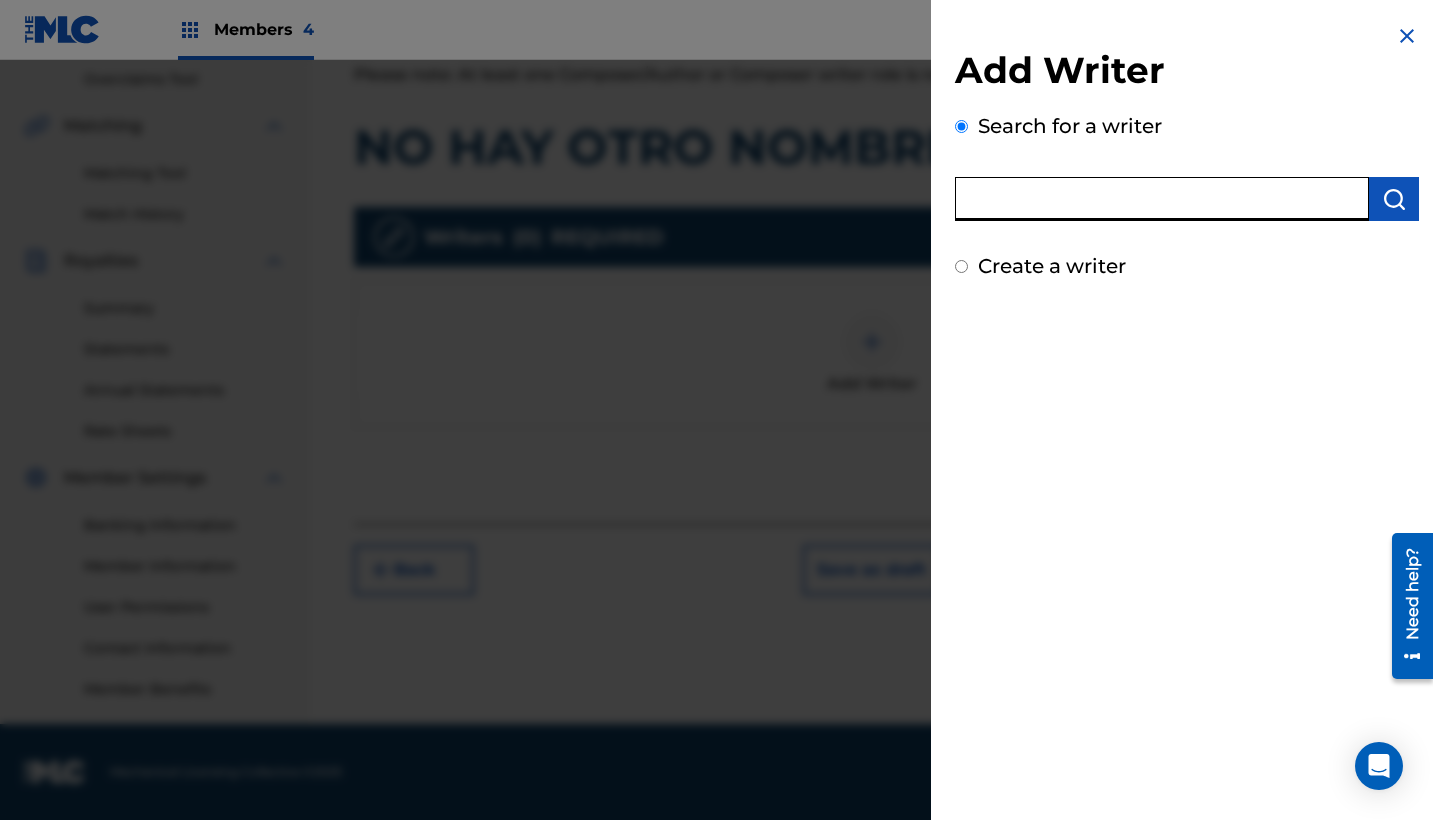 click at bounding box center [1162, 199] 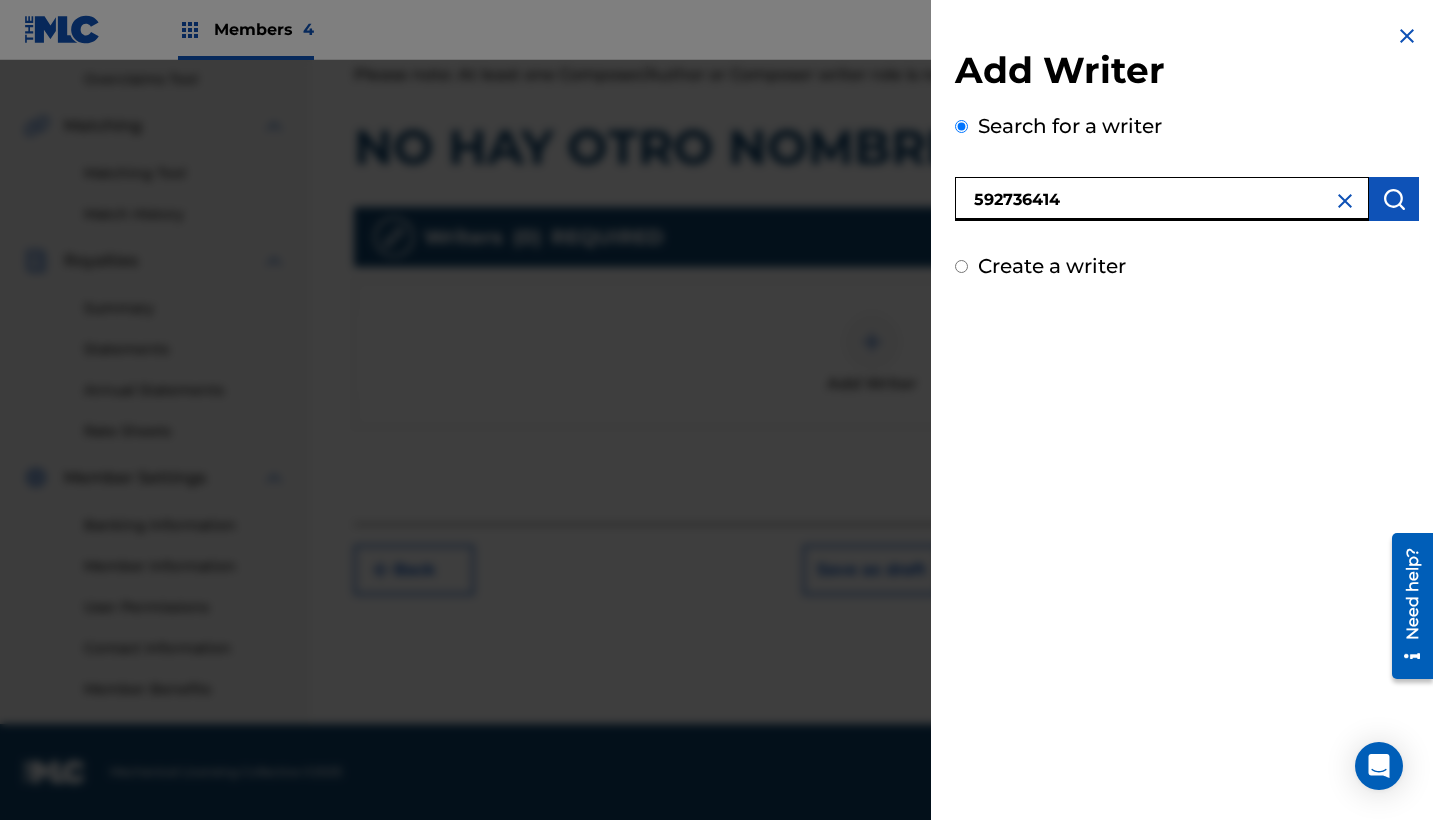 click on "592736414" at bounding box center [1162, 199] 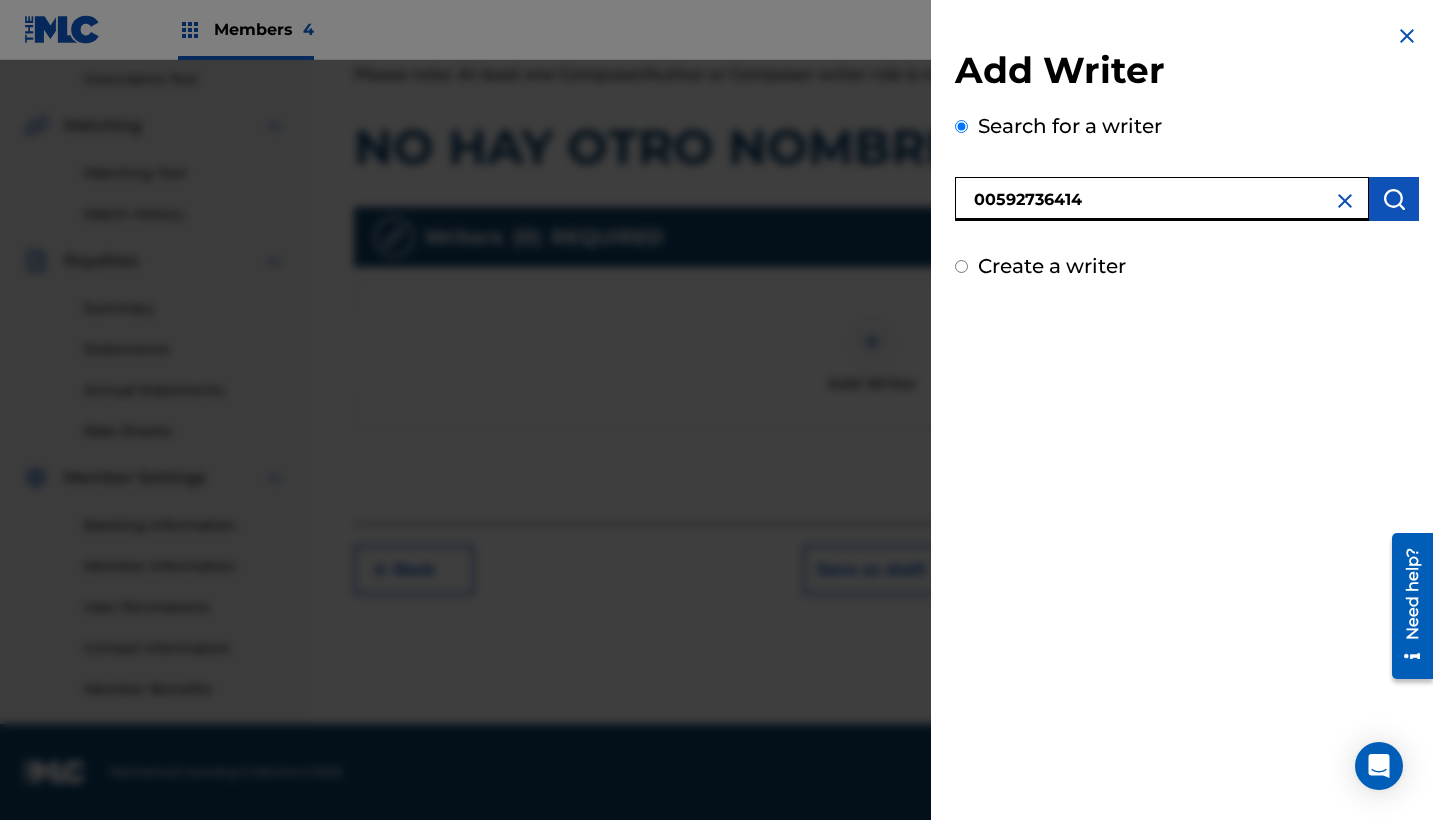 type on "00592736414" 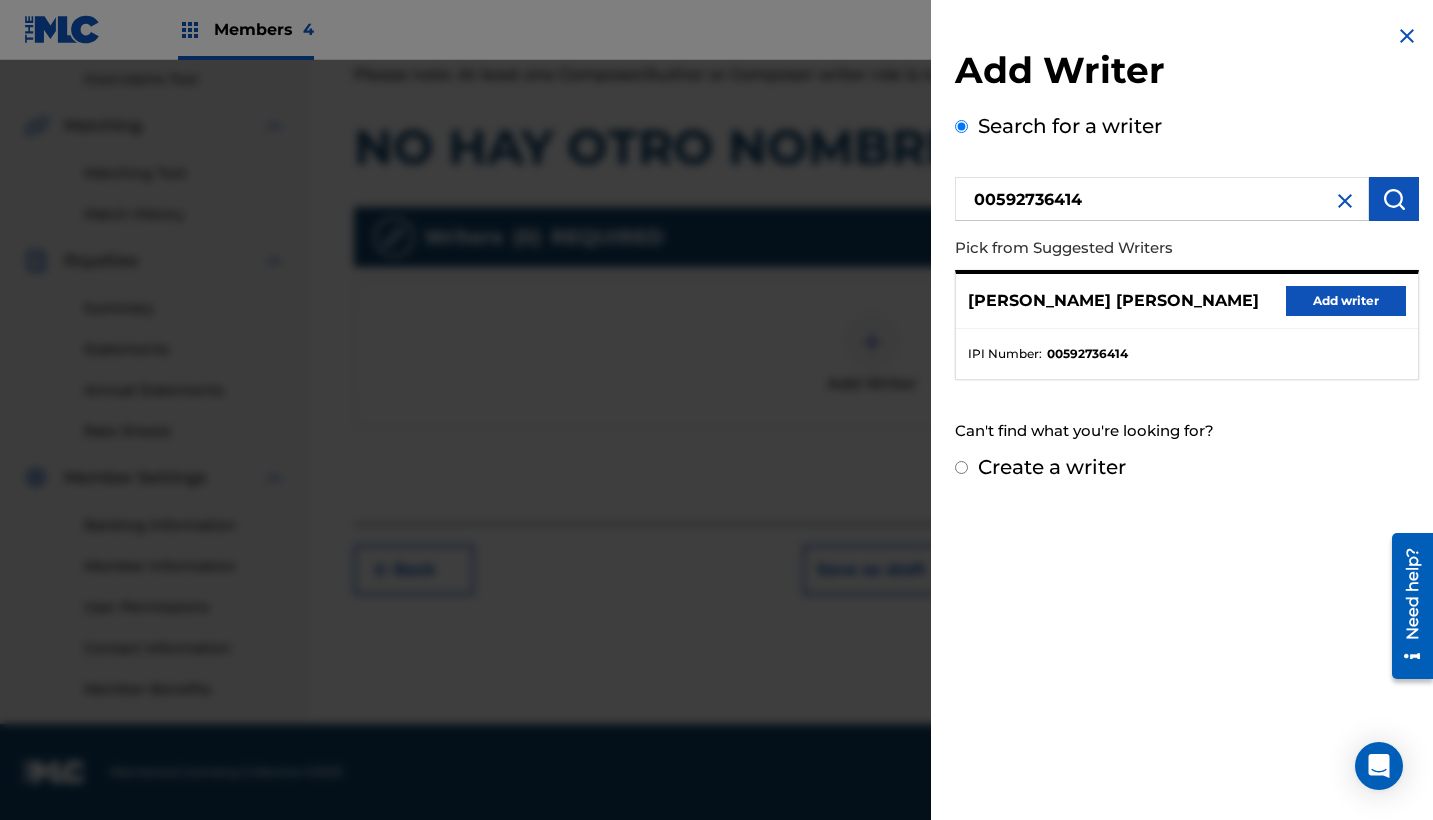 click on "Add writer" at bounding box center [1346, 301] 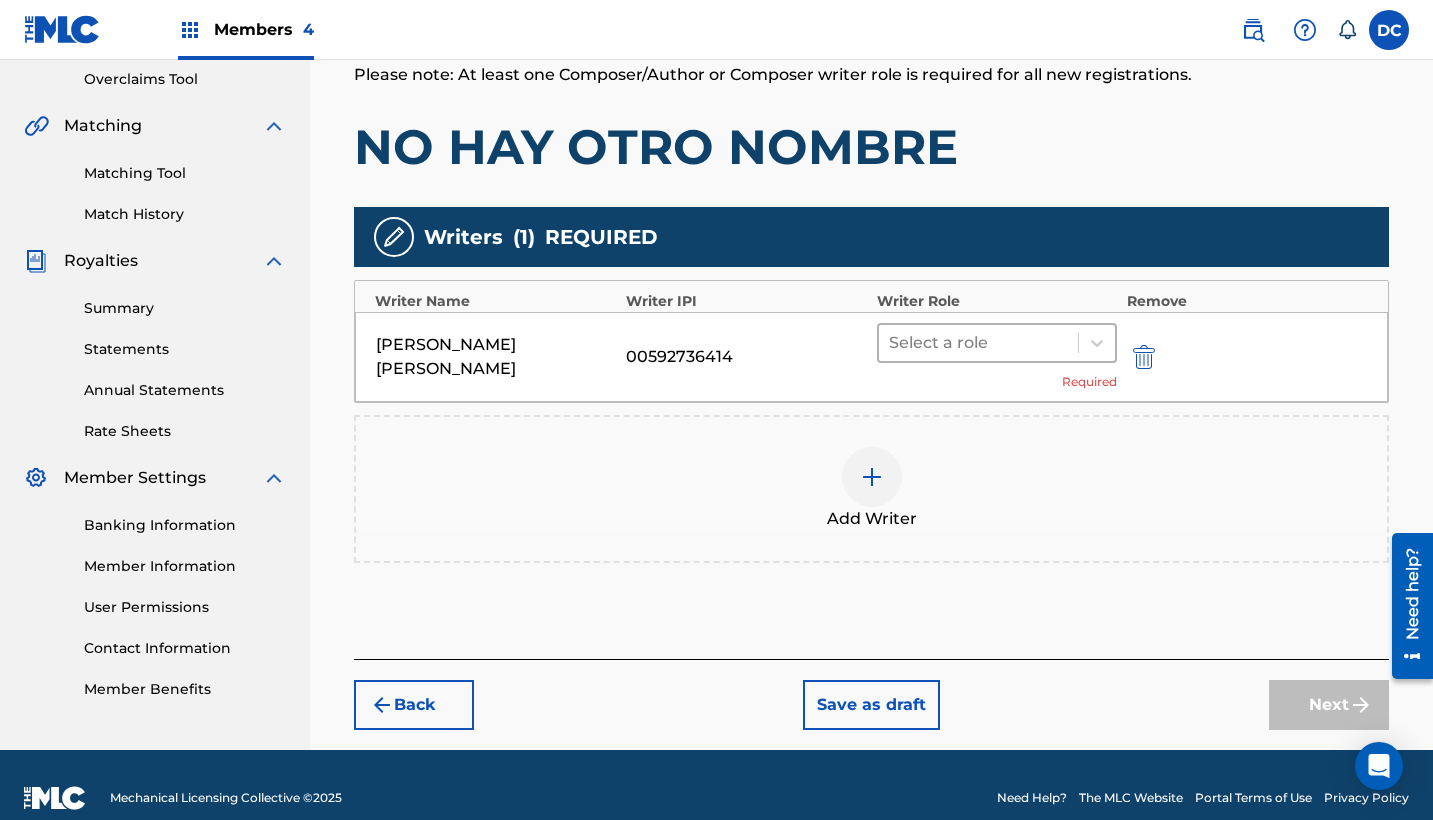 click at bounding box center [978, 343] 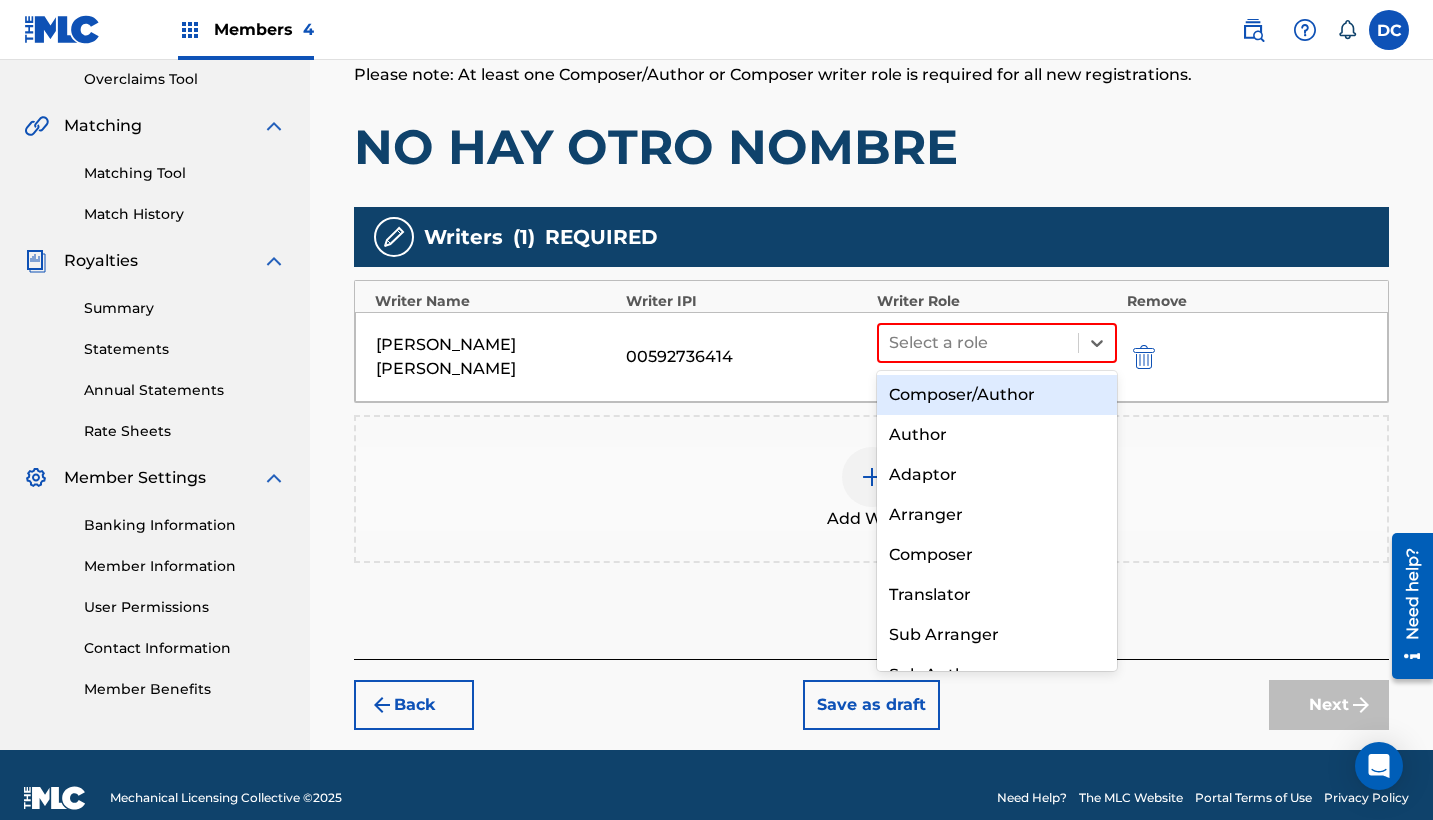 click on "Composer/Author" at bounding box center (997, 395) 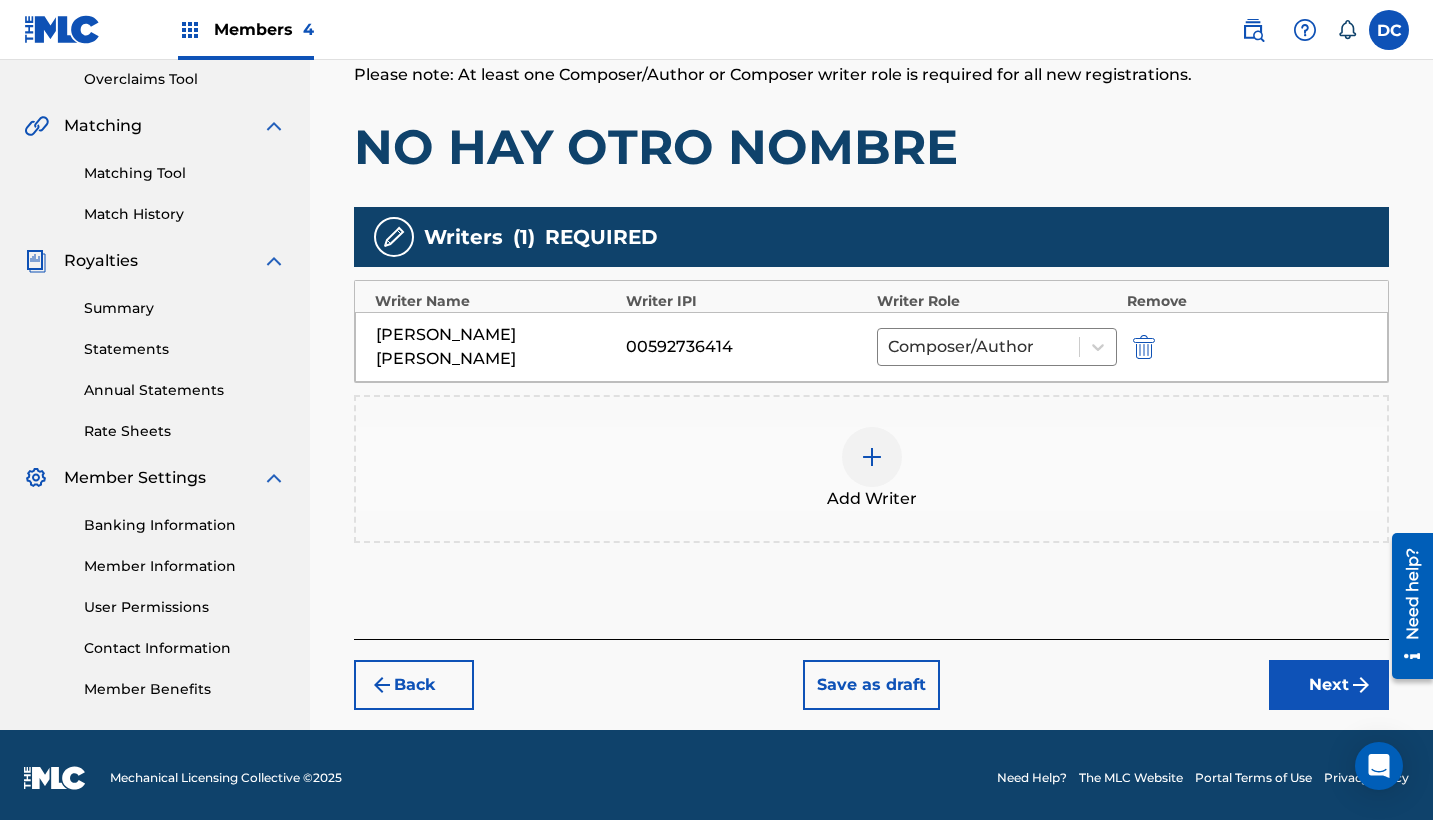 click on "Next" at bounding box center [1329, 685] 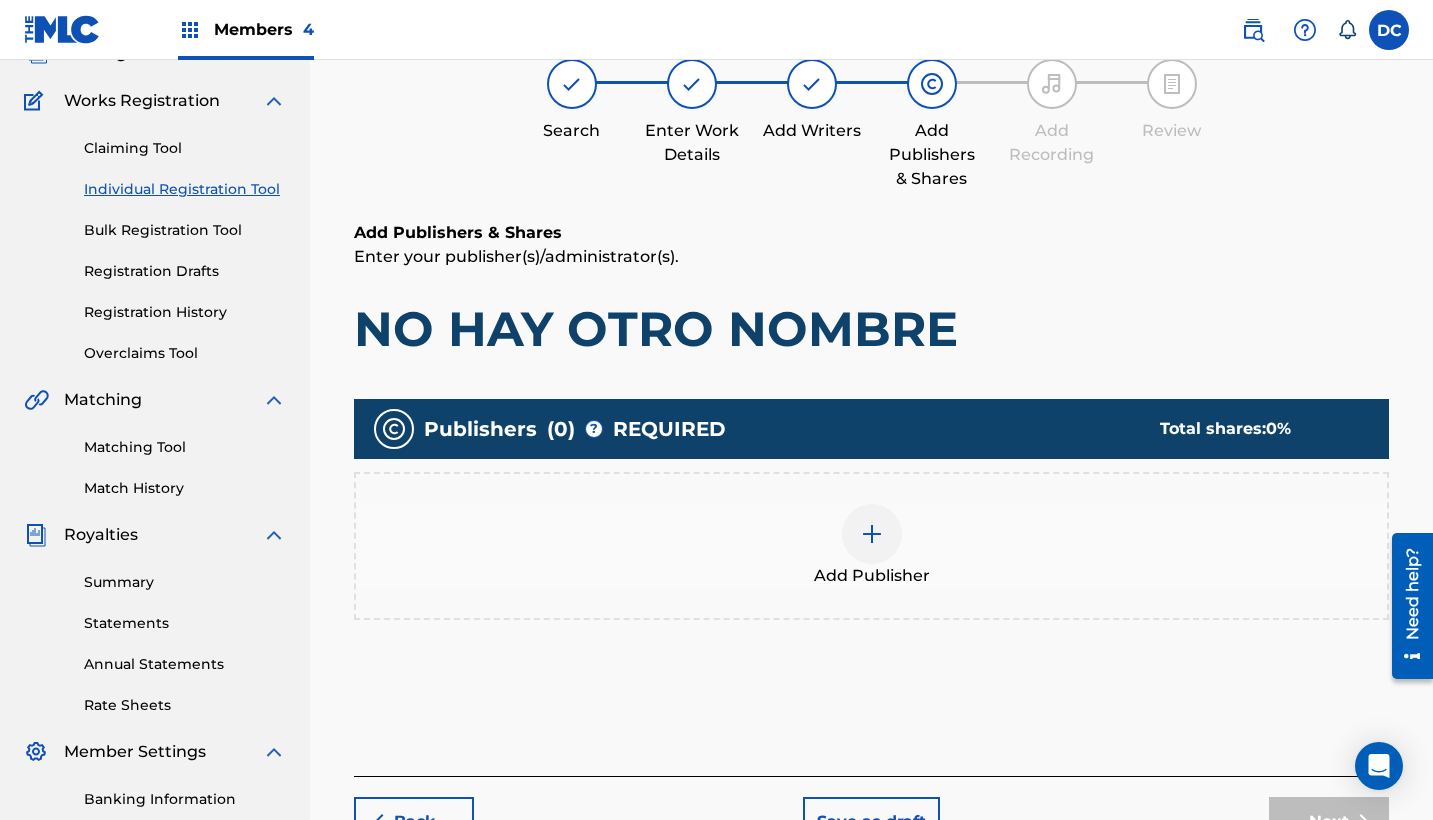 scroll, scrollTop: 90, scrollLeft: 0, axis: vertical 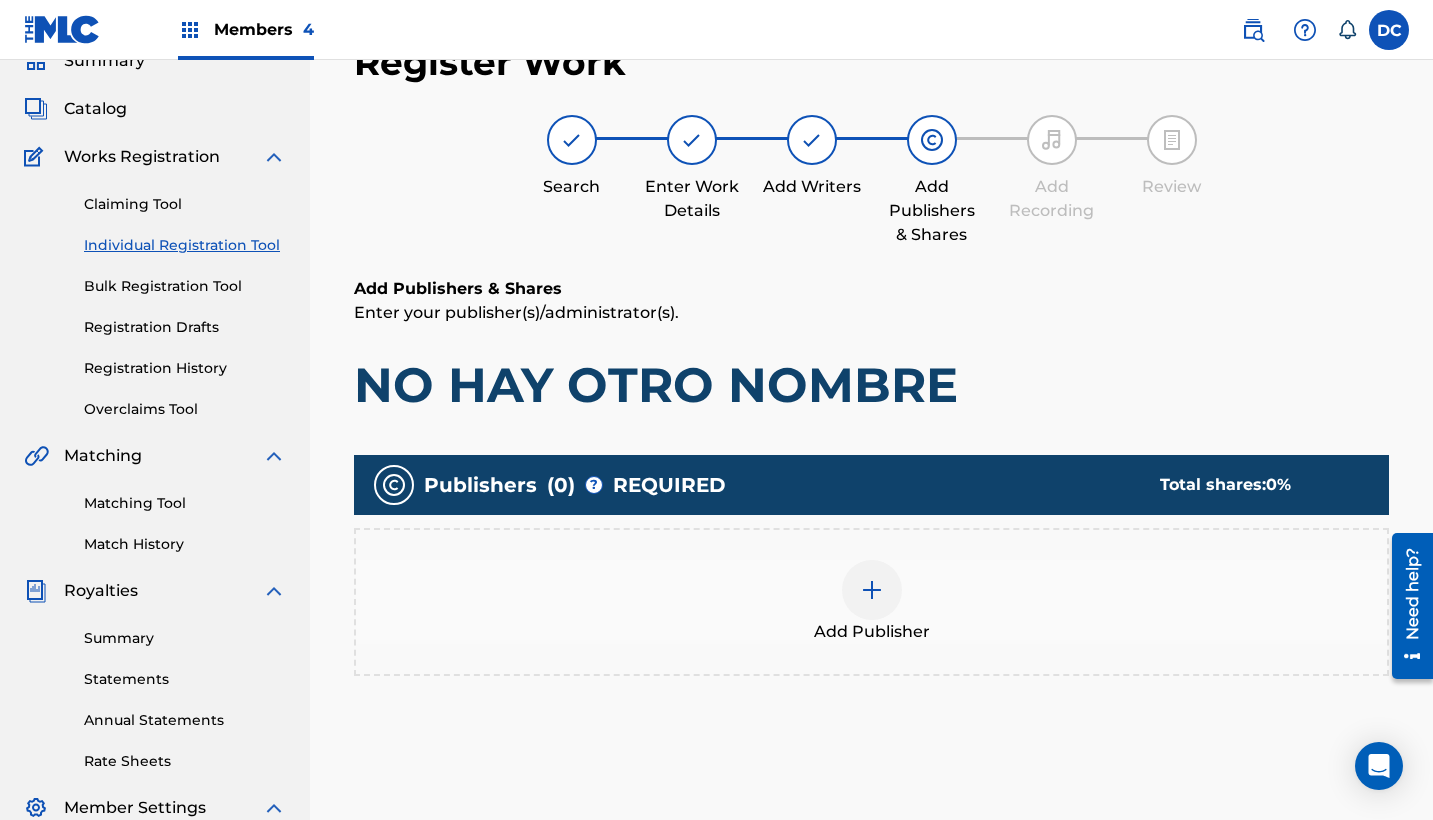click at bounding box center [872, 590] 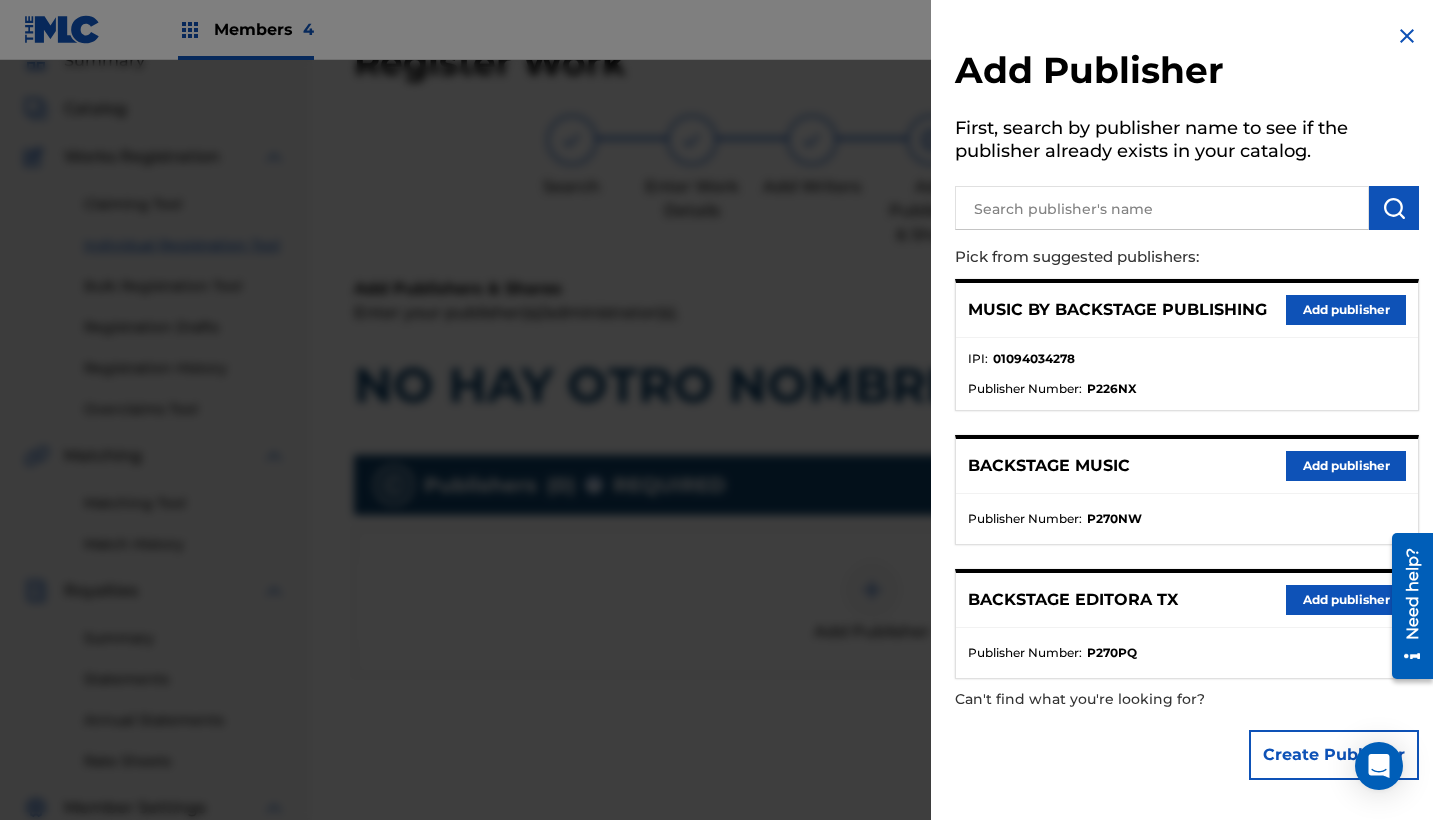 click on "Add publisher" at bounding box center [1346, 310] 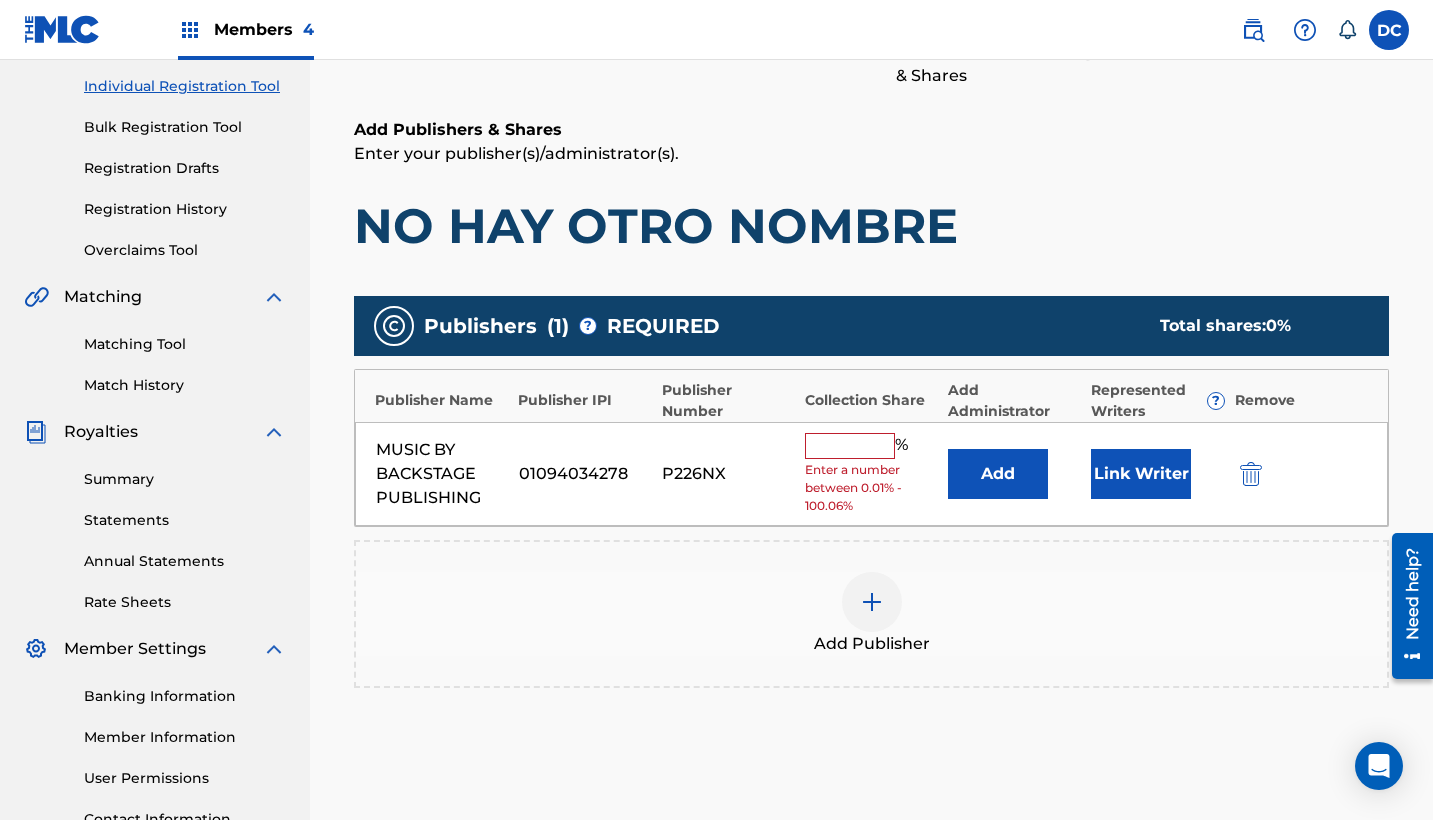 scroll, scrollTop: 270, scrollLeft: 0, axis: vertical 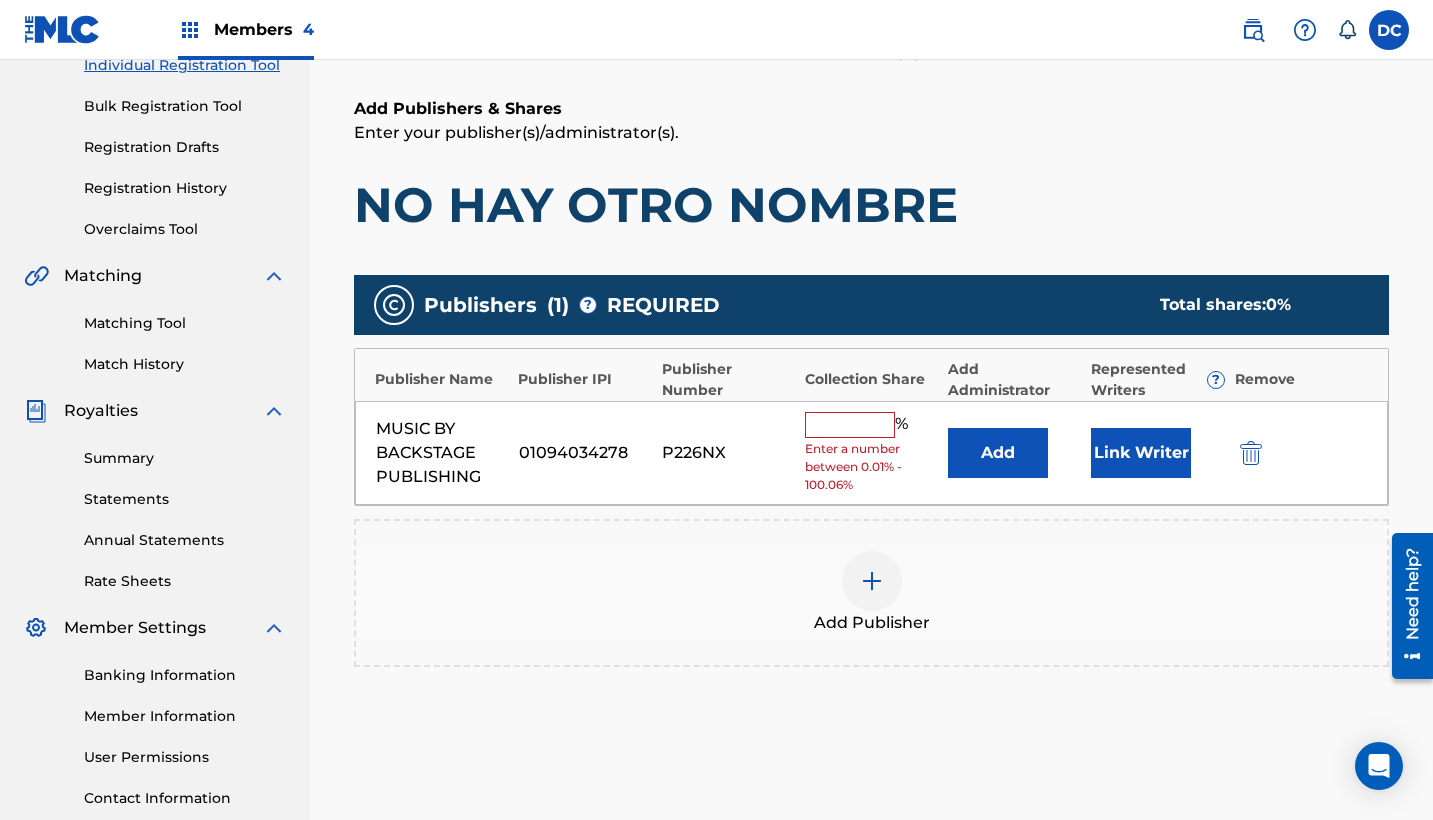 click at bounding box center (850, 425) 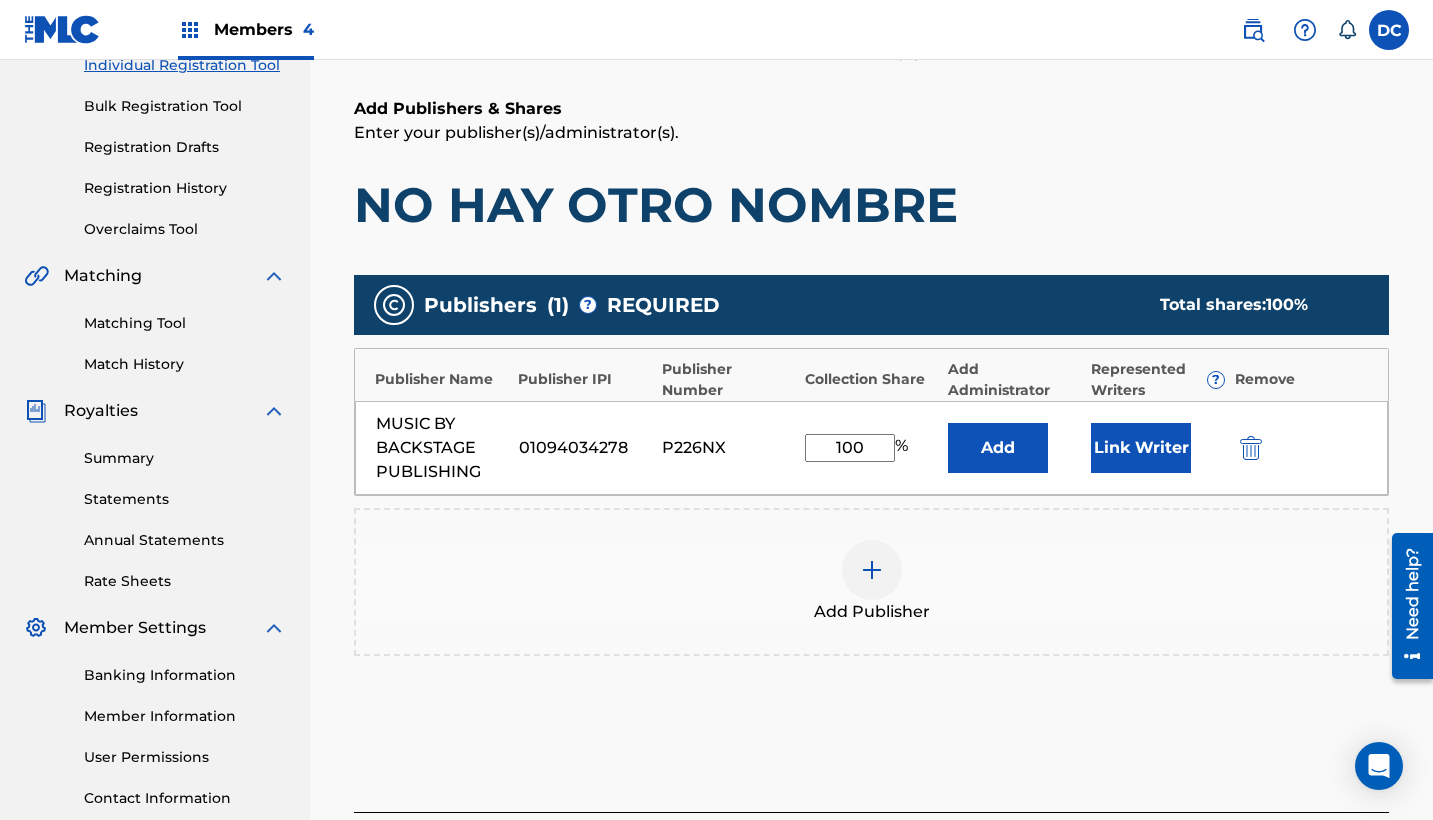 type on "100" 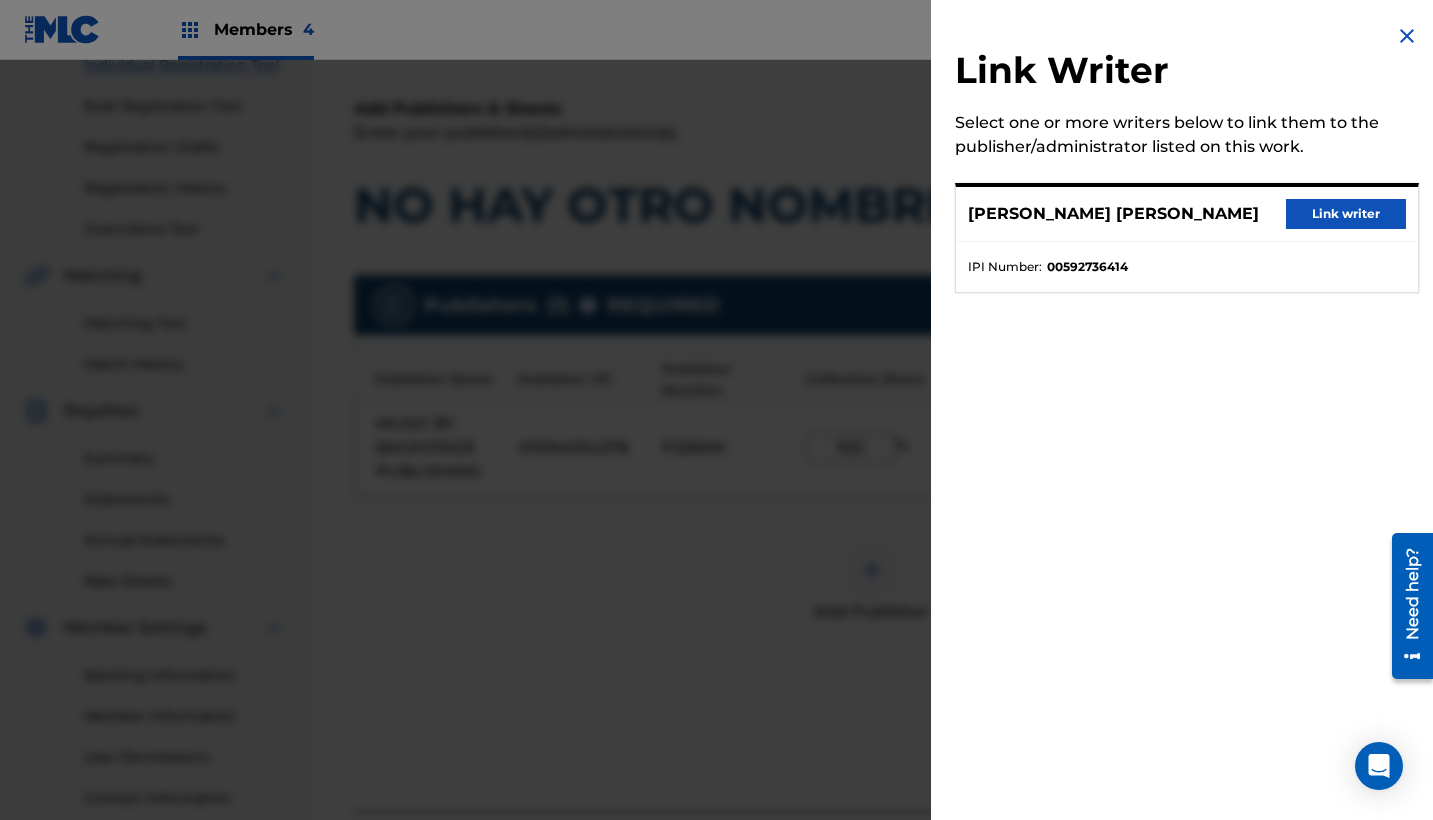 click on "Link writer" at bounding box center (1346, 214) 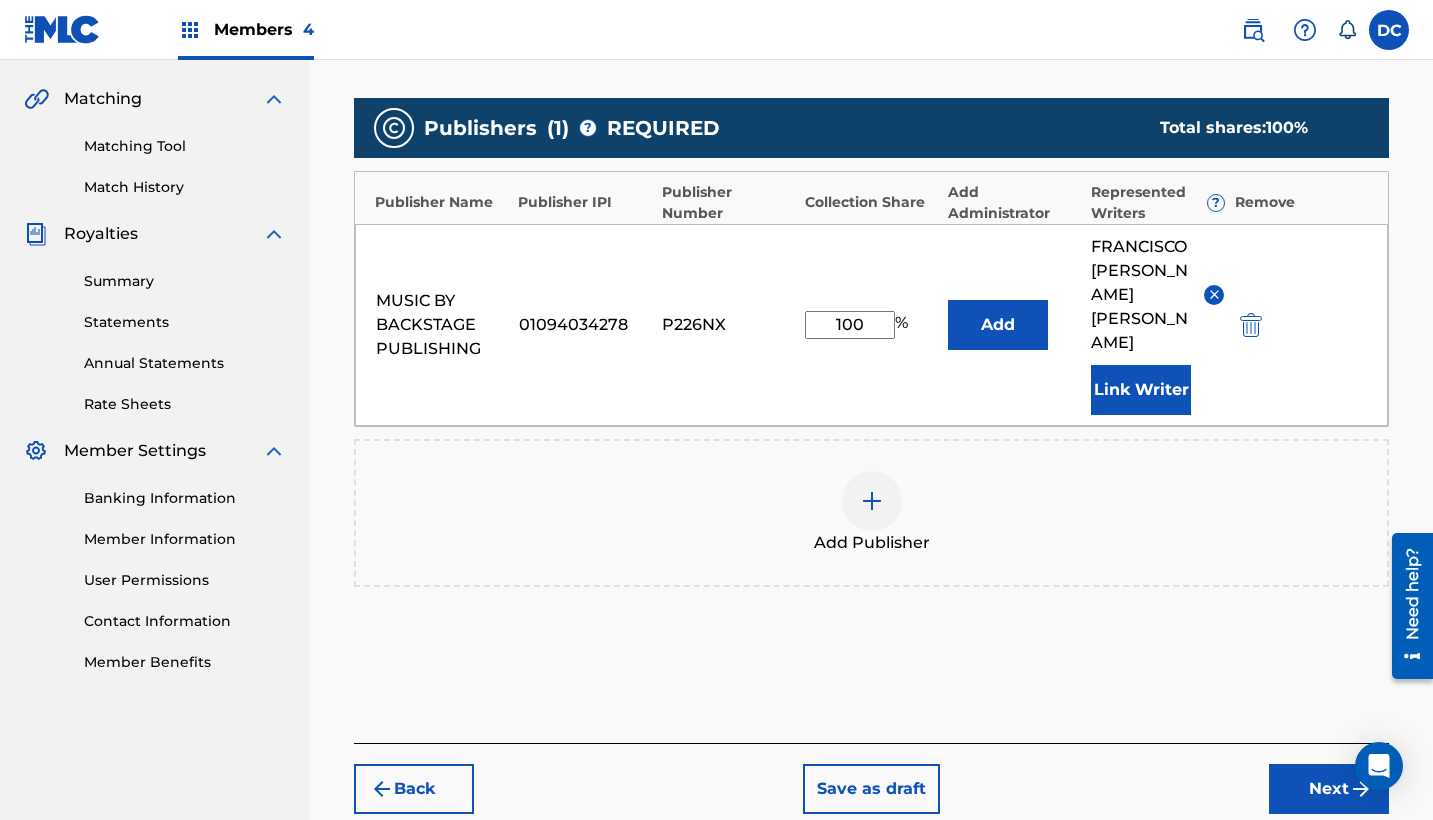 scroll, scrollTop: 445, scrollLeft: 0, axis: vertical 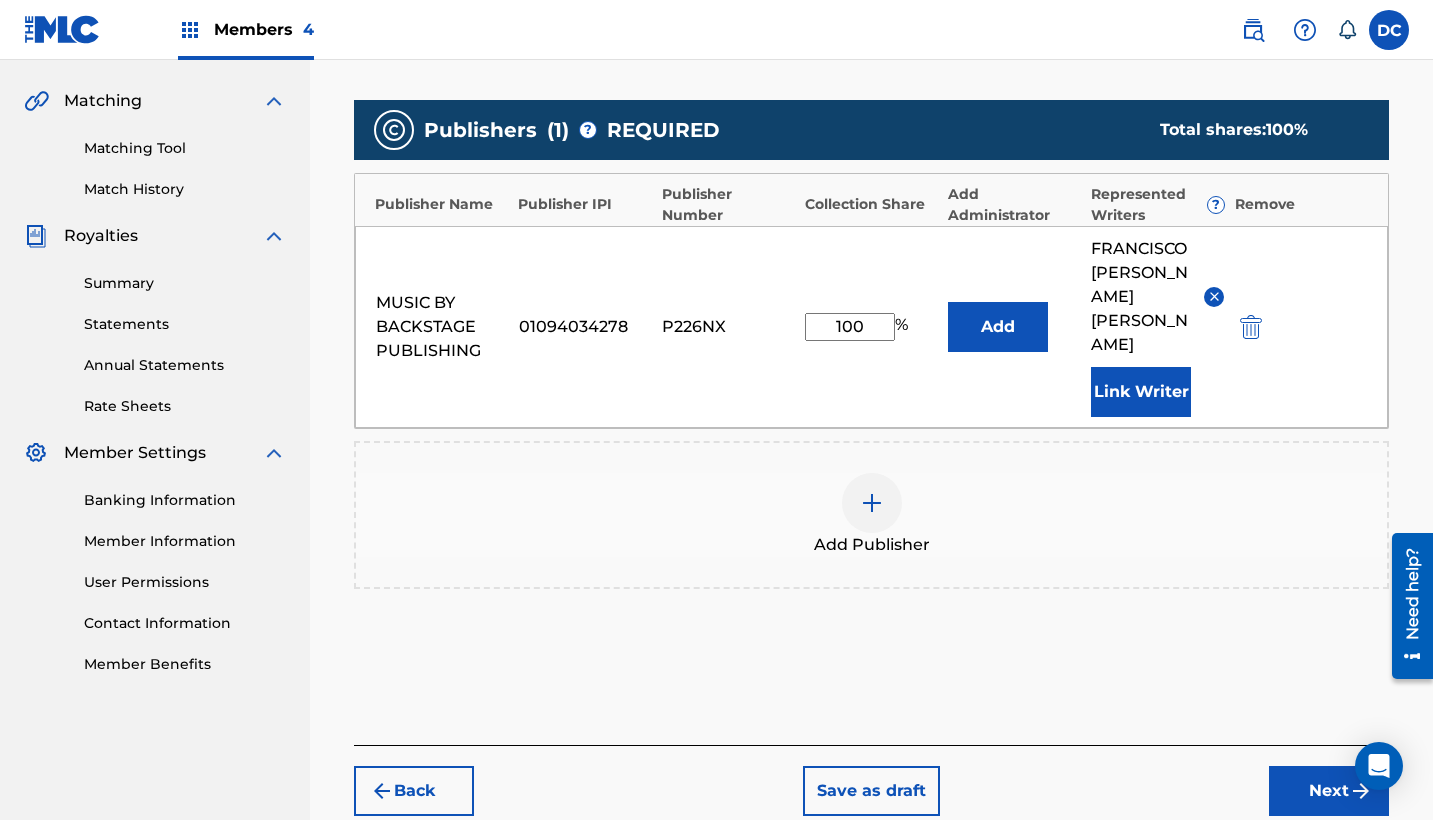click on "Next" at bounding box center (1329, 791) 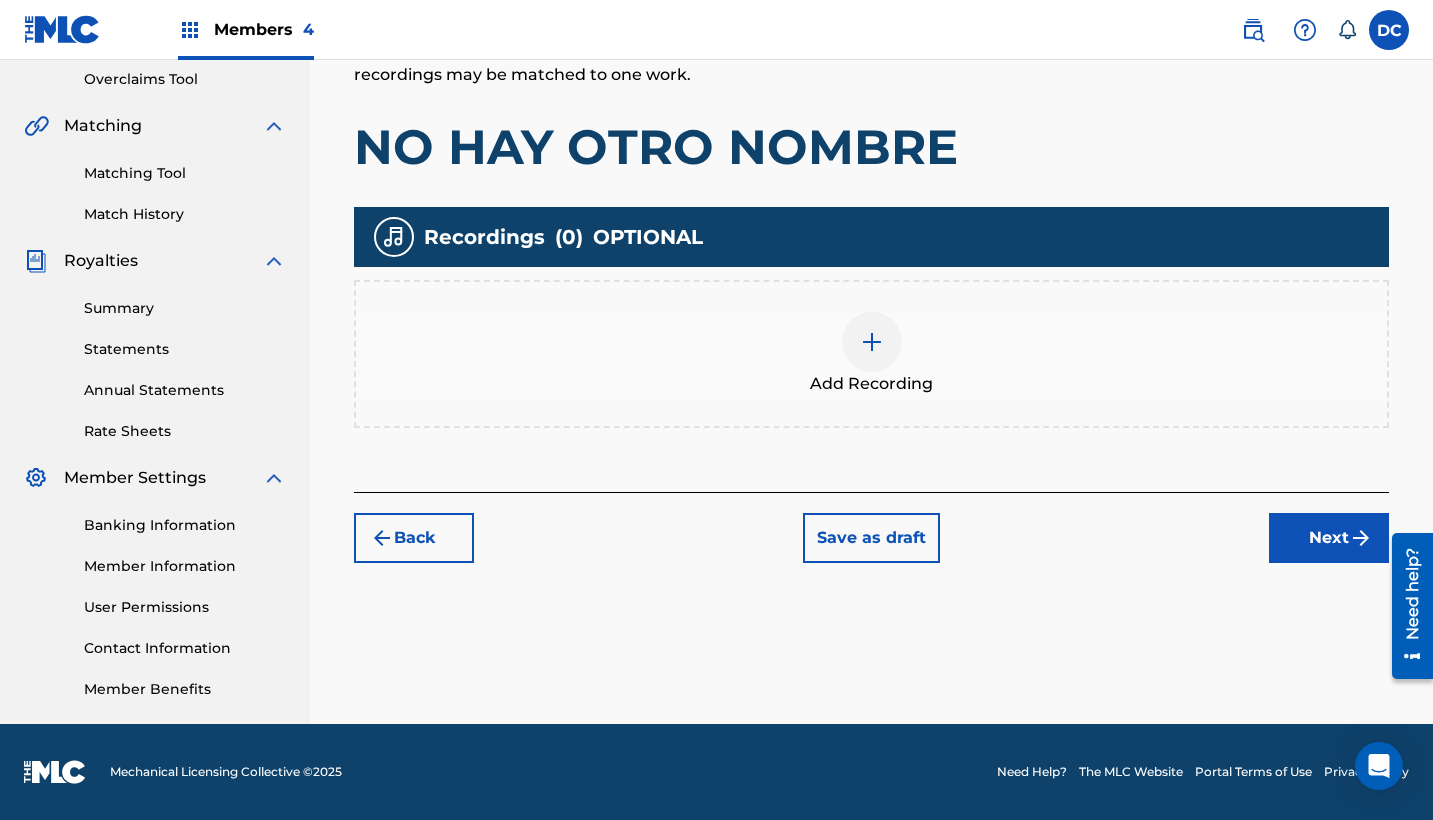 scroll, scrollTop: 420, scrollLeft: 0, axis: vertical 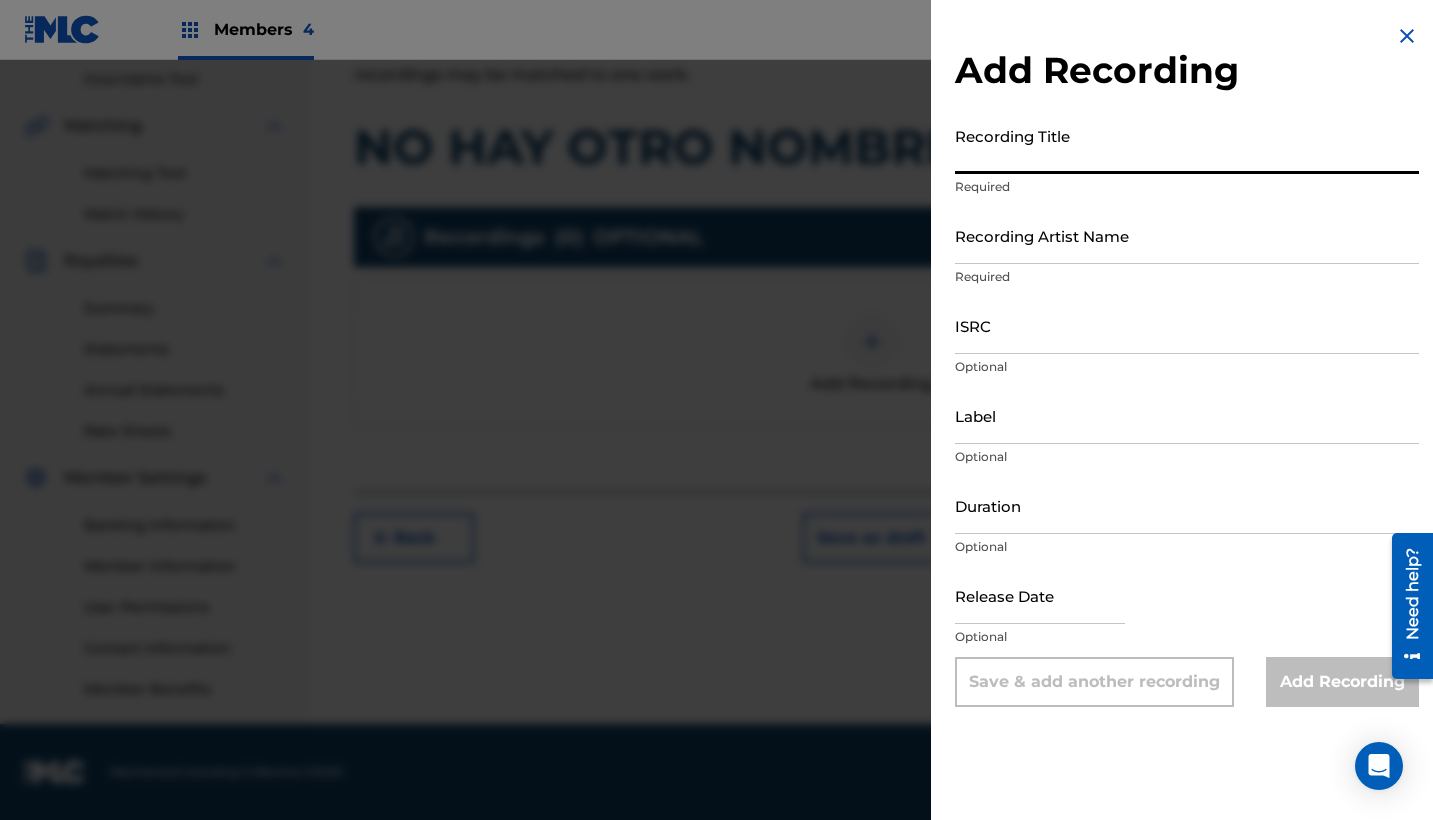 click on "Recording Title" at bounding box center [1187, 145] 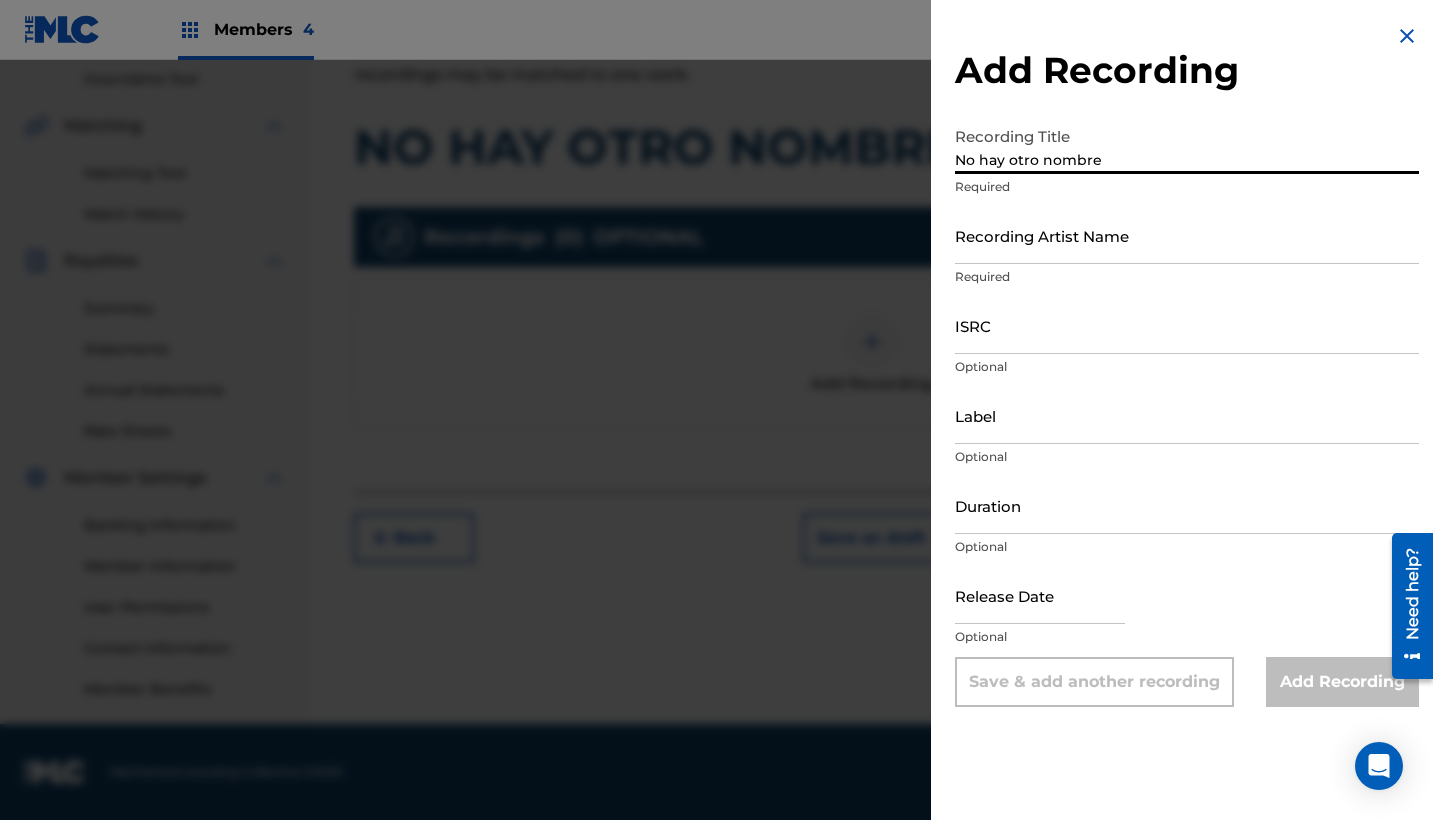 type on "No hay otro nombre" 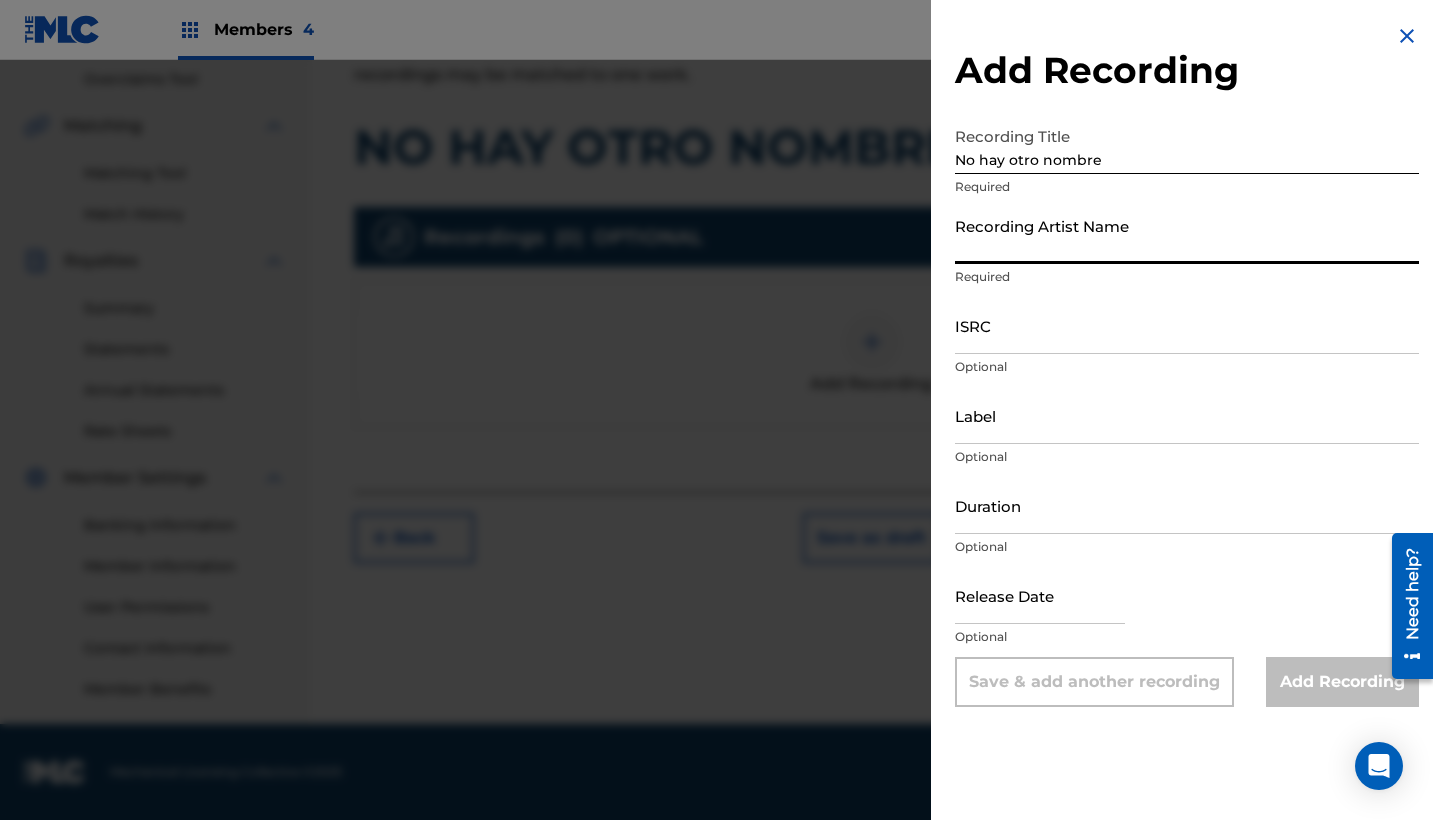 click on "Recording Artist Name" at bounding box center (1187, 235) 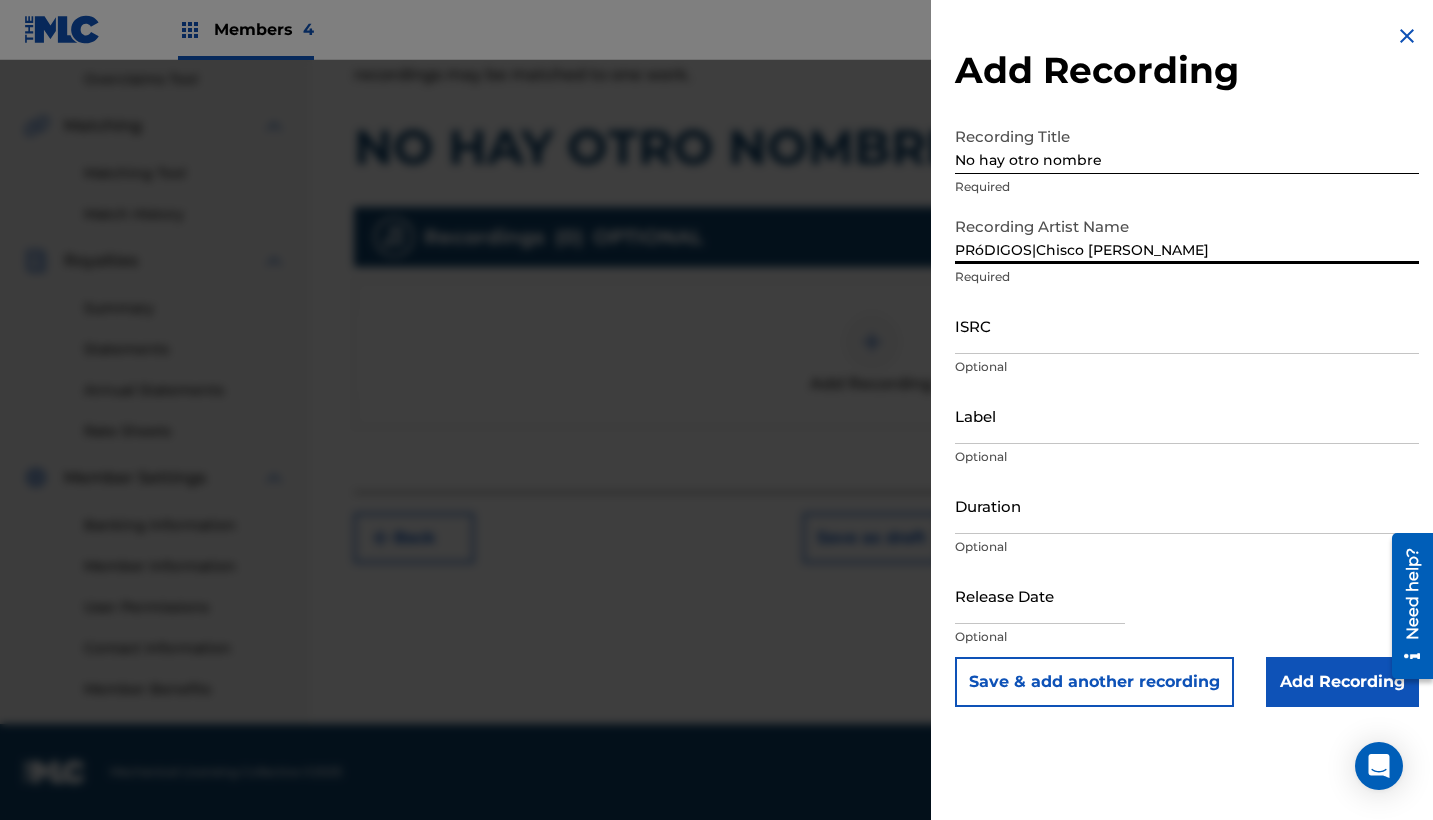 type on "PRóDIGOS|Chisco [PERSON_NAME]" 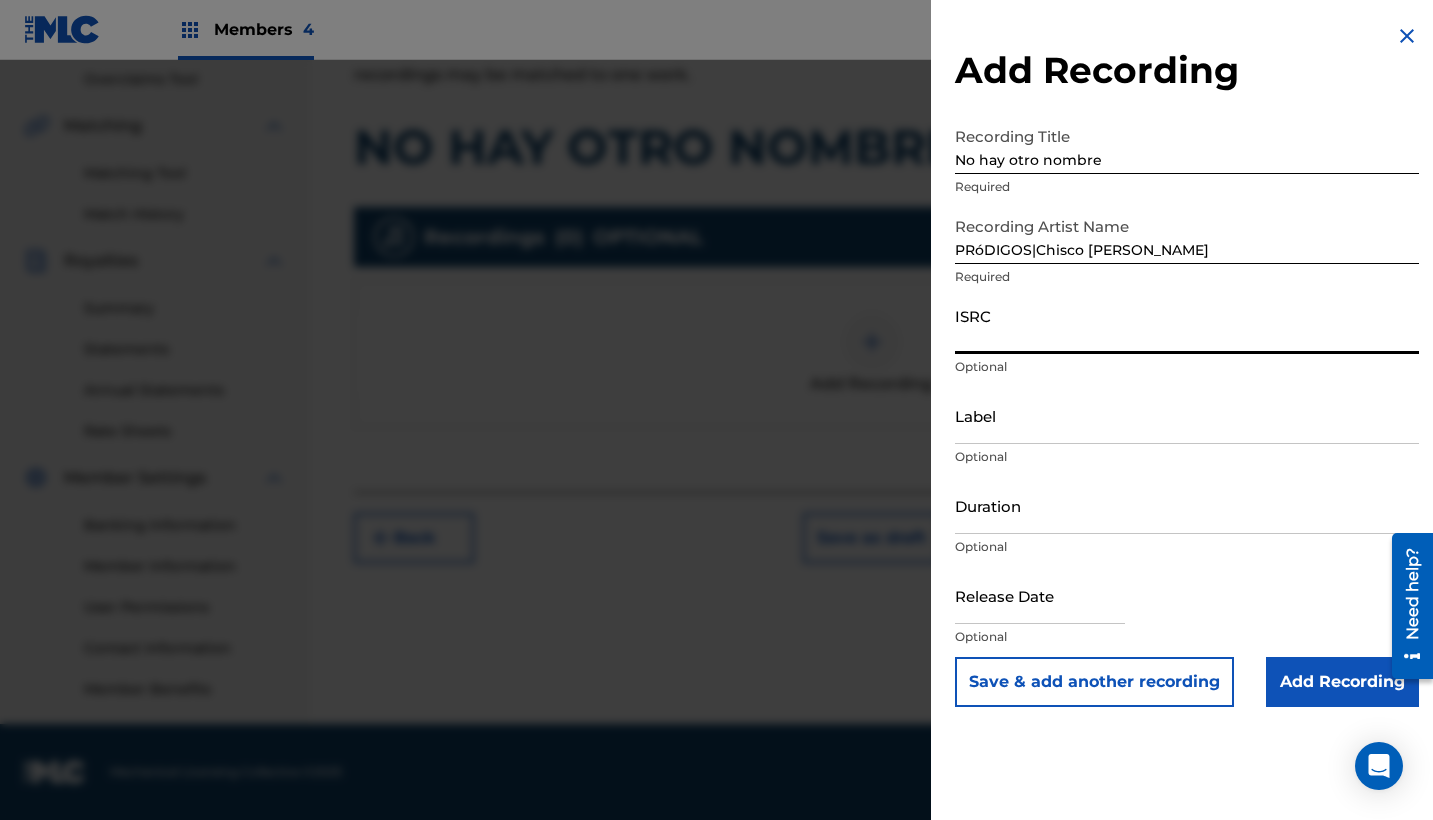 paste on "QZ2J21508615" 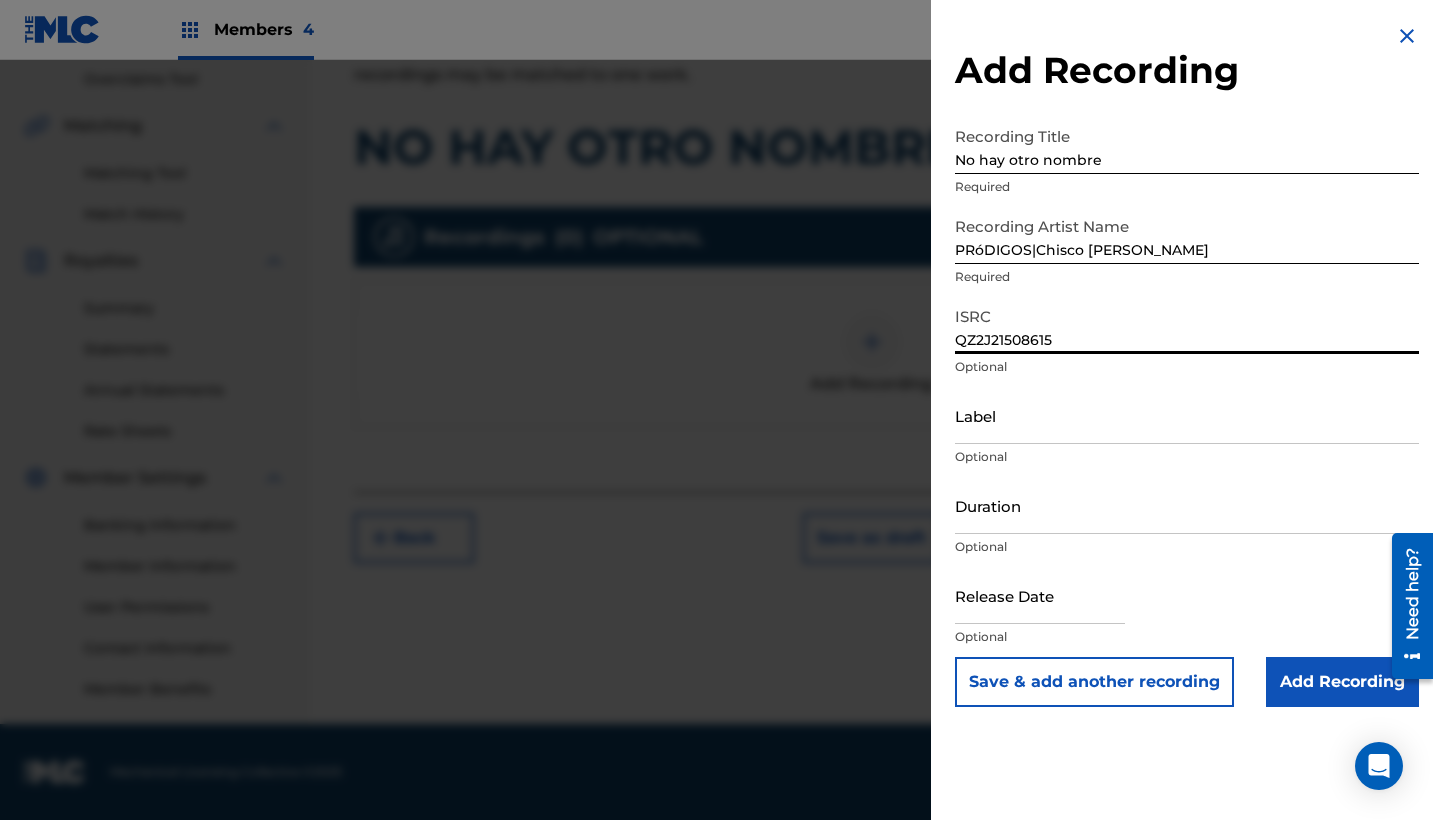 type on "QZ2J21508615" 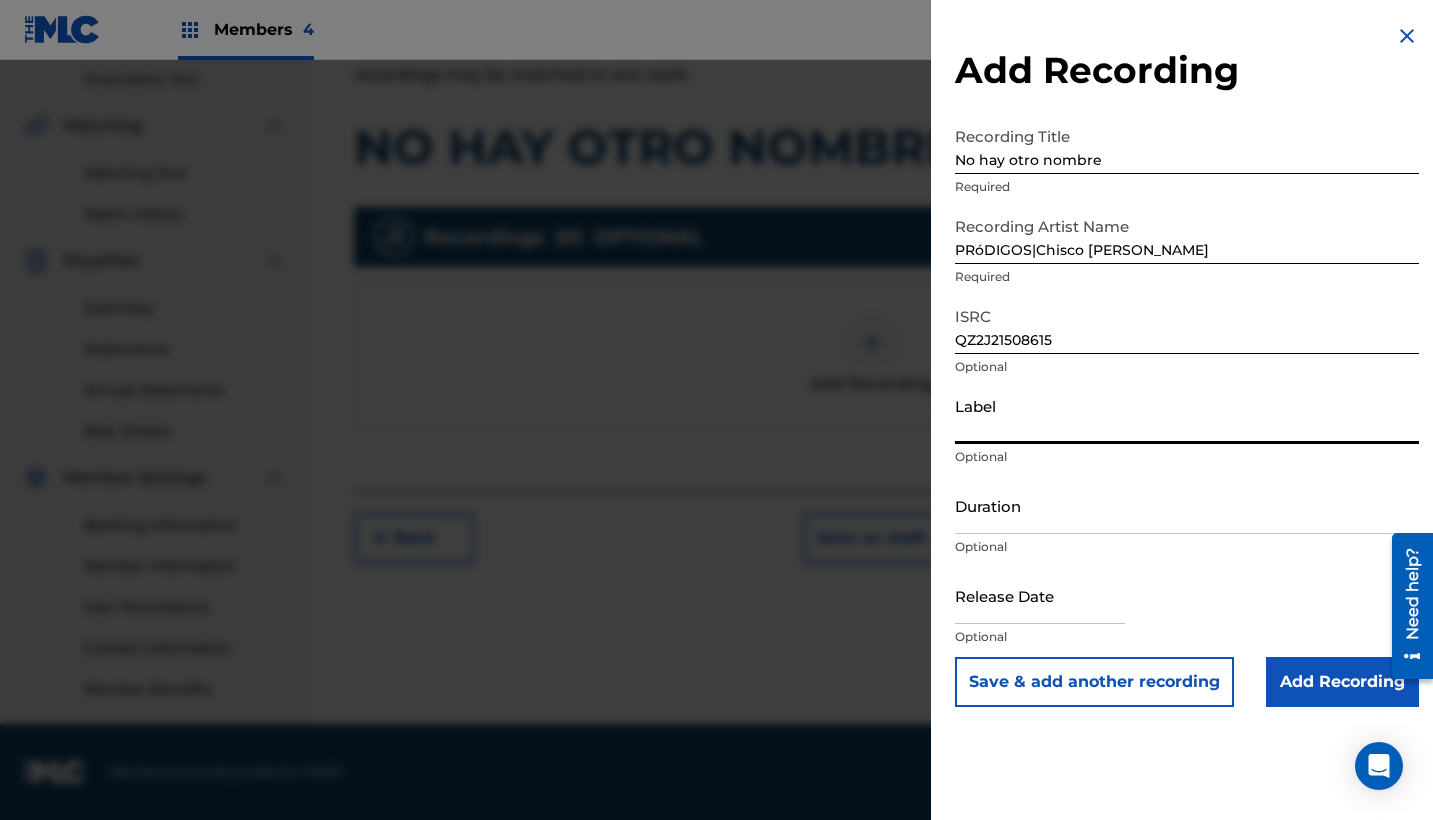 paste on "Pródigos Music" 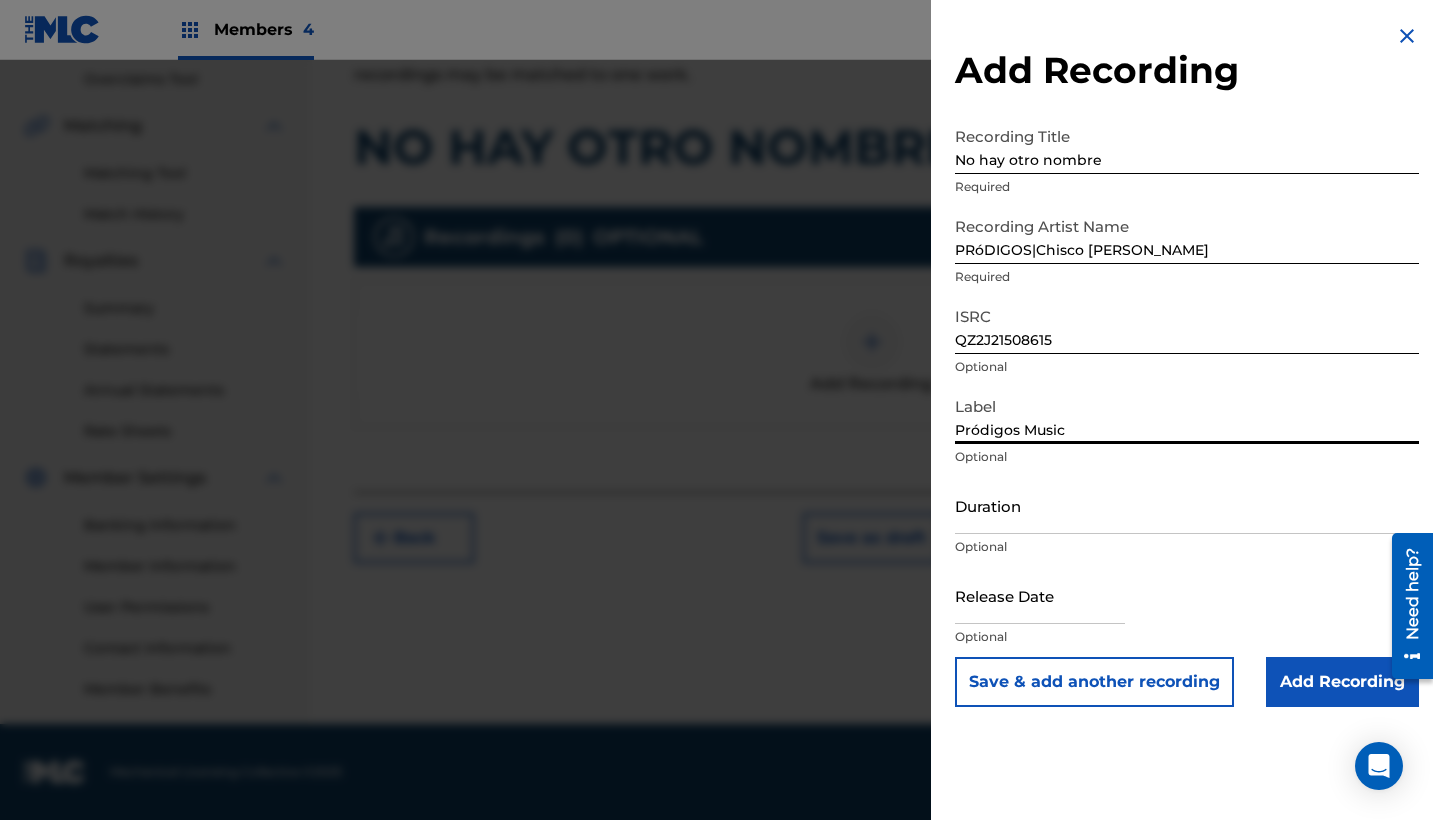 type on "Pródigos Music" 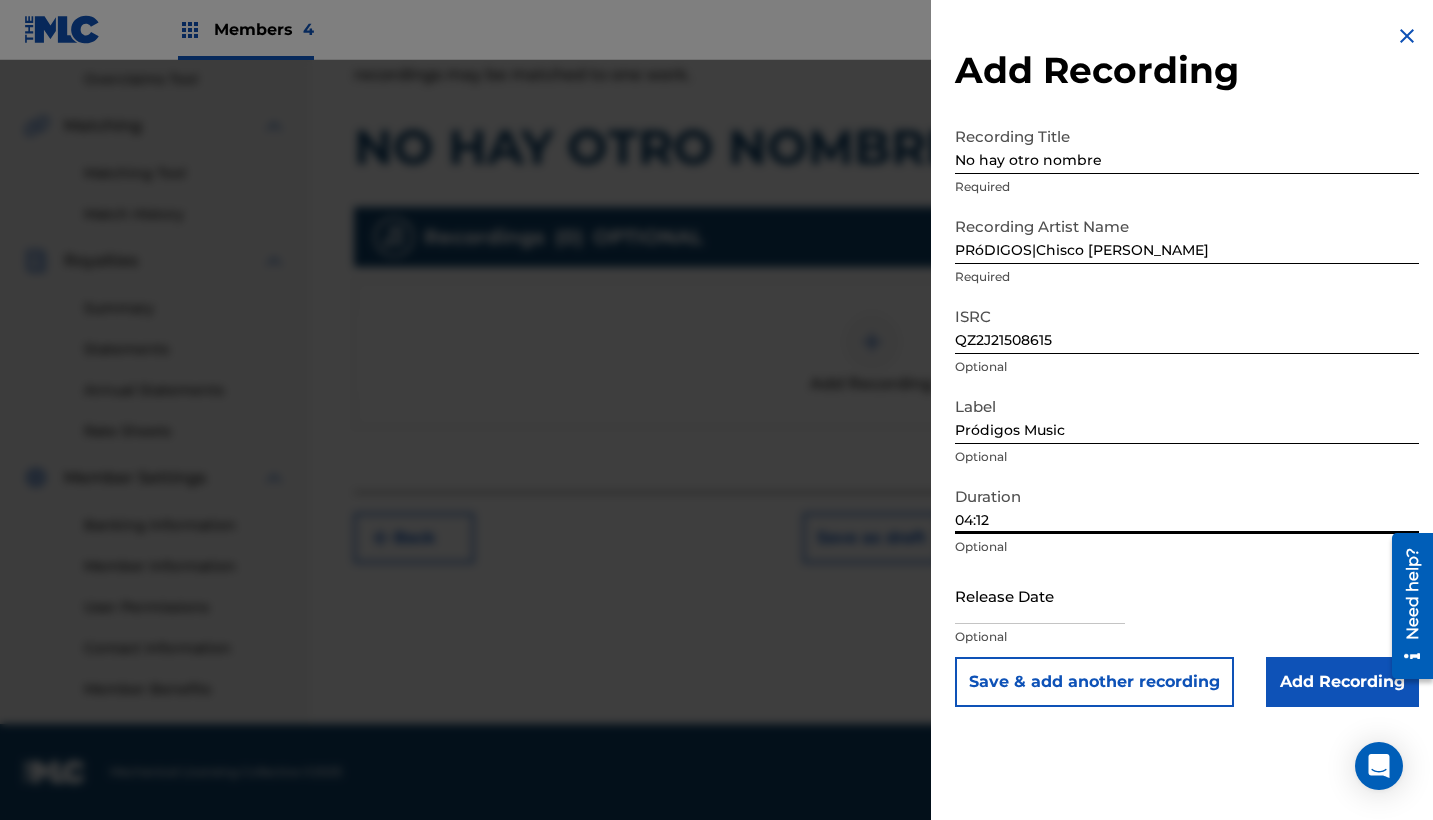 type on "04:12" 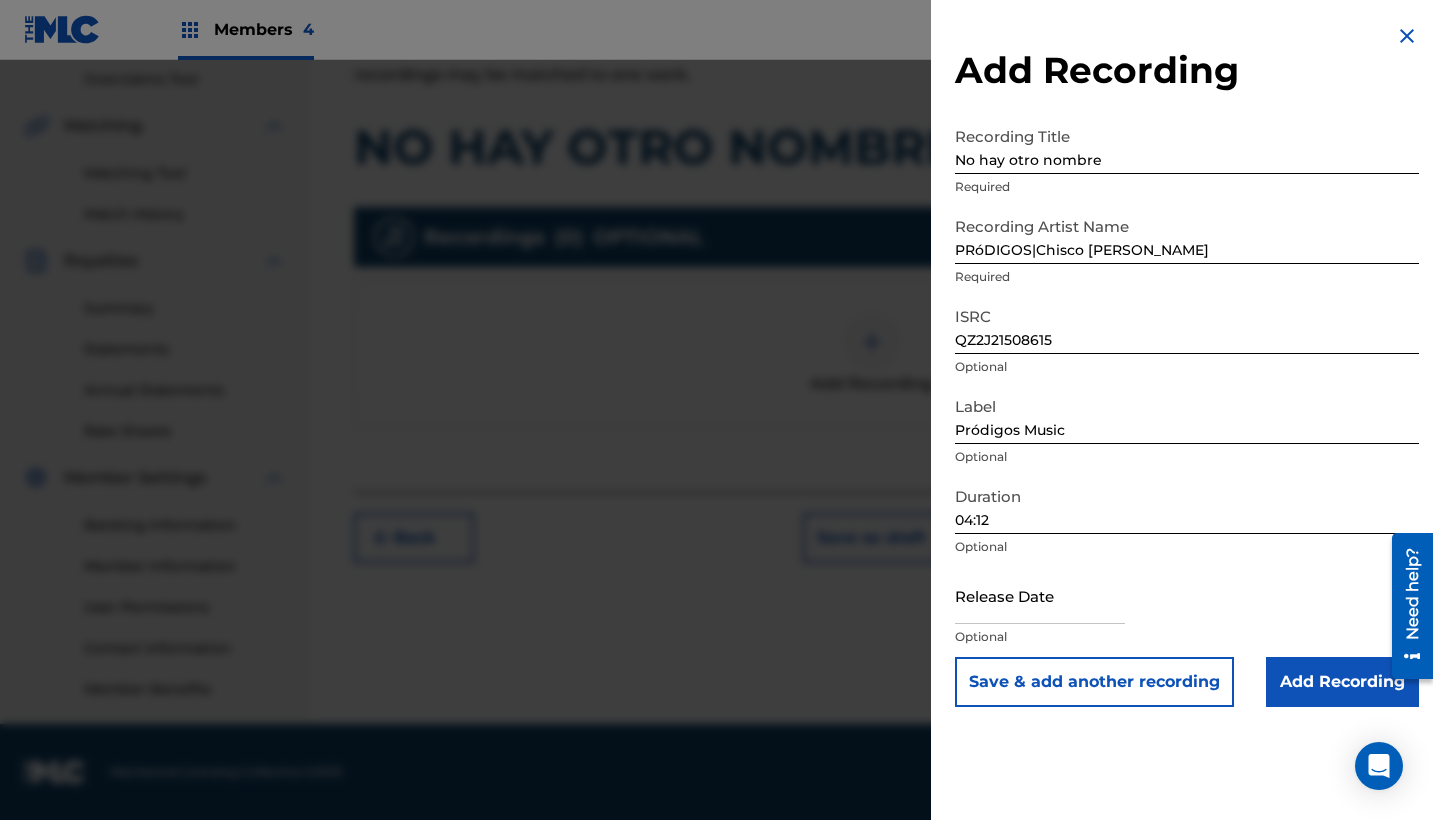 click at bounding box center (1040, 595) 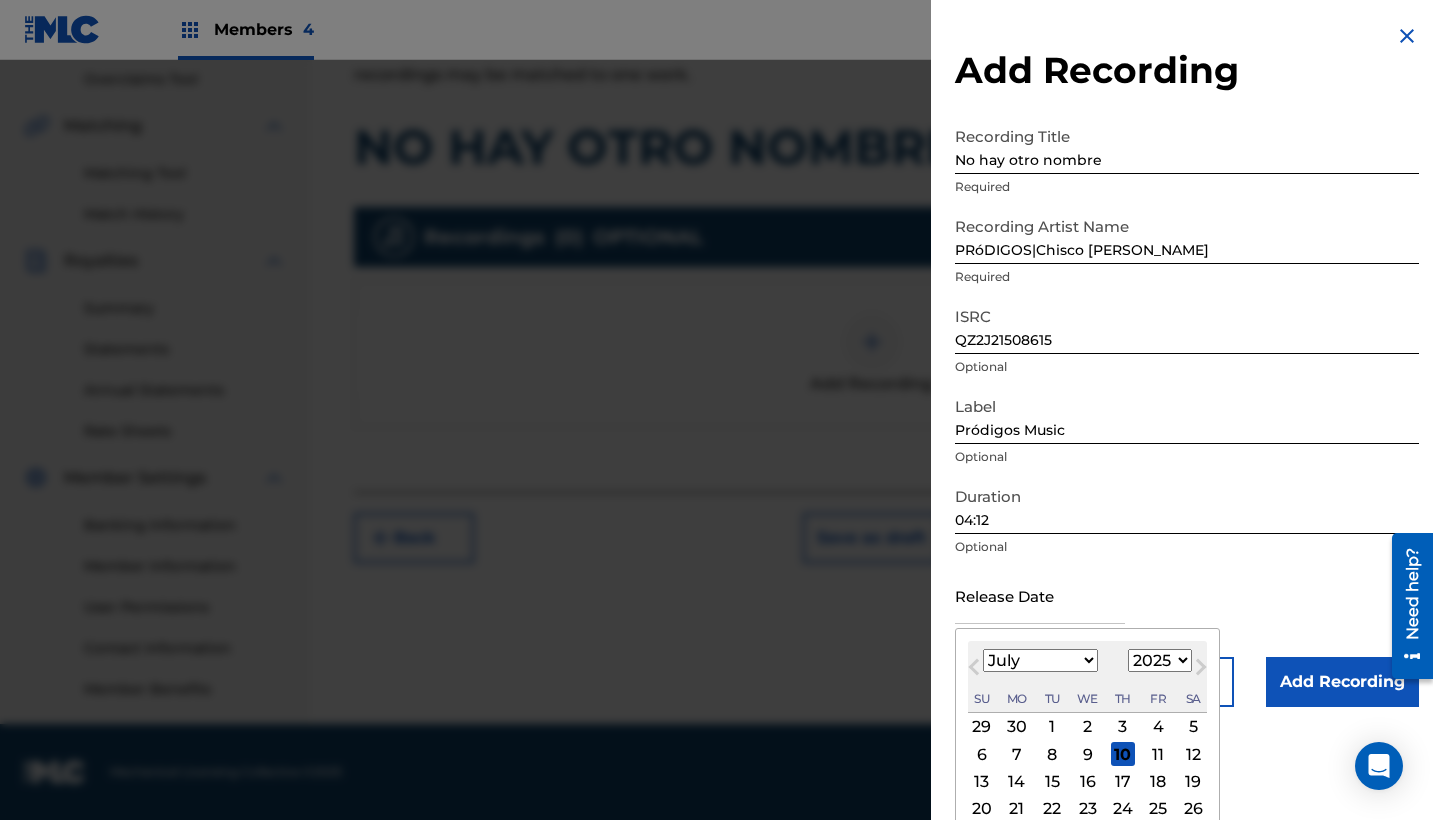 click on "4" at bounding box center (1158, 727) 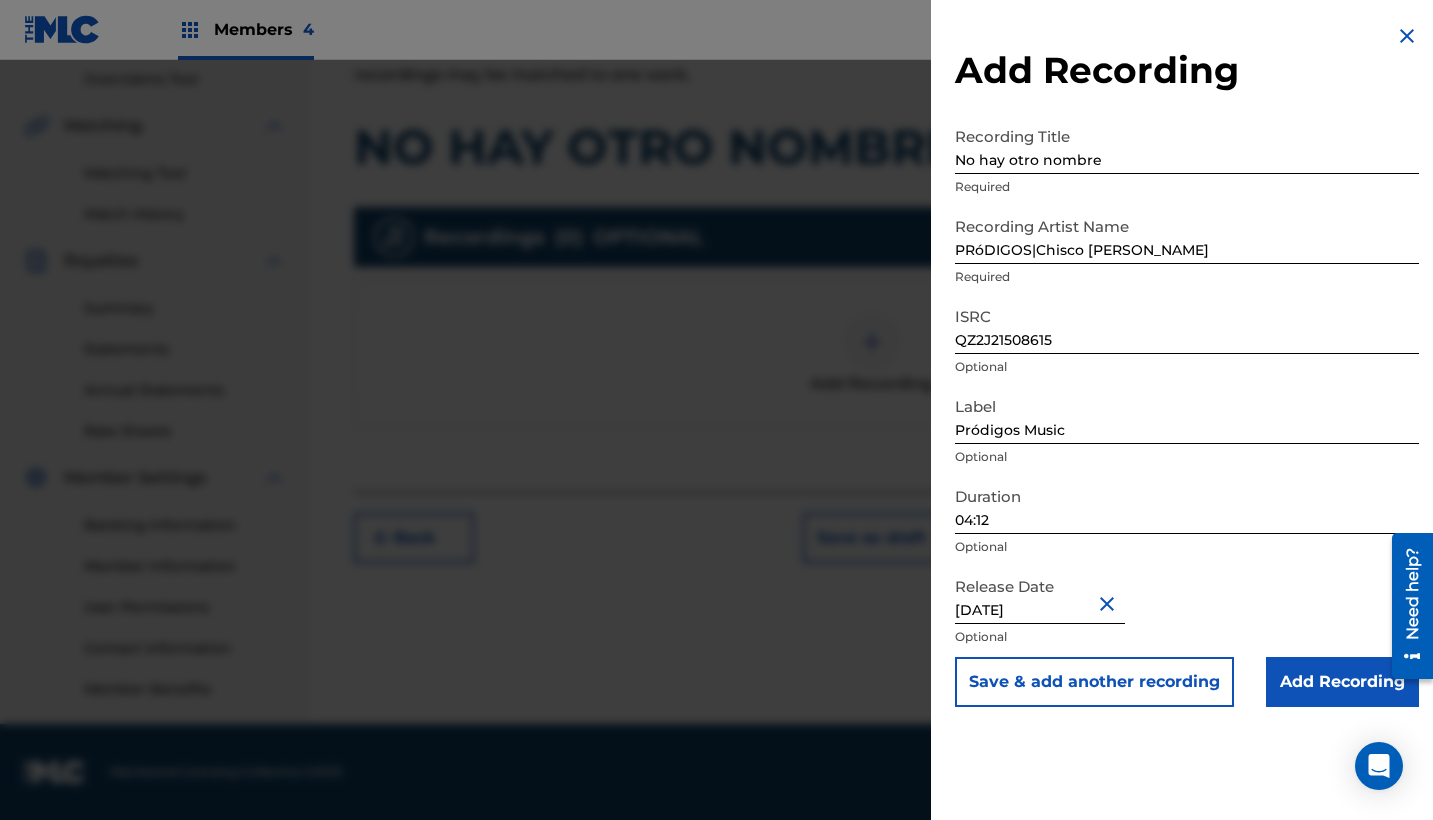 click on "Add Recording" at bounding box center (1342, 682) 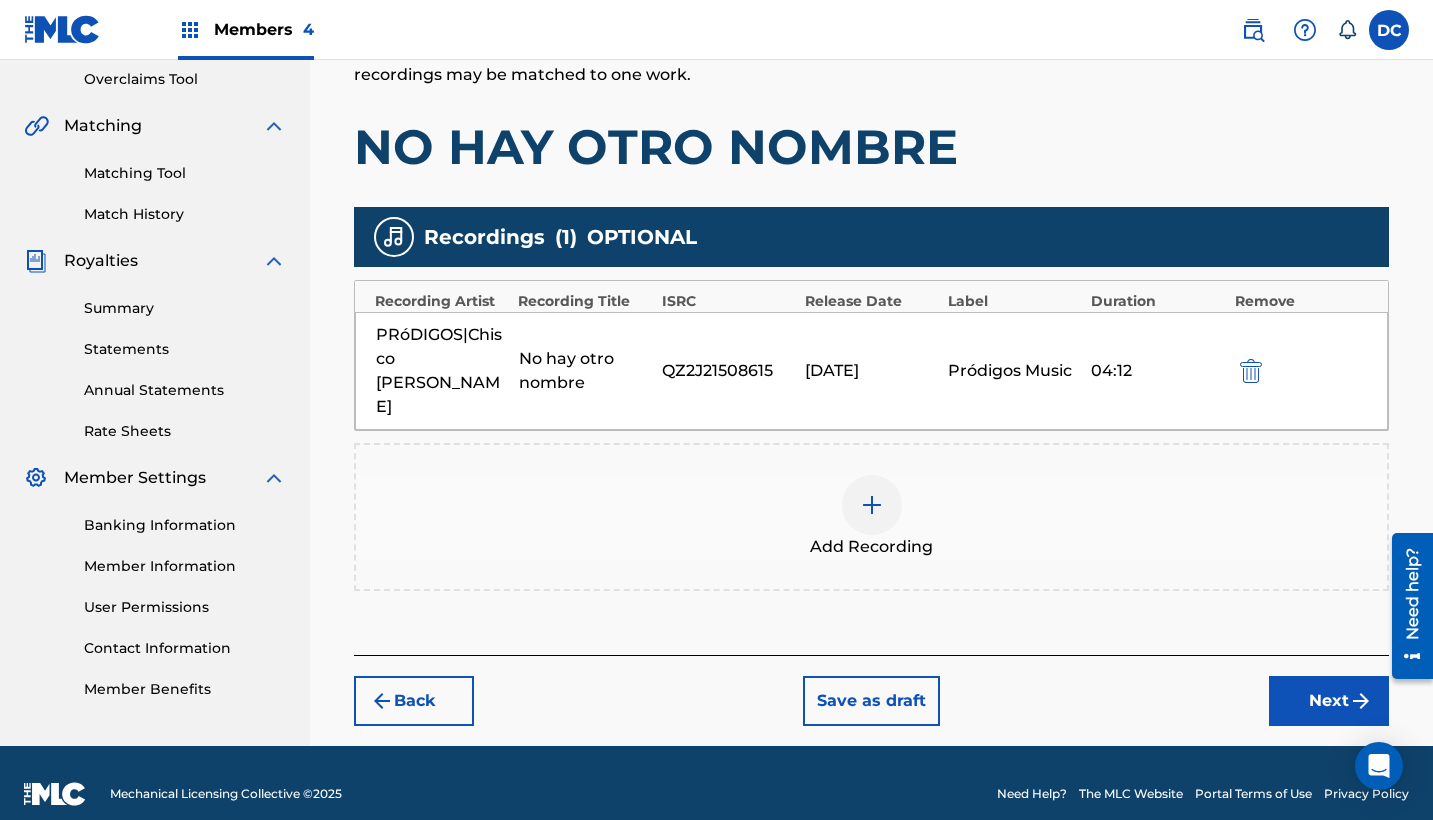click on "Next" at bounding box center (1329, 701) 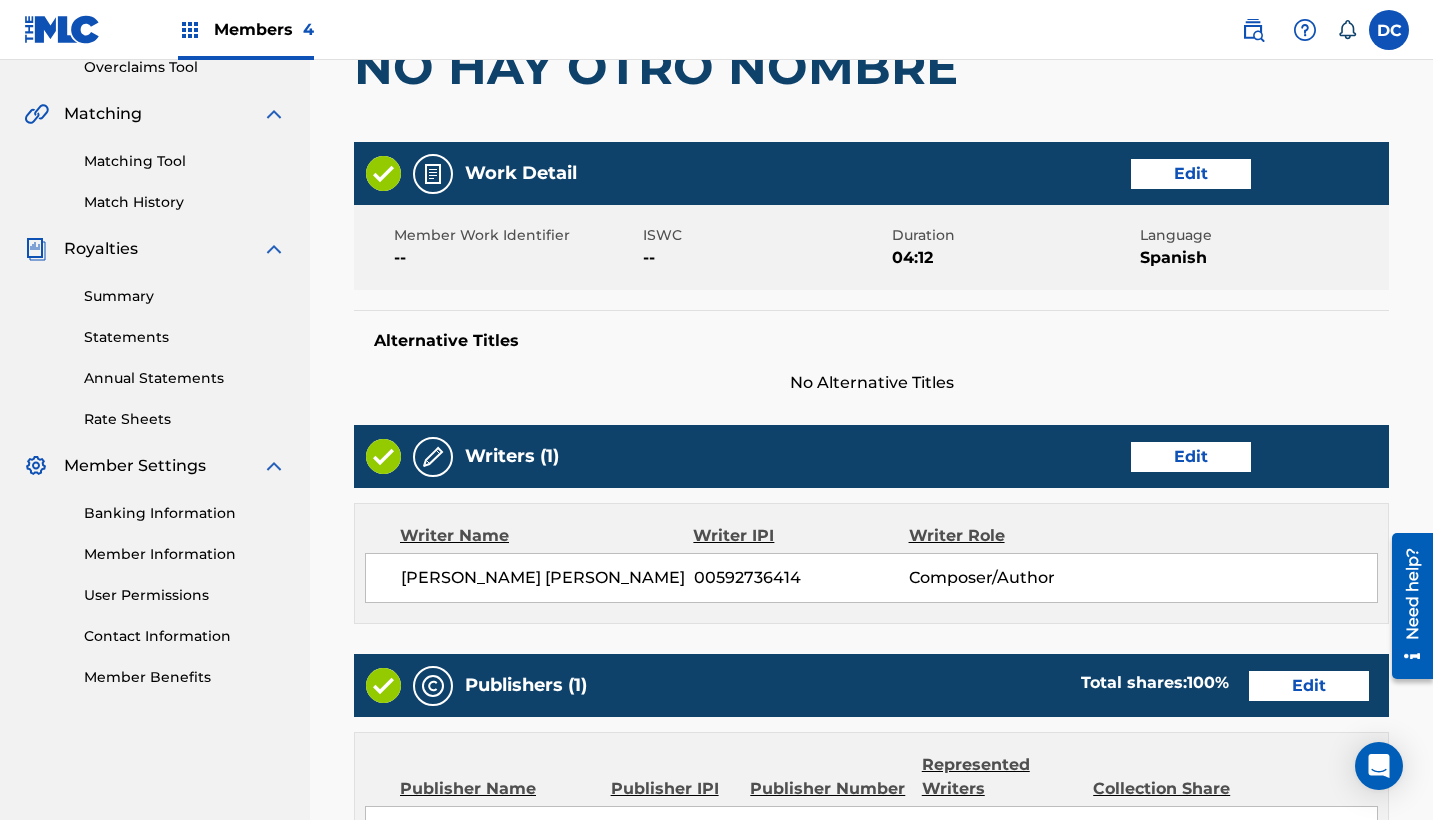 scroll, scrollTop: 938, scrollLeft: 0, axis: vertical 